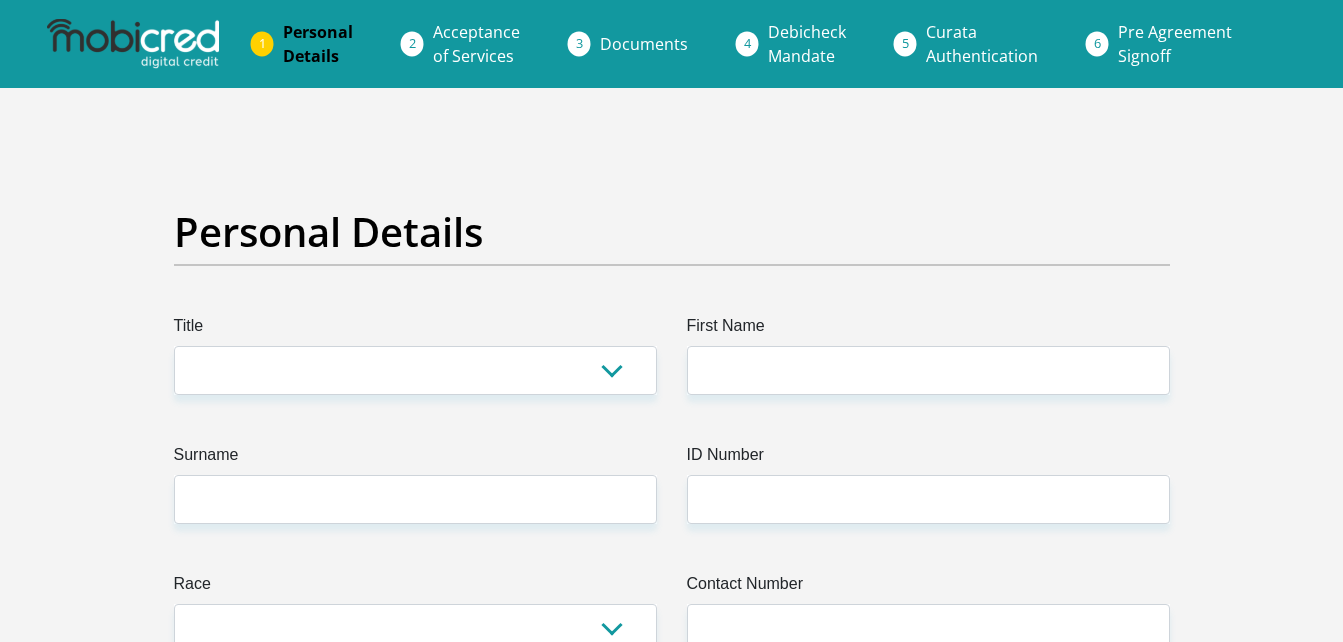 scroll, scrollTop: 0, scrollLeft: 0, axis: both 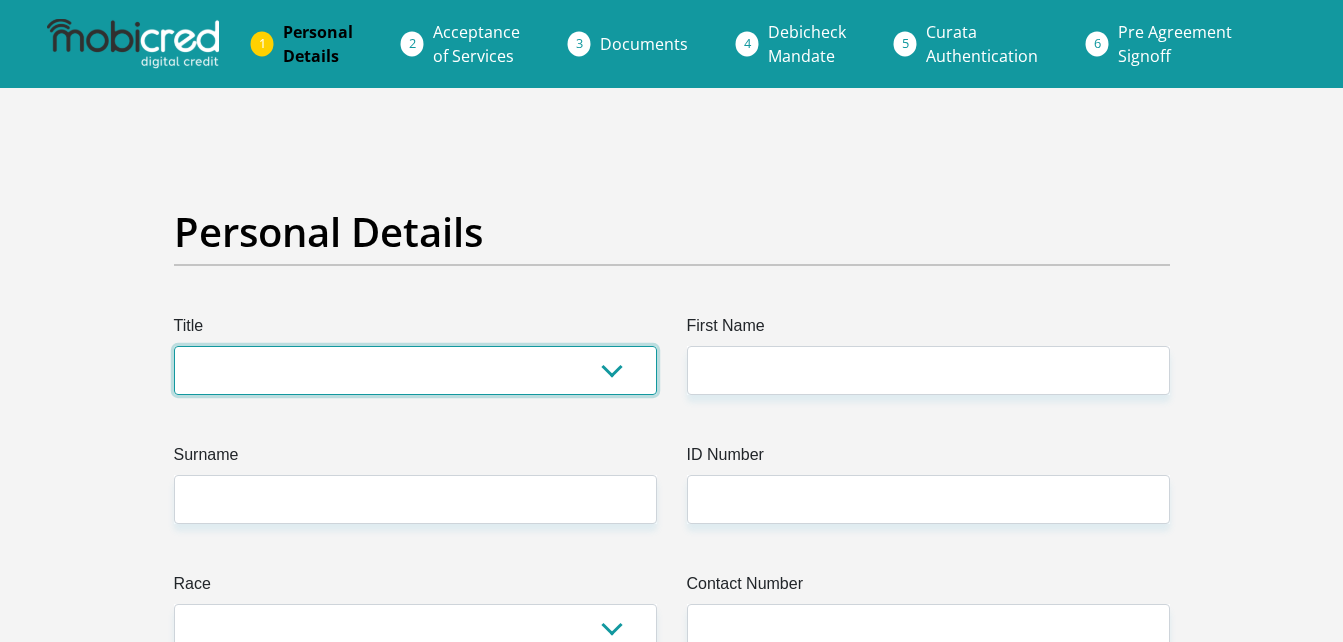 click on "Mr
Ms
Mrs
Dr
Other" at bounding box center (415, 370) 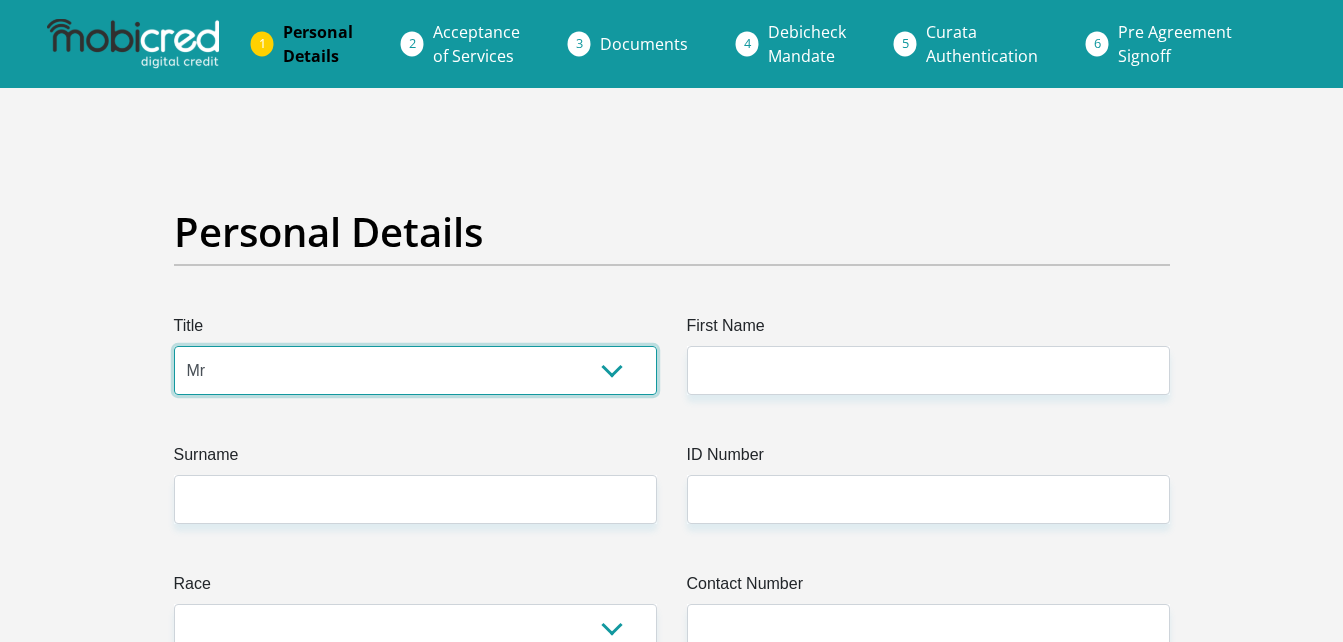 click on "Mr
Ms
Mrs
Dr
Other" at bounding box center (415, 370) 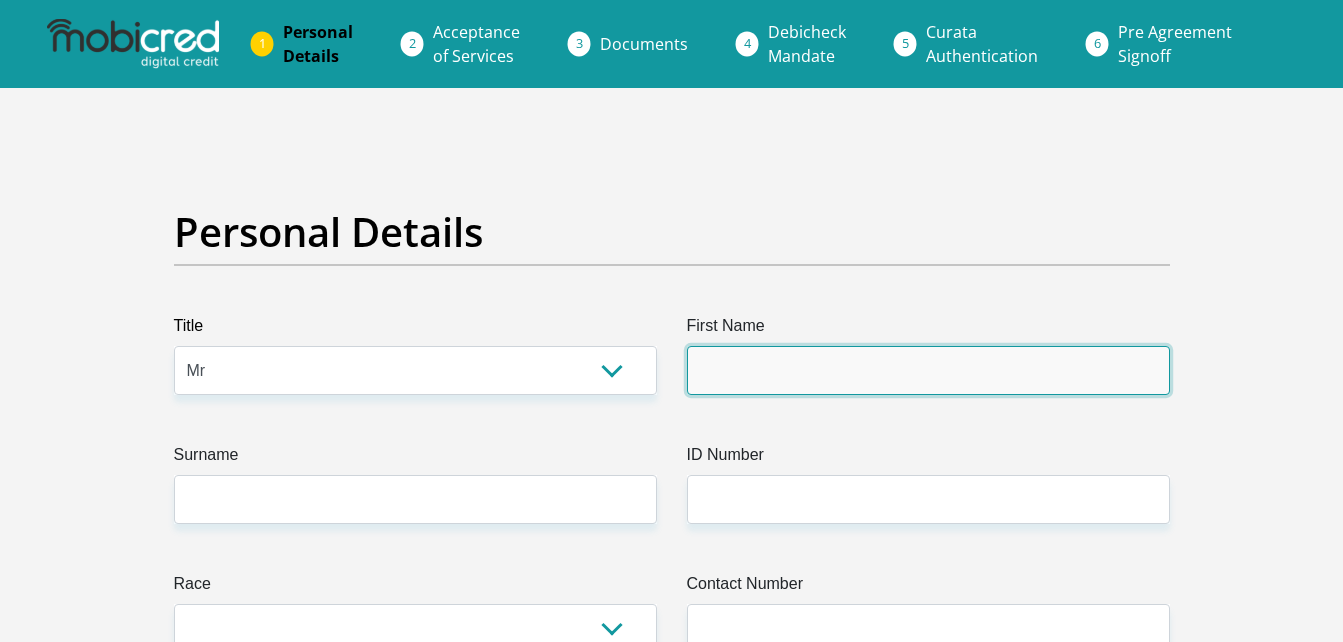 click on "First Name" at bounding box center [928, 370] 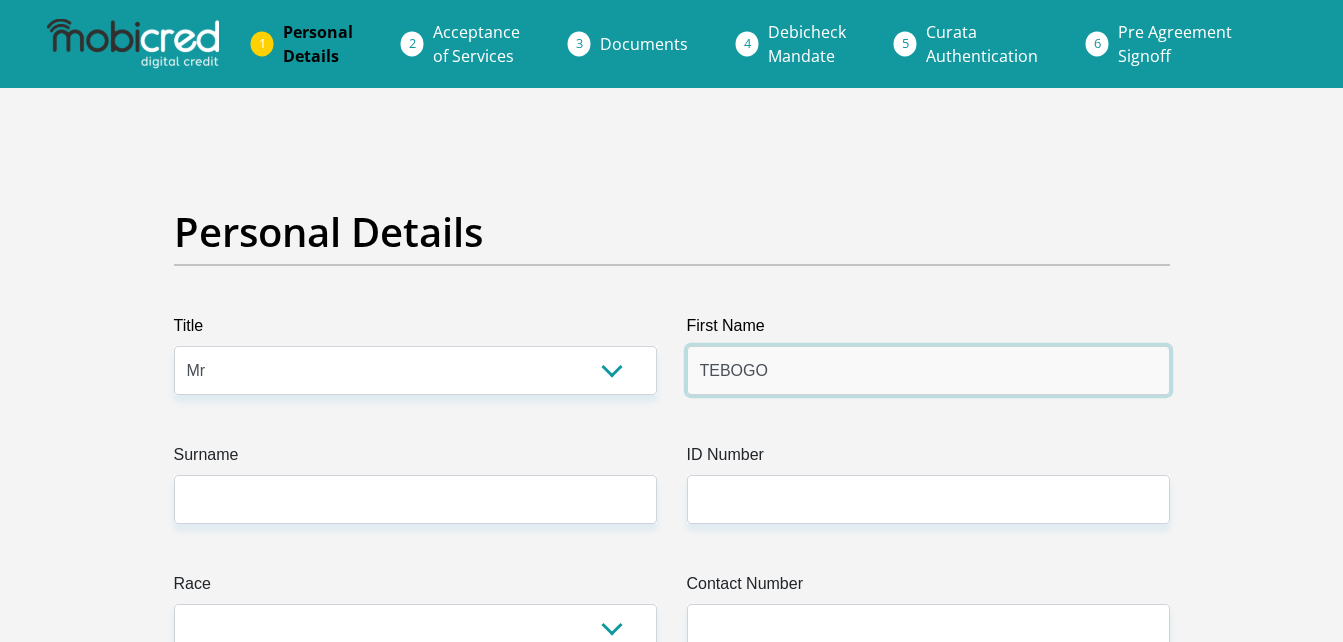 type on "TEBOGO" 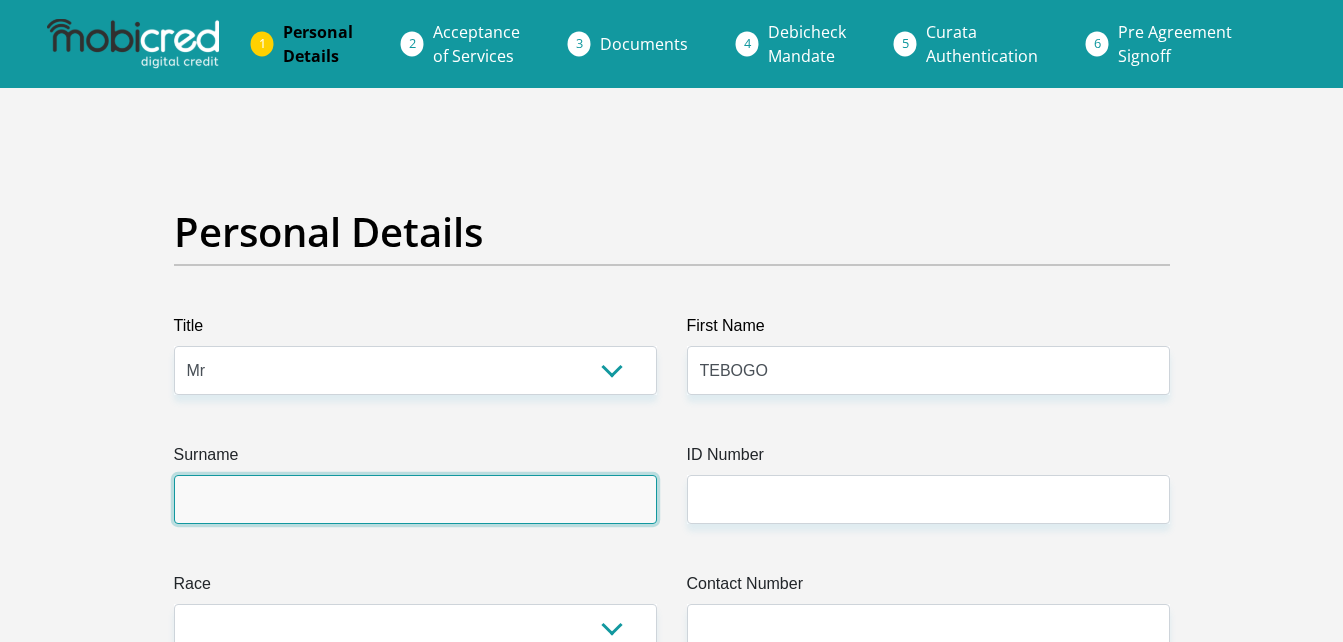 click on "Surname" at bounding box center [415, 499] 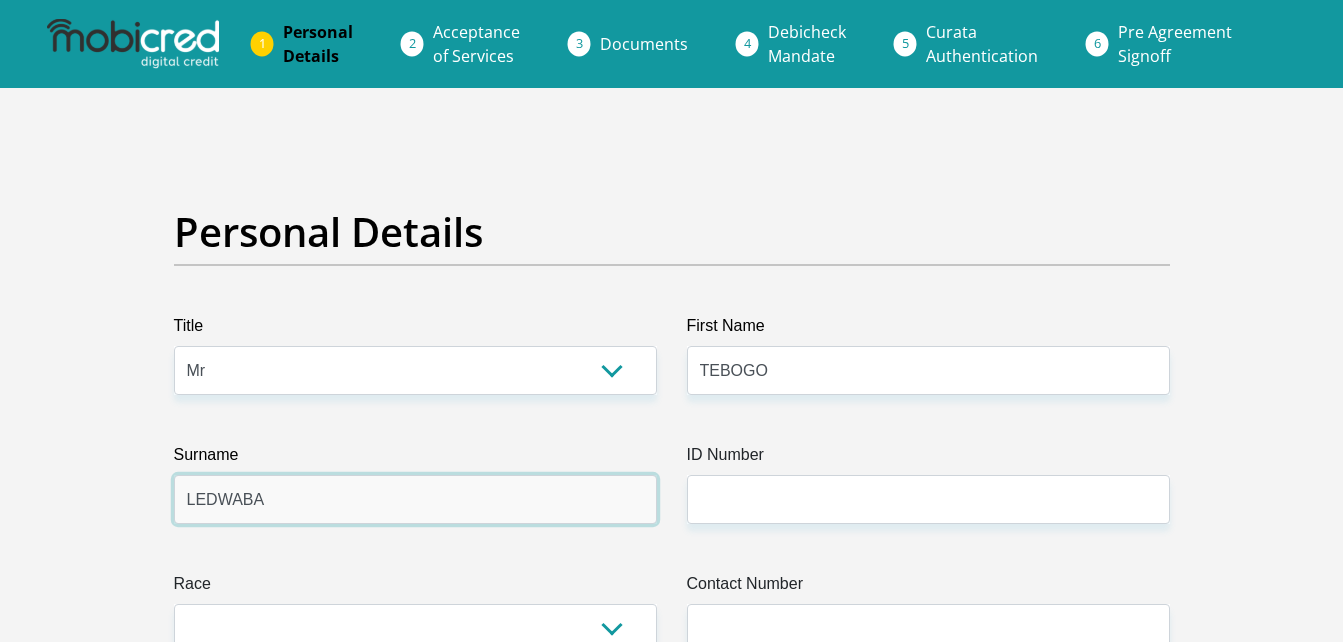 type on "LEDWABA" 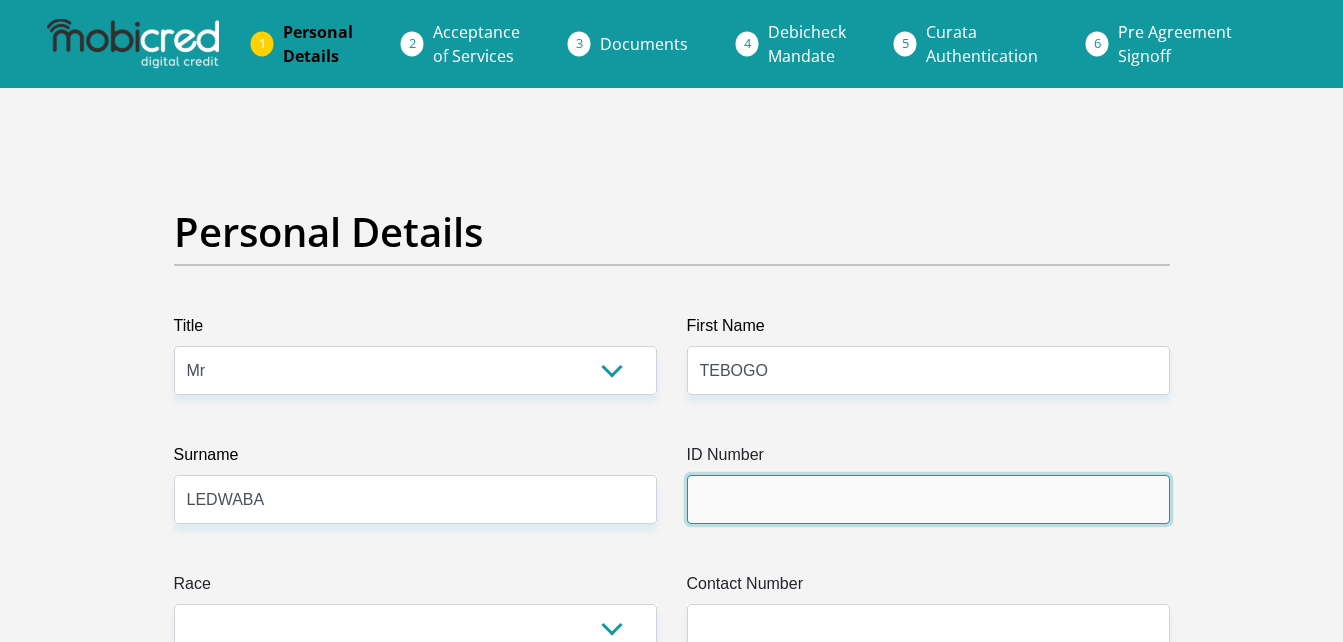 click on "ID Number" at bounding box center [928, 499] 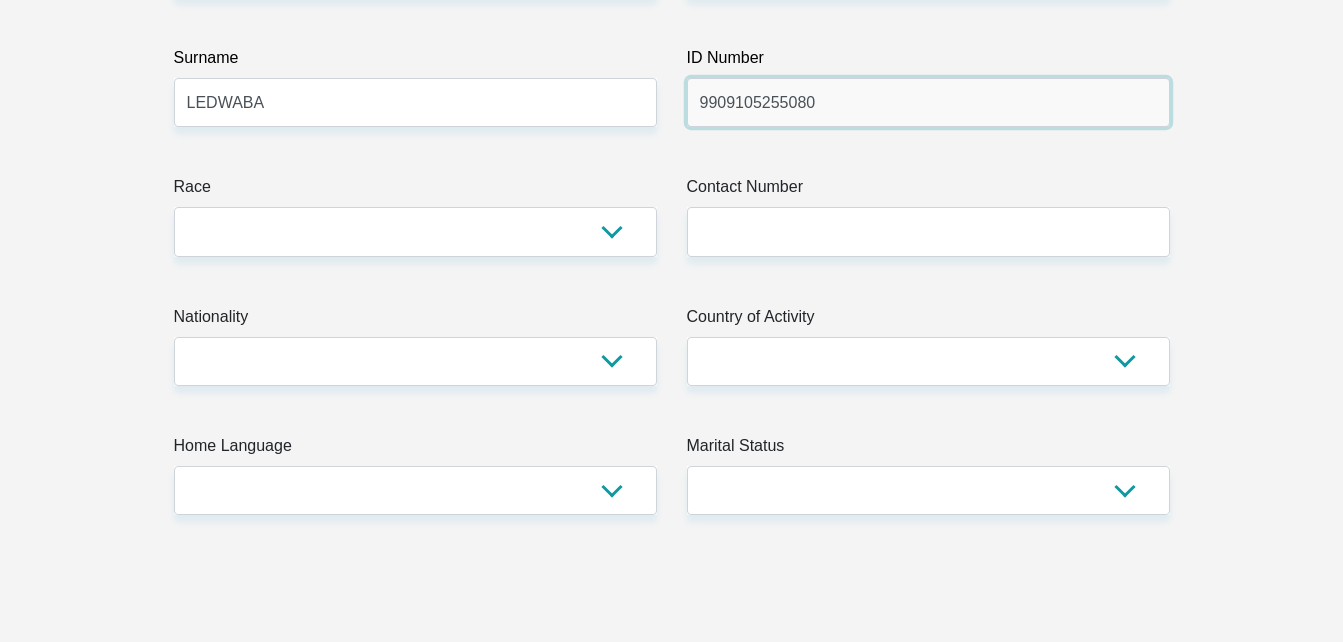 scroll, scrollTop: 433, scrollLeft: 0, axis: vertical 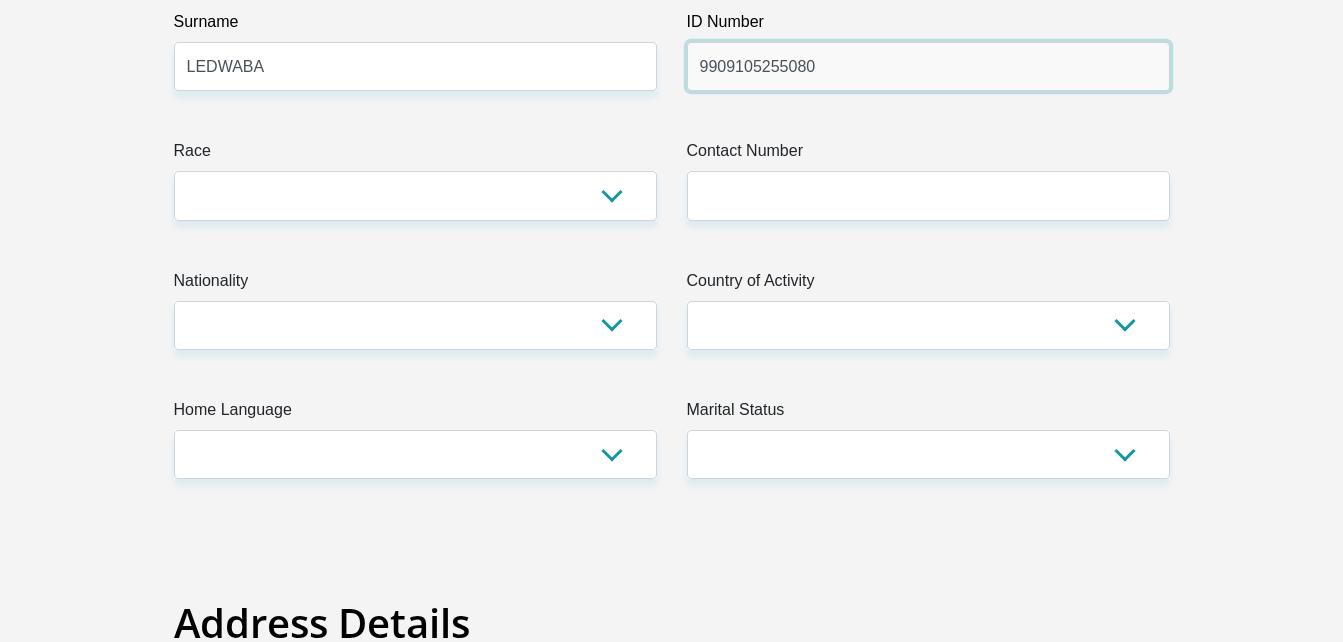 type on "9909105255080" 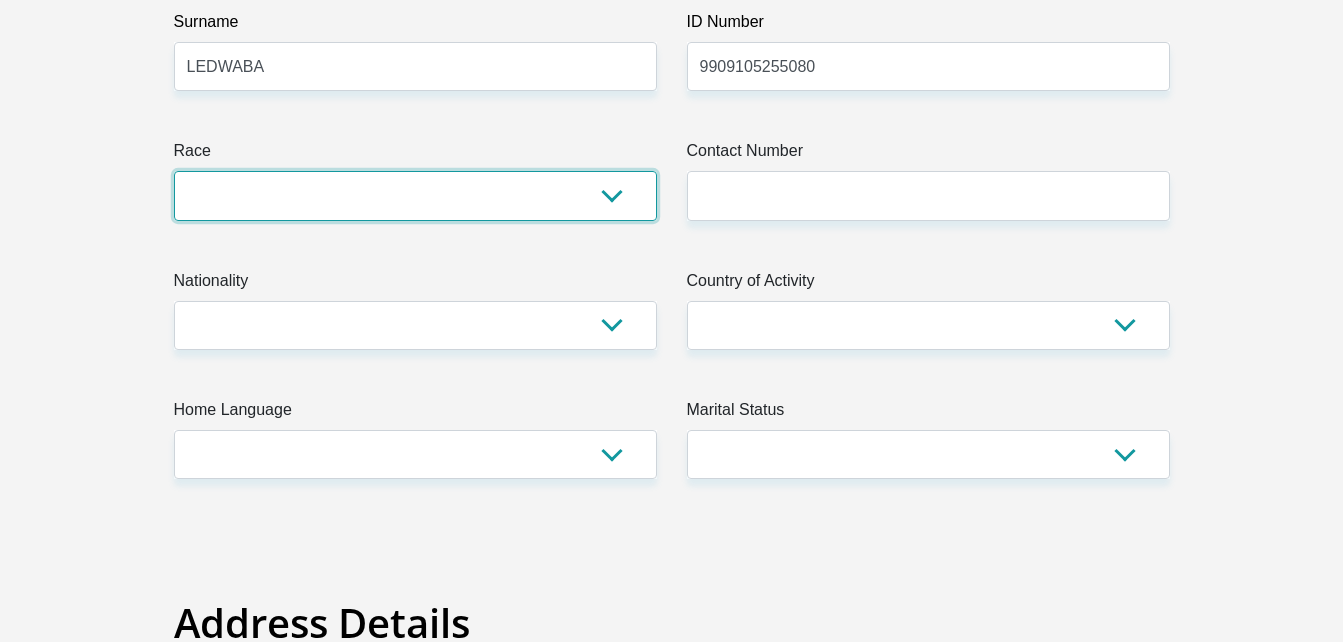 click on "Black
Coloured
Indian
White
Other" at bounding box center [415, 195] 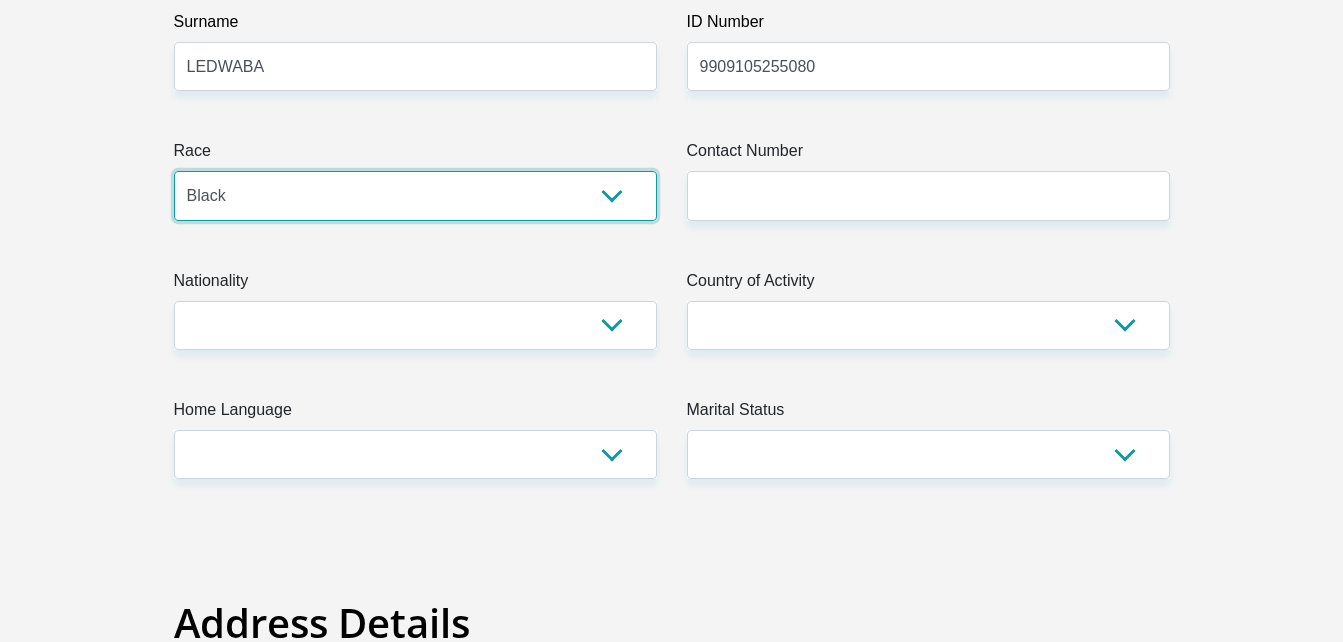 click on "Black
Coloured
Indian
White
Other" at bounding box center [415, 195] 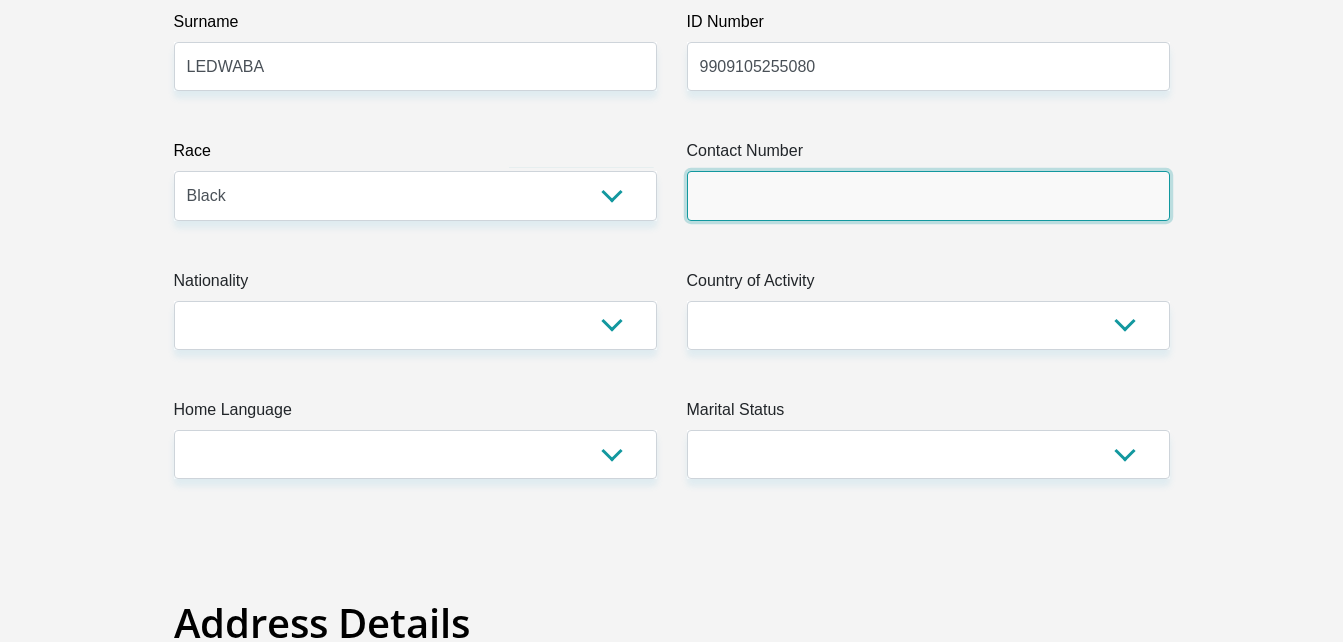 click on "Contact Number" at bounding box center (928, 195) 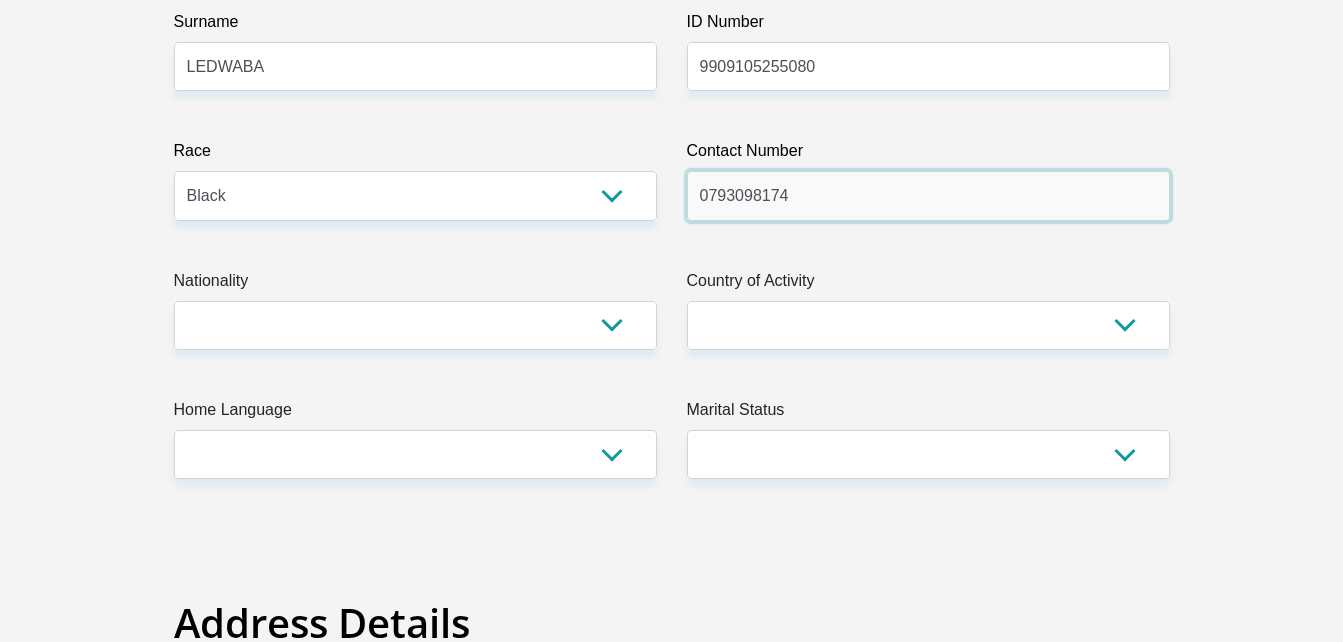 type on "0793098174" 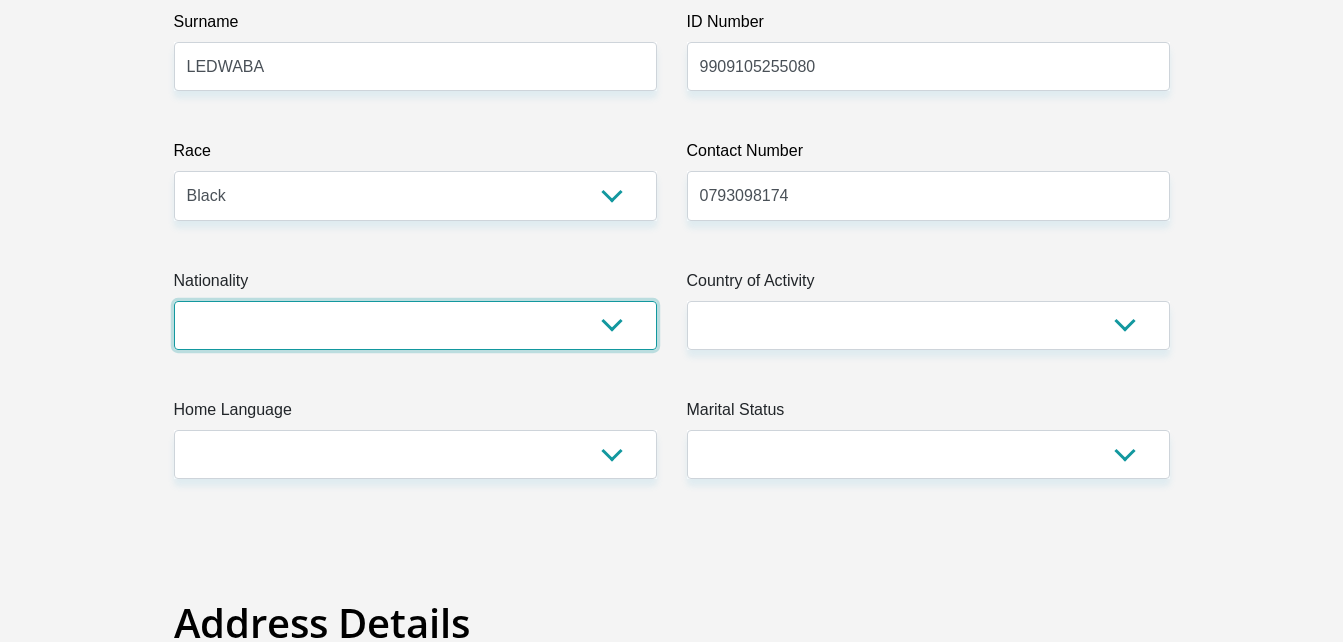 click on "South Africa
Afghanistan
Aland Islands
Albania
Algeria
America Samoa
American Virgin Islands
Andorra
Angola
Anguilla
Antarctica
Antigua and Barbuda
Argentina
Armenia
Aruba
Ascension Island
Australia
Austria
Azerbaijan
Bahamas
Bahrain
Bangladesh
Barbados
Chad" at bounding box center (415, 325) 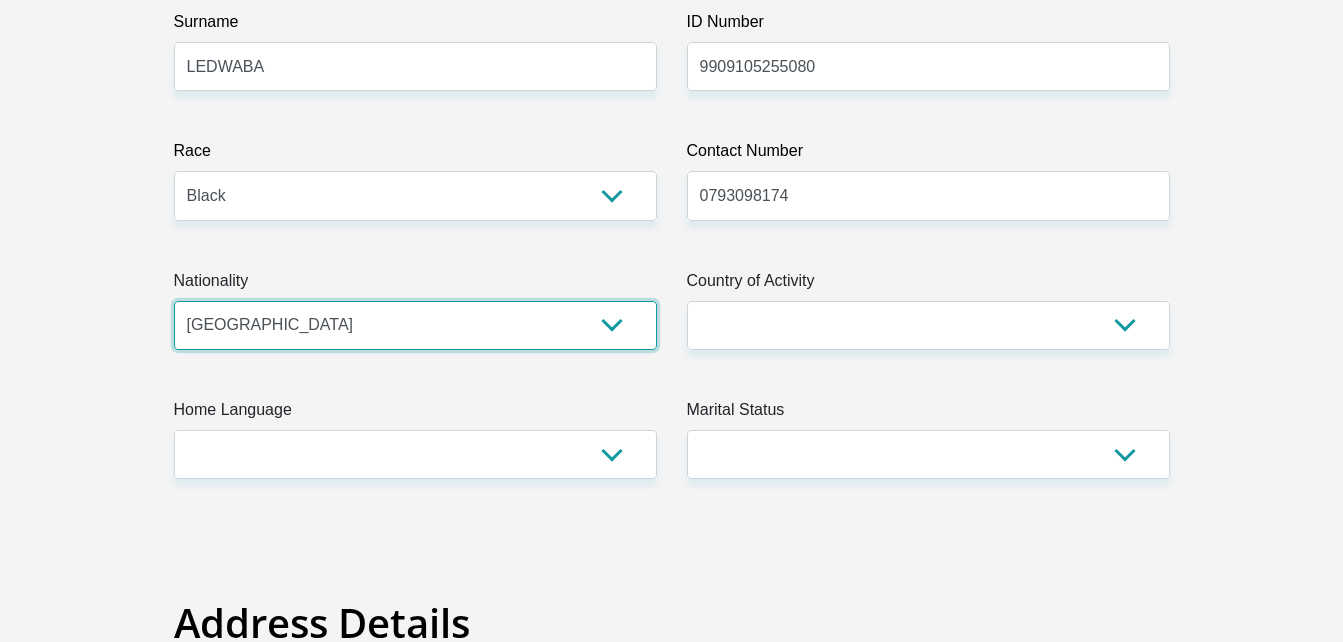 click on "South Africa
Afghanistan
Aland Islands
Albania
Algeria
America Samoa
American Virgin Islands
Andorra
Angola
Anguilla
Antarctica
Antigua and Barbuda
Argentina
Armenia
Aruba
Ascension Island
Australia
Austria
Azerbaijan
Bahamas
Bahrain
Bangladesh
Barbados
Chad" at bounding box center (415, 325) 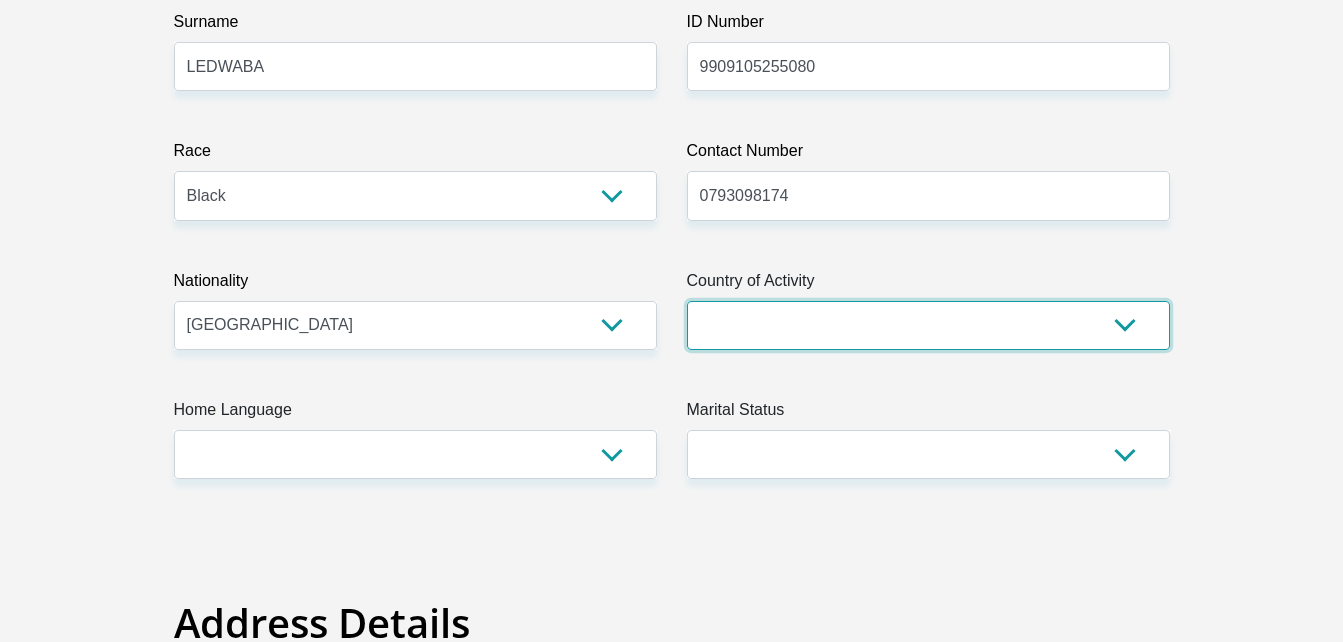 click on "South Africa
Afghanistan
Aland Islands
Albania
Algeria
America Samoa
American Virgin Islands
Andorra
Angola
Anguilla
Antarctica
Antigua and Barbuda
Argentina
Armenia
Aruba
Ascension Island
Australia
Austria
Azerbaijan
Chad" at bounding box center (928, 325) 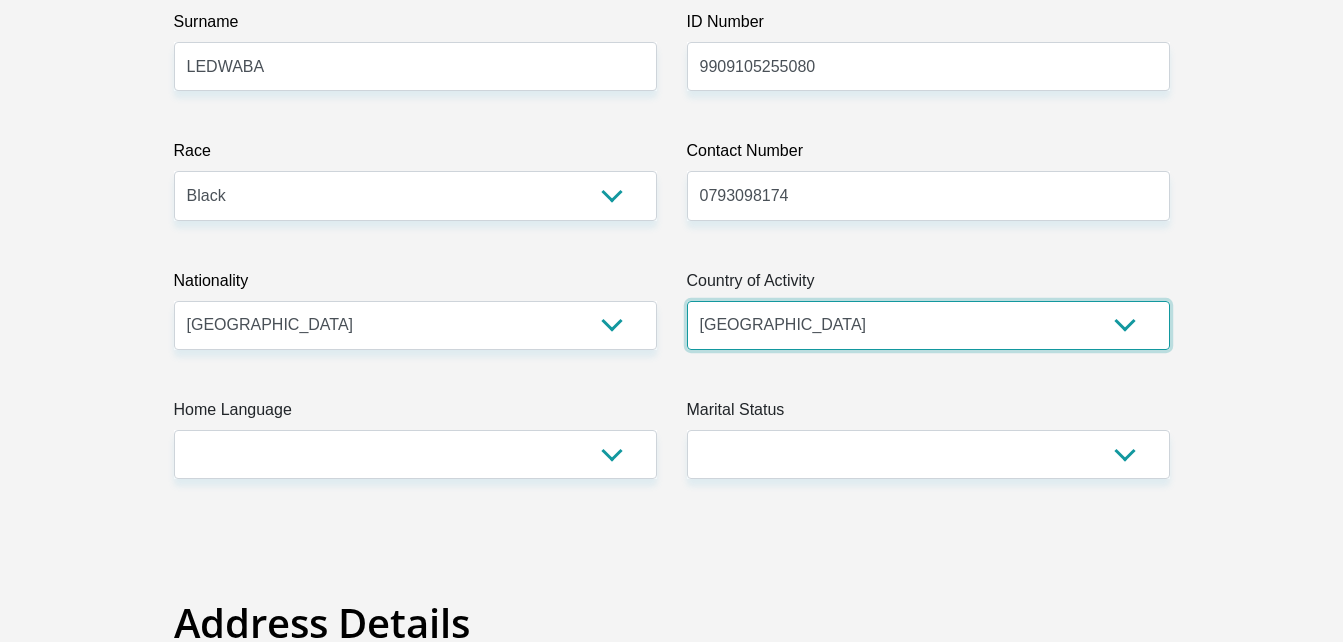 click on "South Africa
Afghanistan
Aland Islands
Albania
Algeria
America Samoa
American Virgin Islands
Andorra
Angola
Anguilla
Antarctica
Antigua and Barbuda
Argentina
Armenia
Aruba
Ascension Island
Australia
Austria
Azerbaijan
Chad" at bounding box center [928, 325] 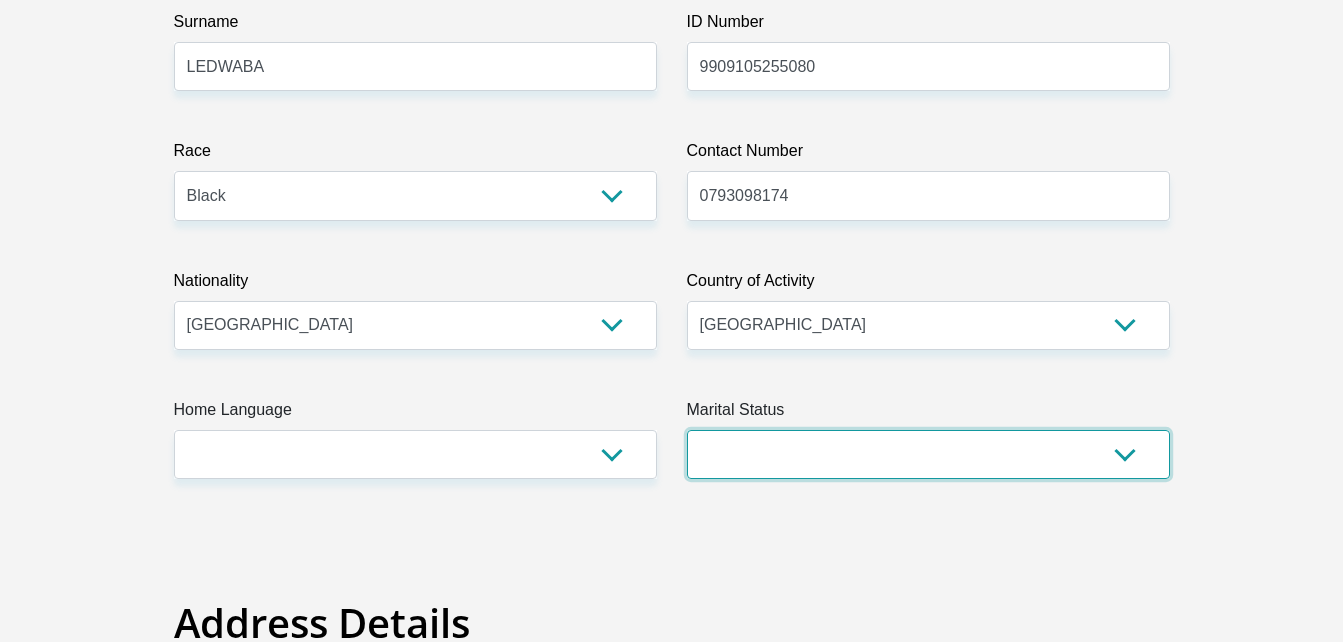 click on "Married ANC
Single
Divorced
Widowed
Married COP or Customary Law" at bounding box center [928, 454] 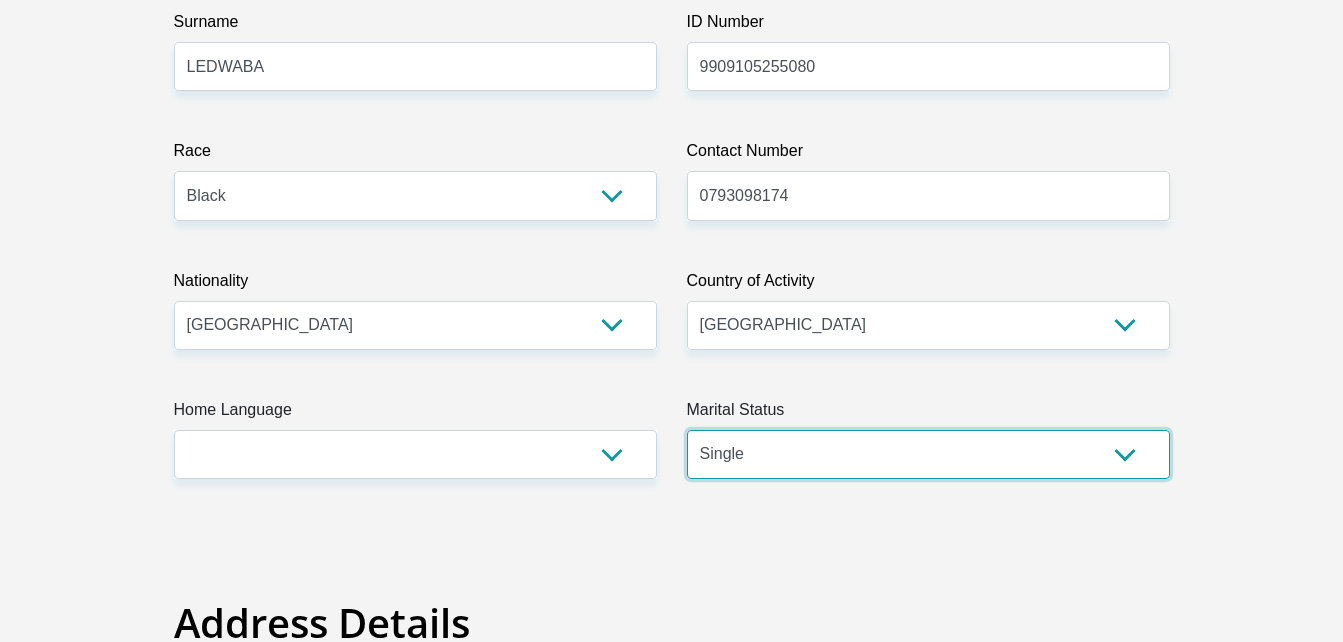 click on "Married ANC
Single
Divorced
Widowed
Married COP or Customary Law" at bounding box center (928, 454) 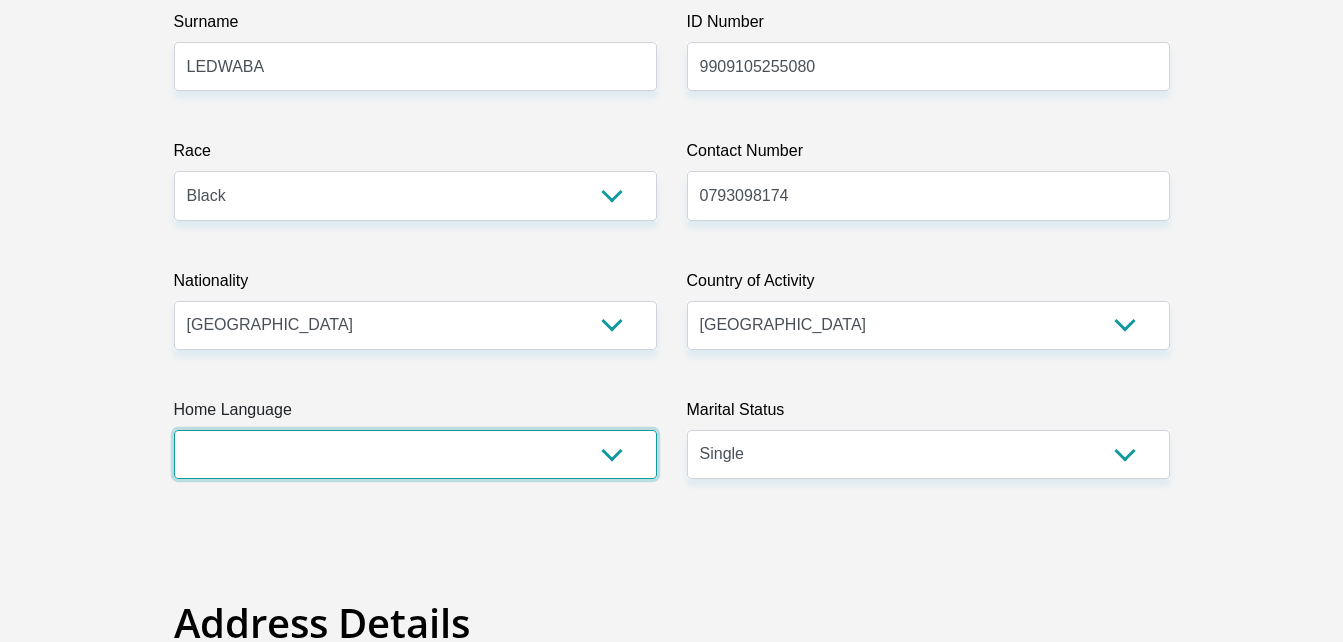 click on "Afrikaans
English
Sepedi
South Ndebele
Southern Sotho
Swati
Tsonga
Tswana
Venda
Xhosa
Zulu
Other" at bounding box center (415, 454) 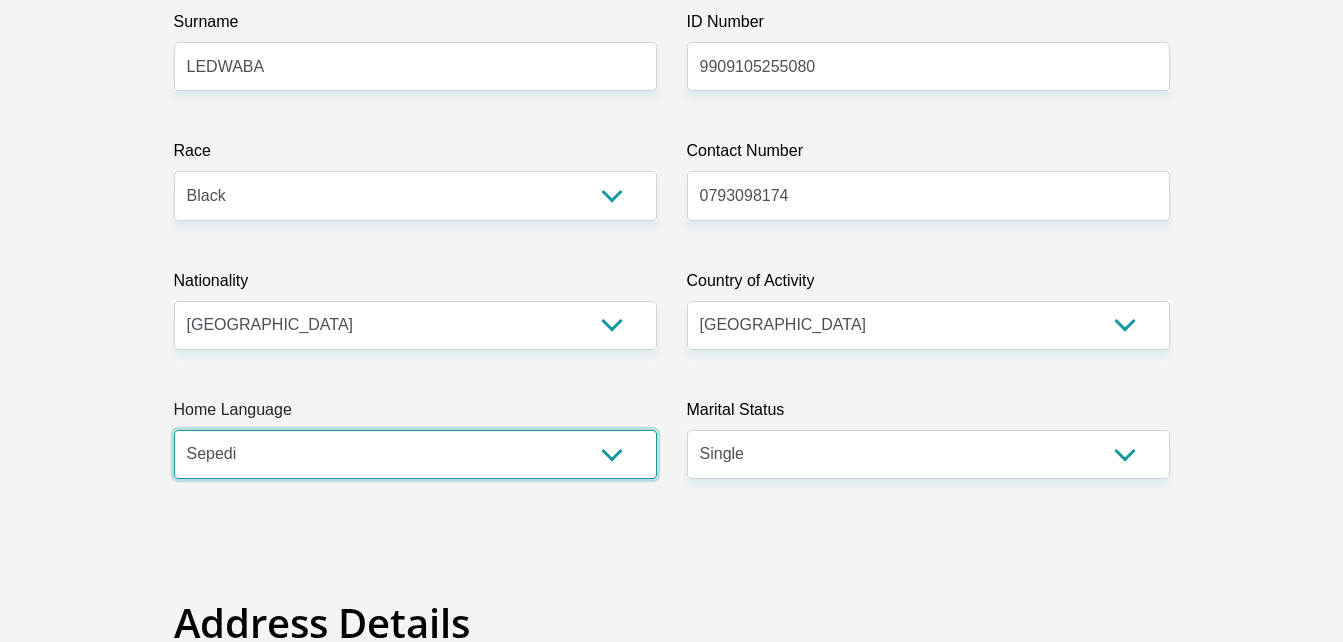 click on "Afrikaans
English
Sepedi
South Ndebele
Southern Sotho
Swati
Tsonga
Tswana
Venda
Xhosa
Zulu
Other" at bounding box center (415, 454) 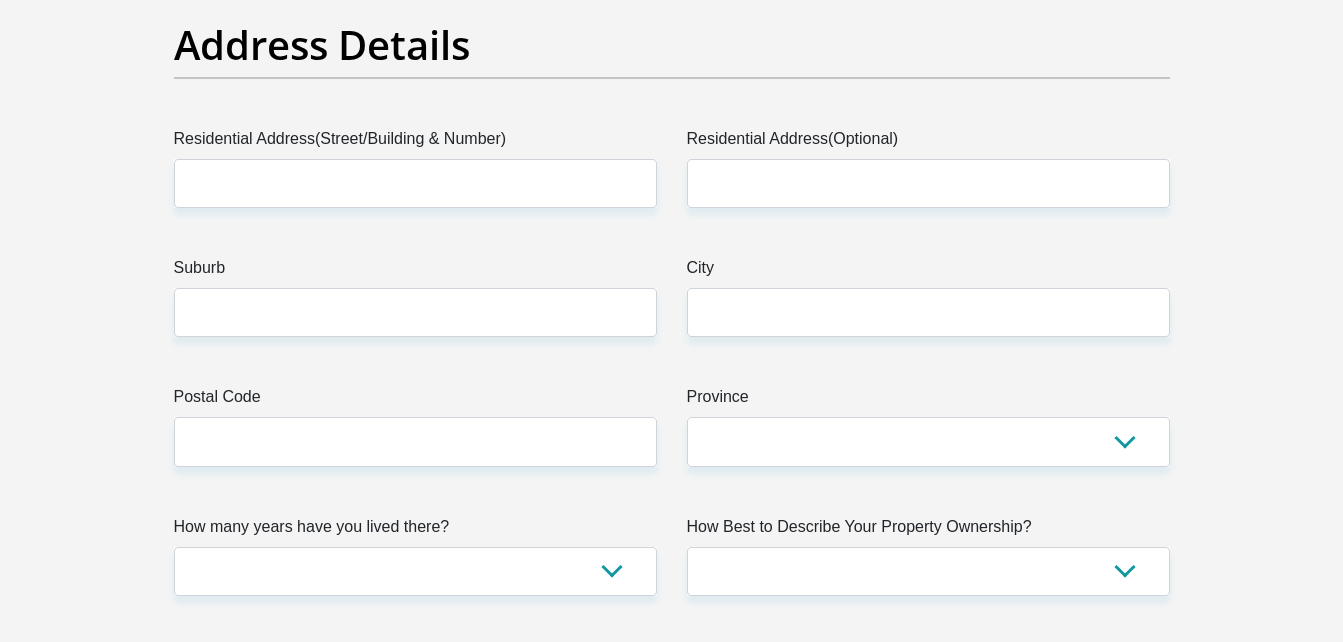 scroll, scrollTop: 1047, scrollLeft: 0, axis: vertical 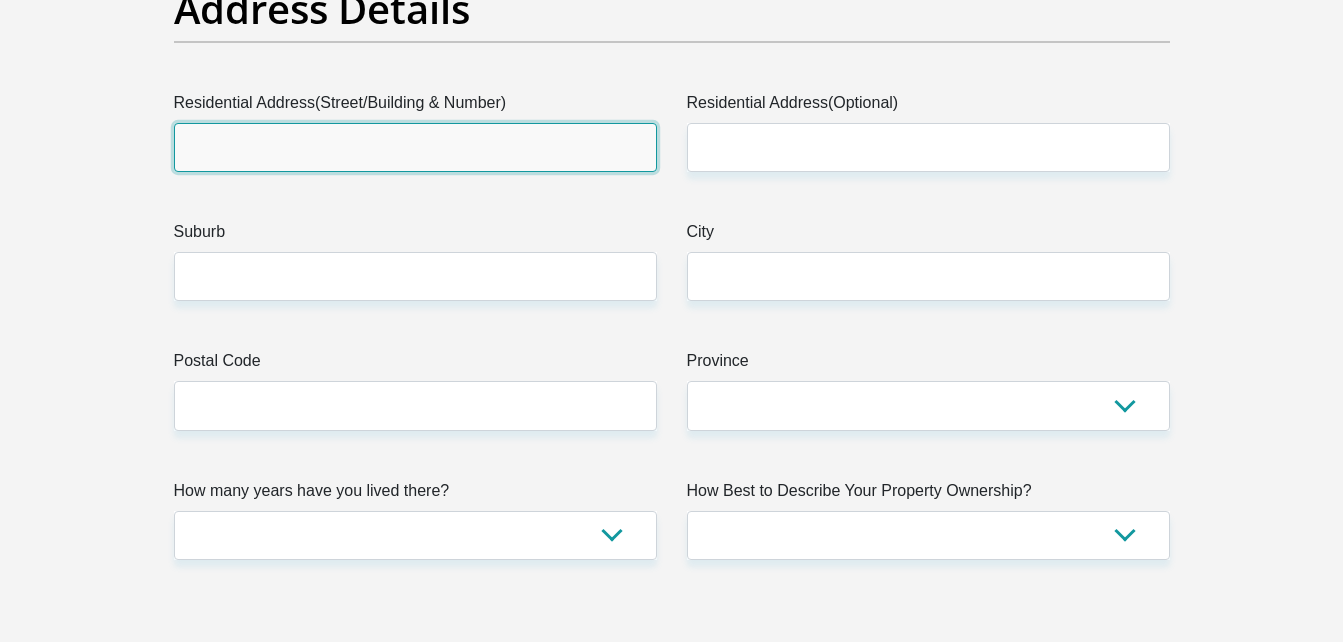 click on "Residential Address(Street/Building & Number)" at bounding box center [415, 147] 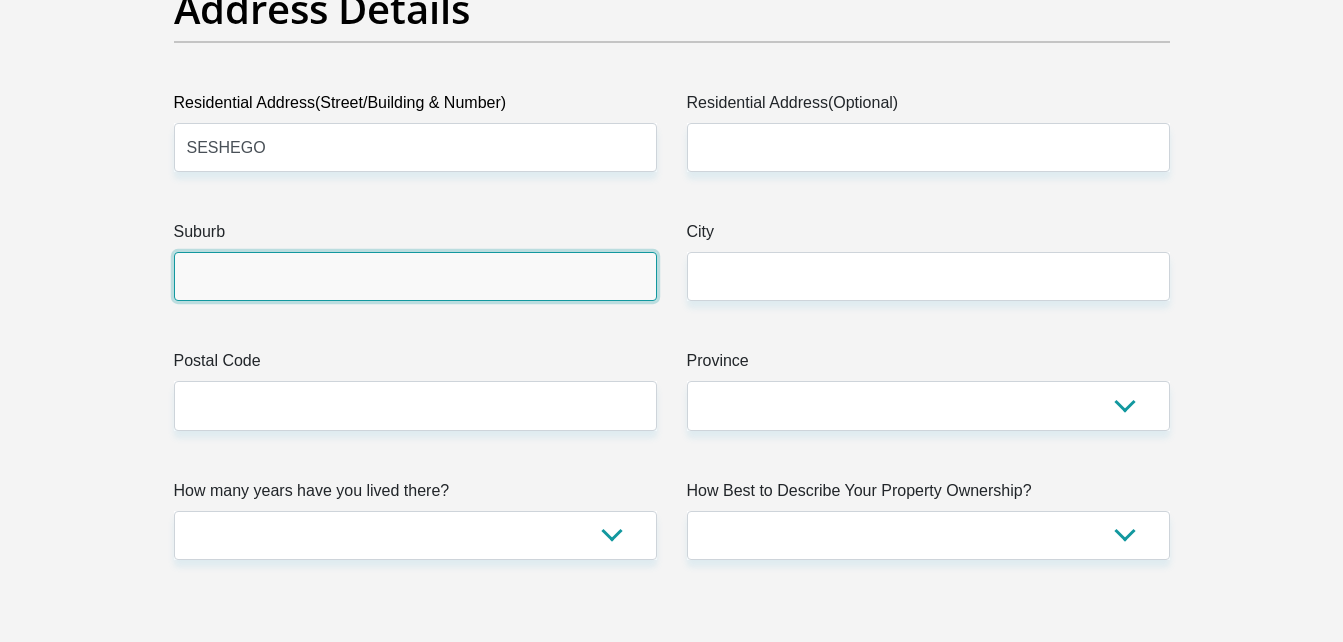 click on "Suburb" at bounding box center [415, 276] 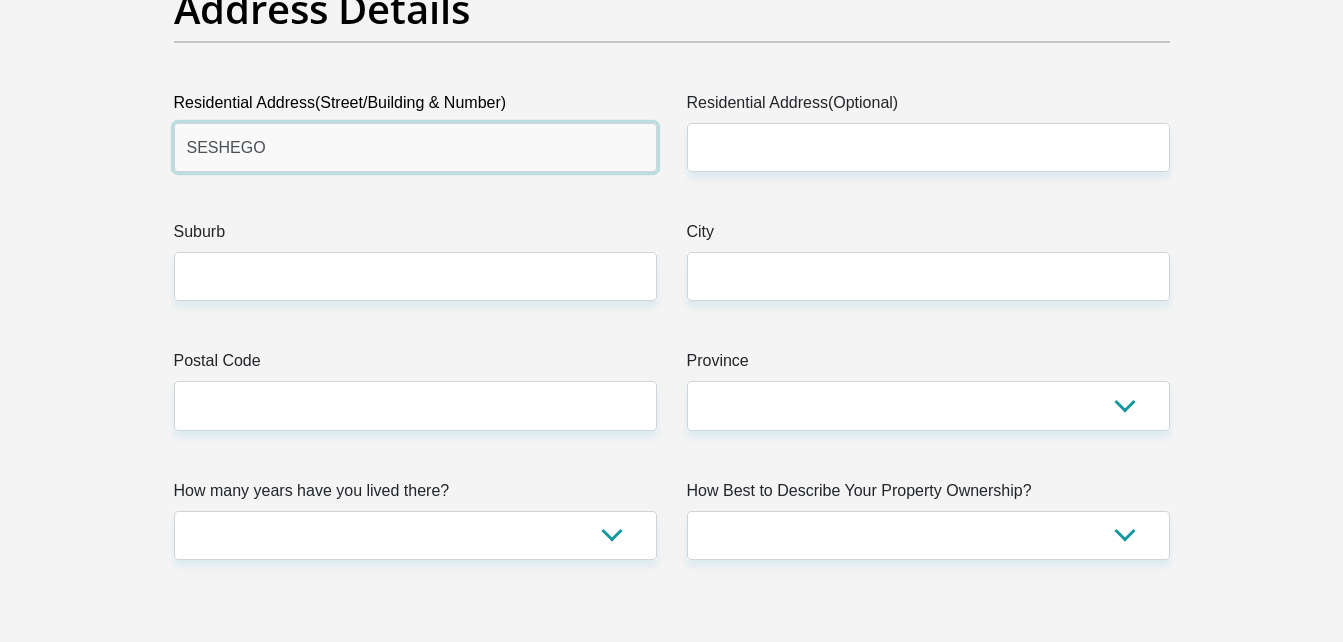 click on "SESHEGO" at bounding box center (415, 147) 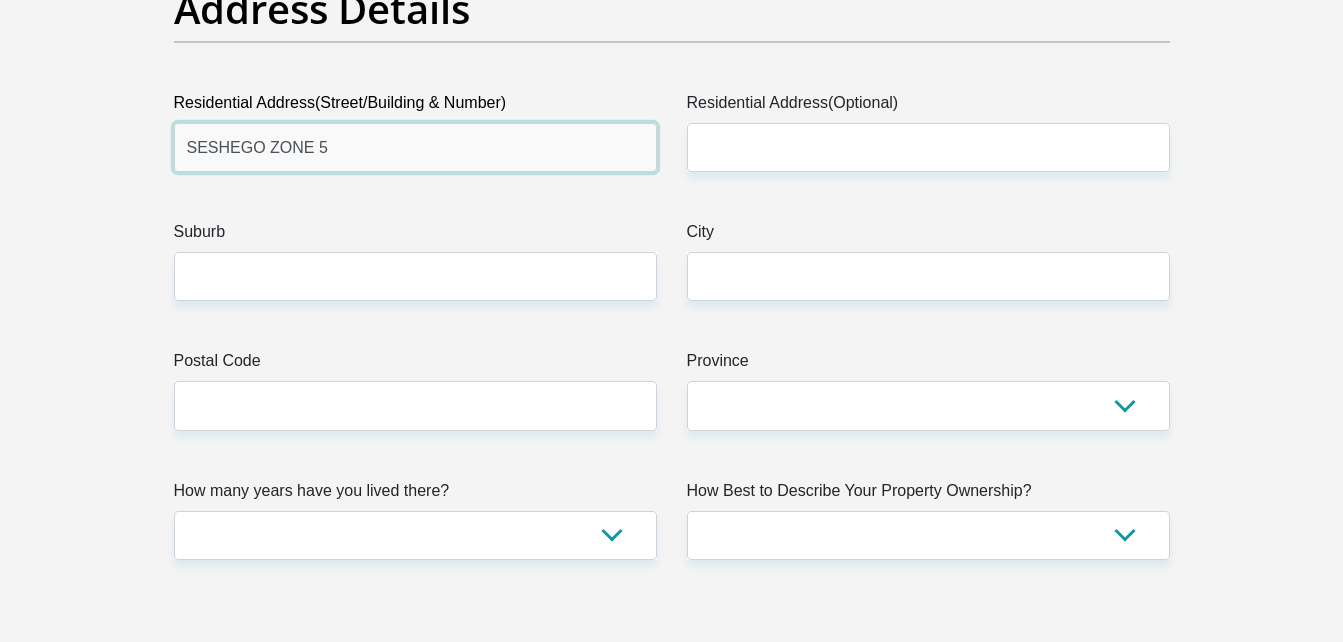 type on "SESHEGO ZONE 5" 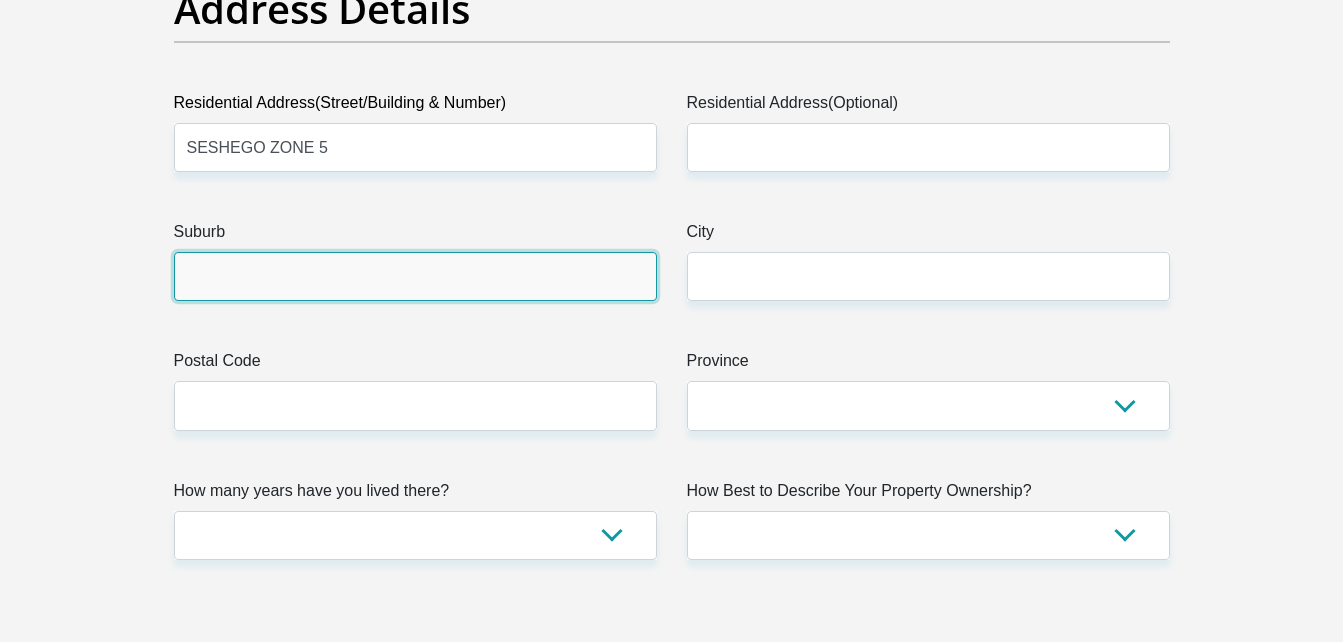 click on "Suburb" at bounding box center [415, 276] 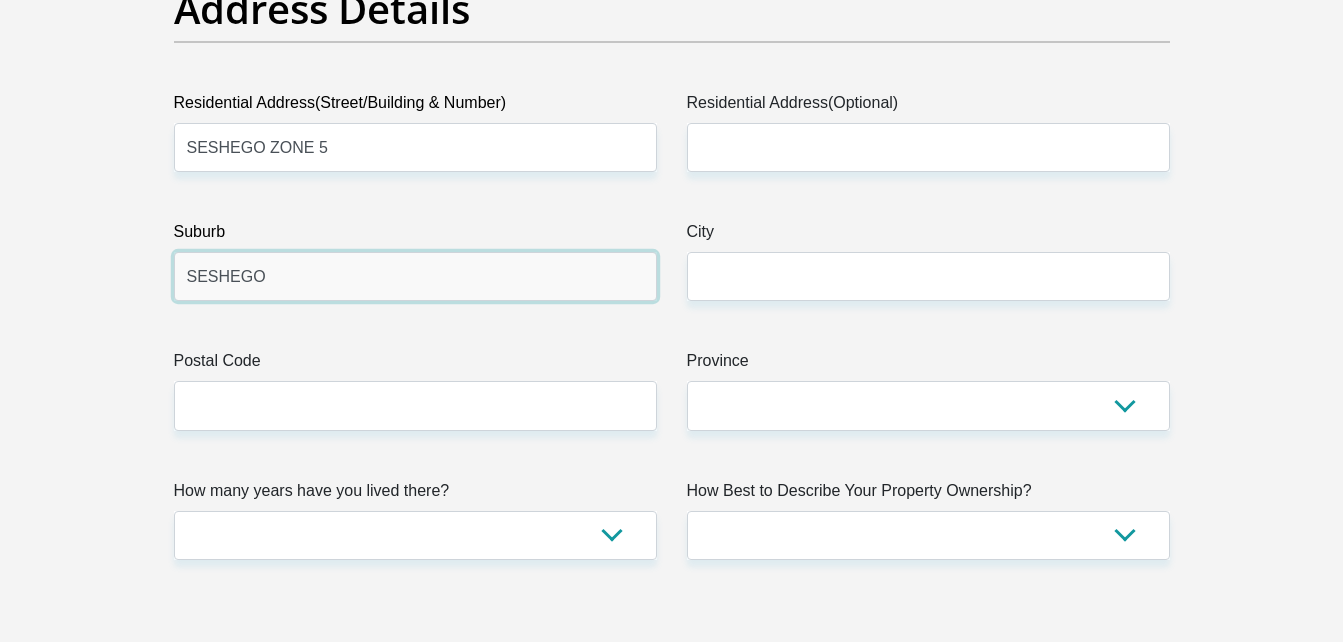type on "SESHEGO" 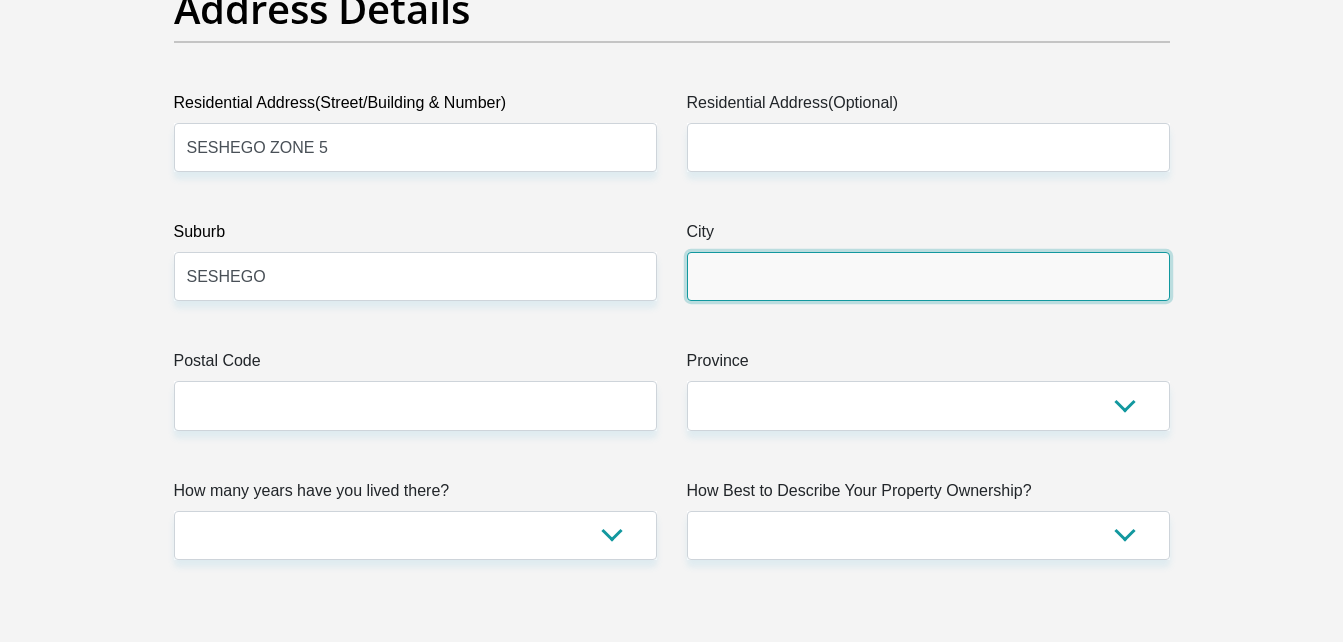 click on "City" at bounding box center (928, 276) 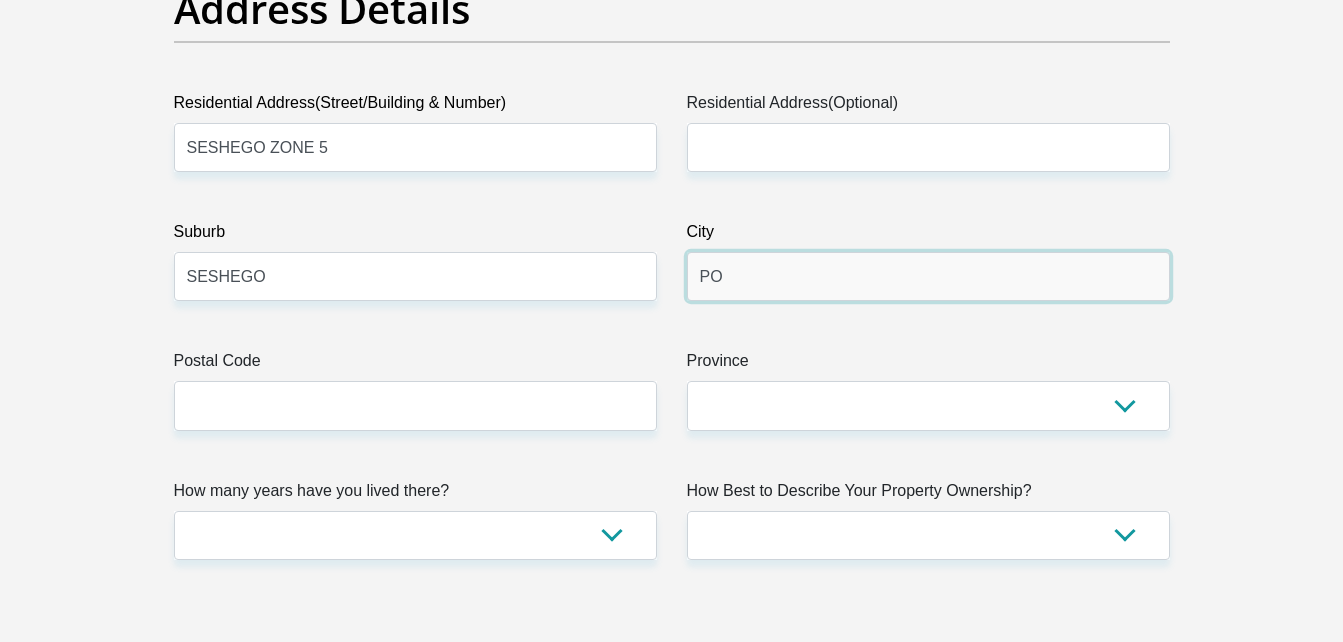 type on "P" 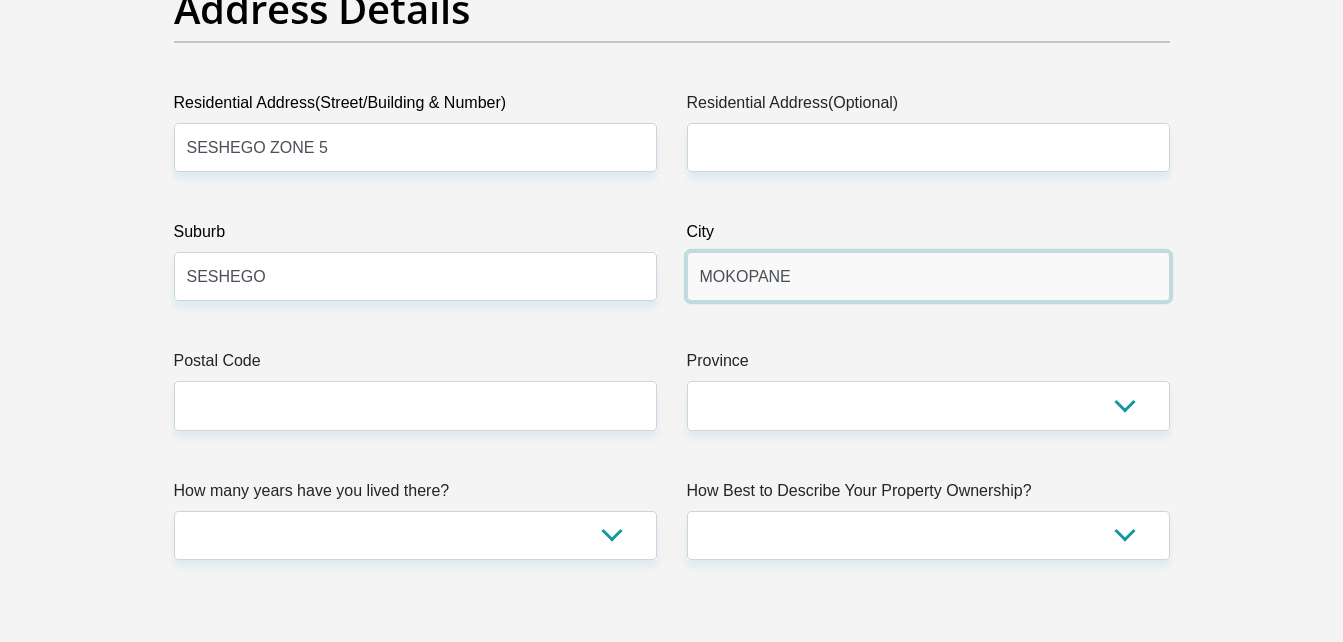 type on "MOKOPANE" 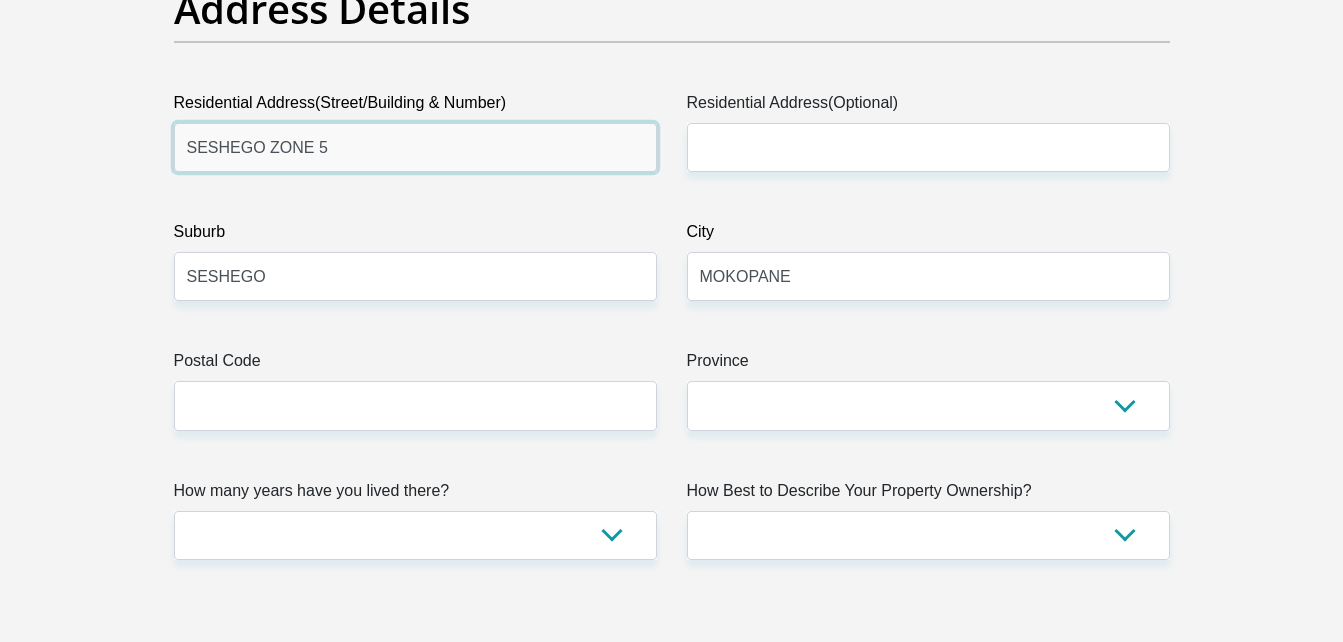 click on "SESHEGO ZONE 5" at bounding box center [415, 147] 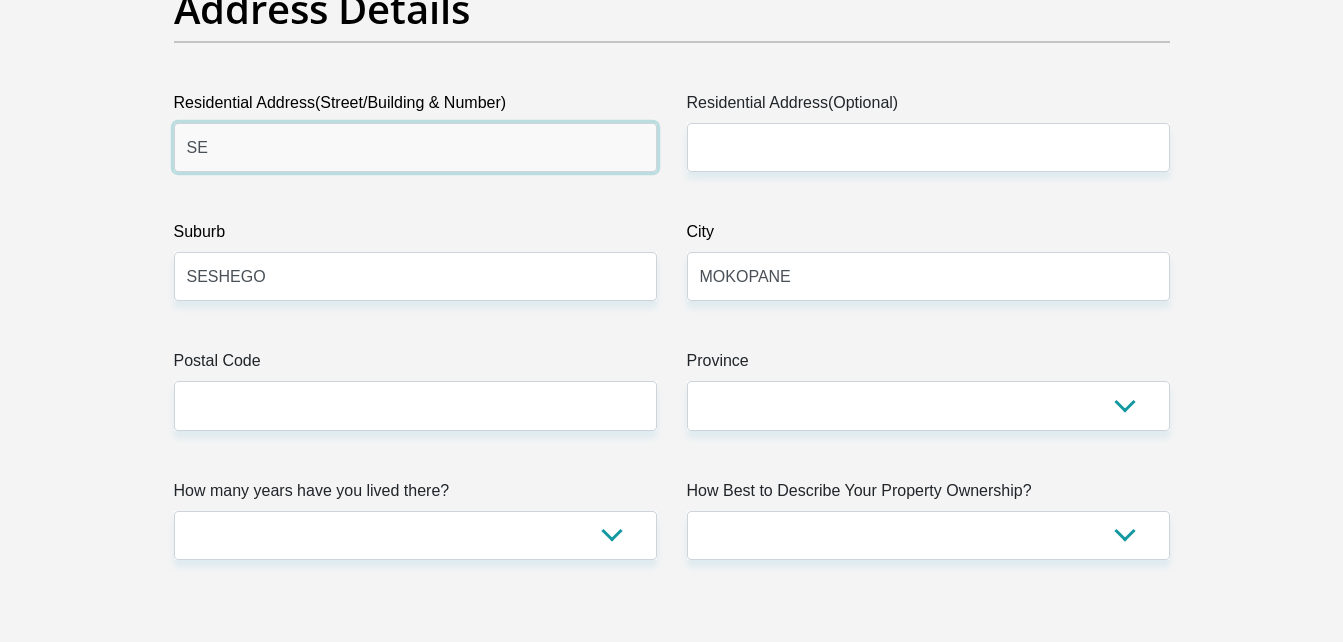 type on "S" 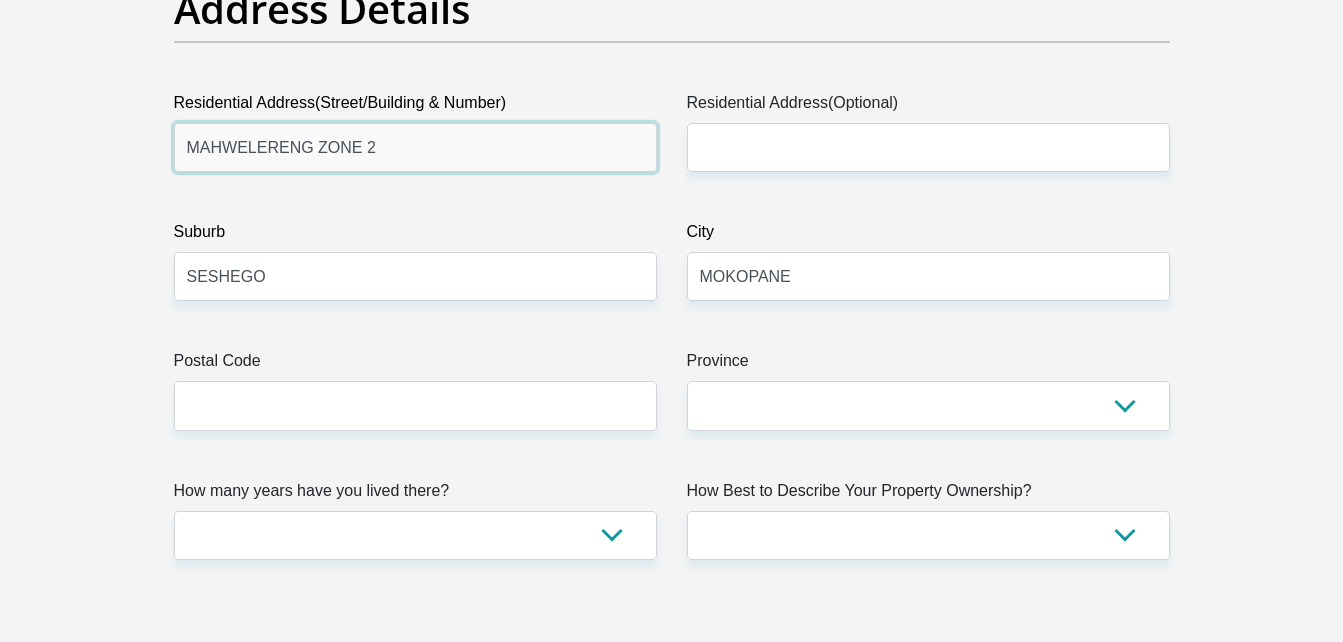 type on "MAHWELERENG ZONE 2" 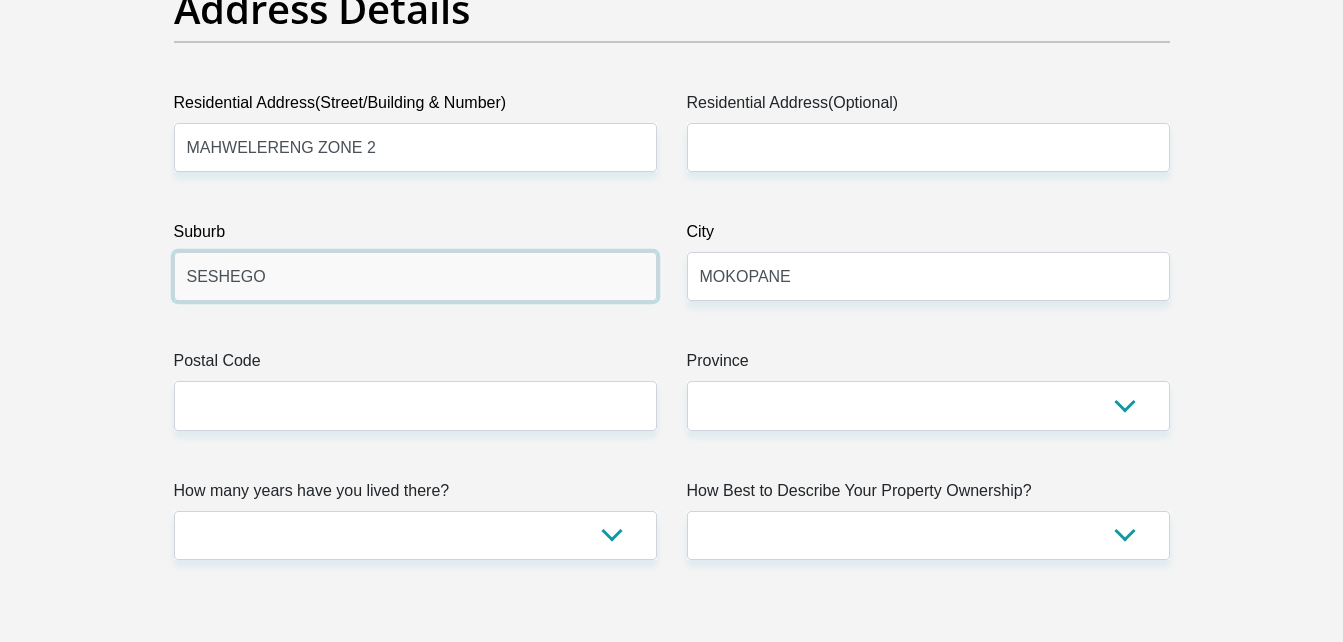 click on "SESHEGO" at bounding box center [415, 276] 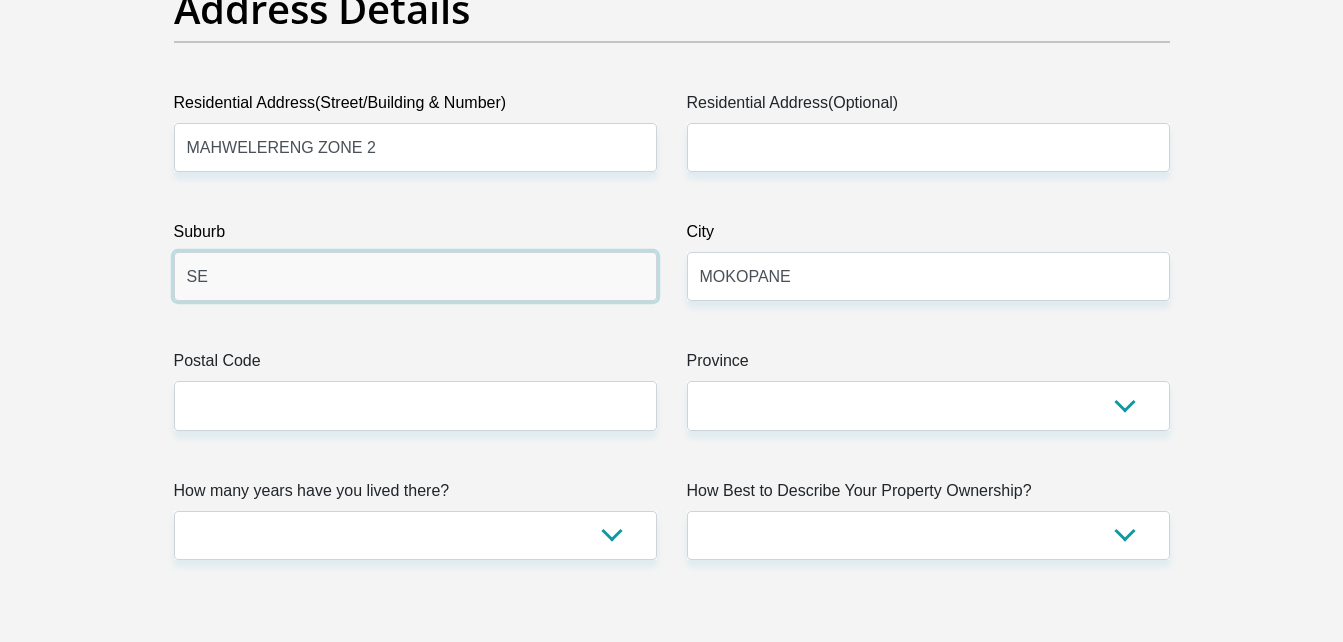 type on "S" 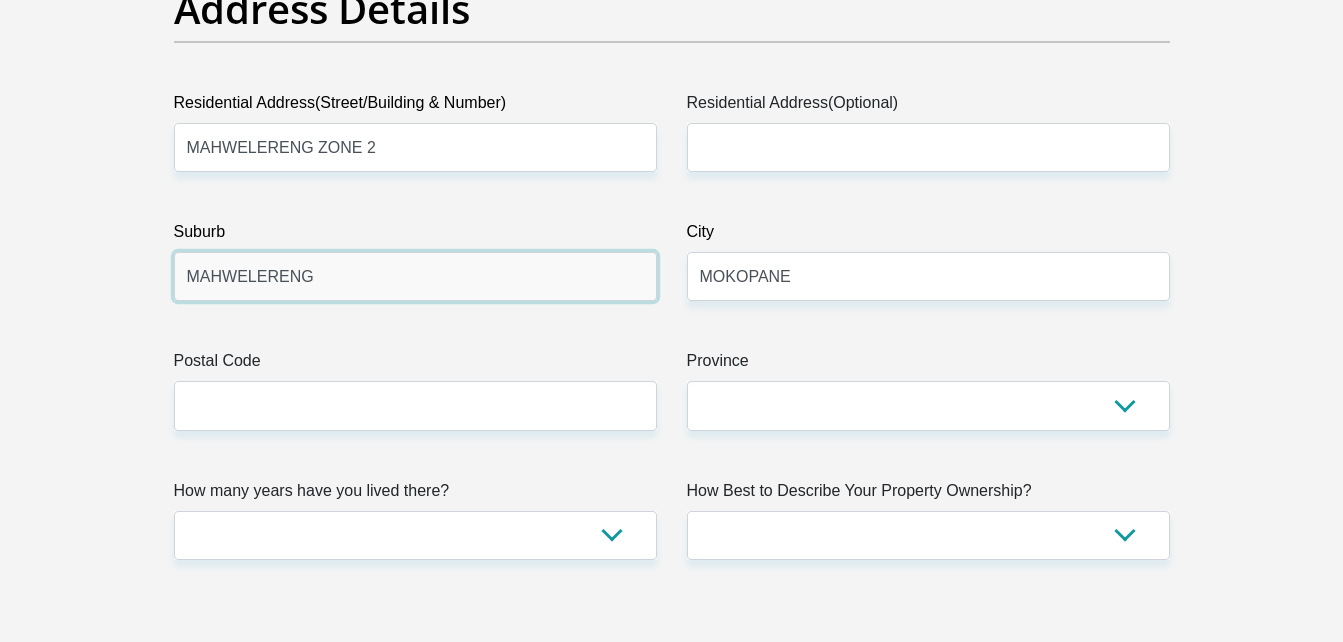 type on "MAHWELERENG" 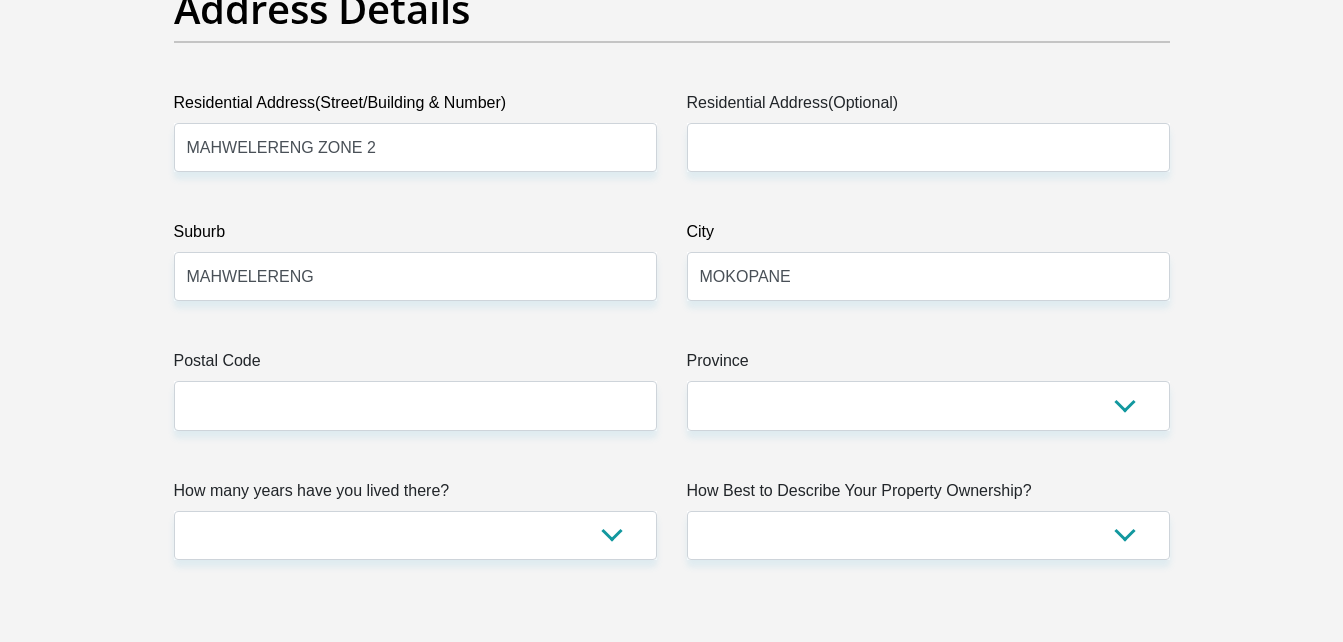 click on "Title
Mr
Ms
Mrs
Dr
Other
First Name
TEBOGO
Surname
LEDWABA
ID Number
9909105255080
Please input valid ID number
Race
Black
Coloured
Indian
White
Other
Contact Number
0793098174
Please input valid contact number
Nationality
South Africa
Afghanistan
Aland Islands  Albania  Algeria" at bounding box center (672, 2520) 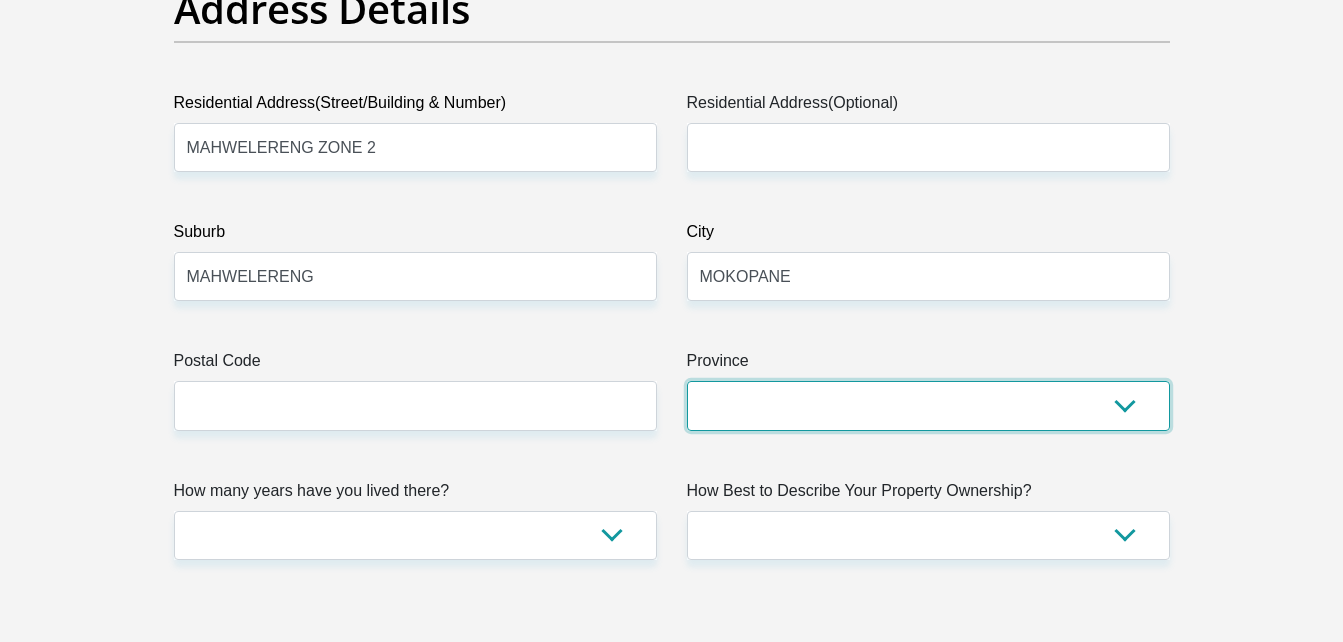click on "Eastern Cape
Free State
Gauteng
KwaZulu-Natal
Limpopo
Mpumalanga
Northern Cape
North West
Western Cape" at bounding box center [928, 405] 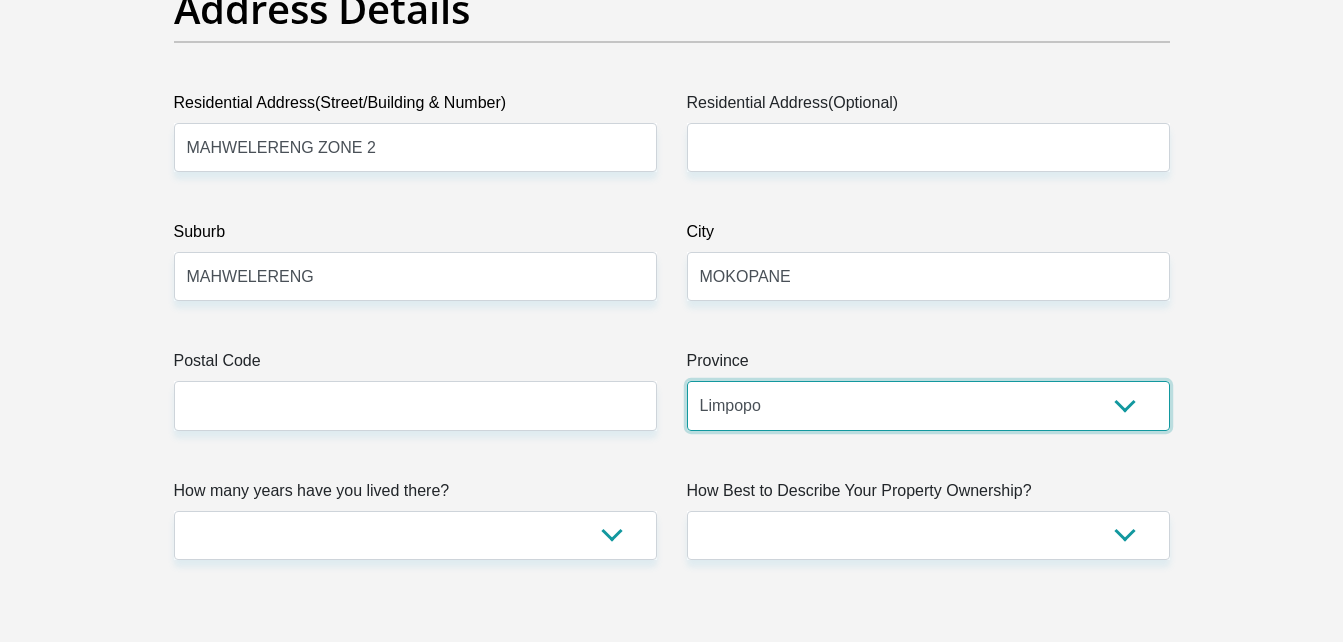 click on "Eastern Cape
Free State
Gauteng
KwaZulu-Natal
Limpopo
Mpumalanga
Northern Cape
North West
Western Cape" at bounding box center [928, 405] 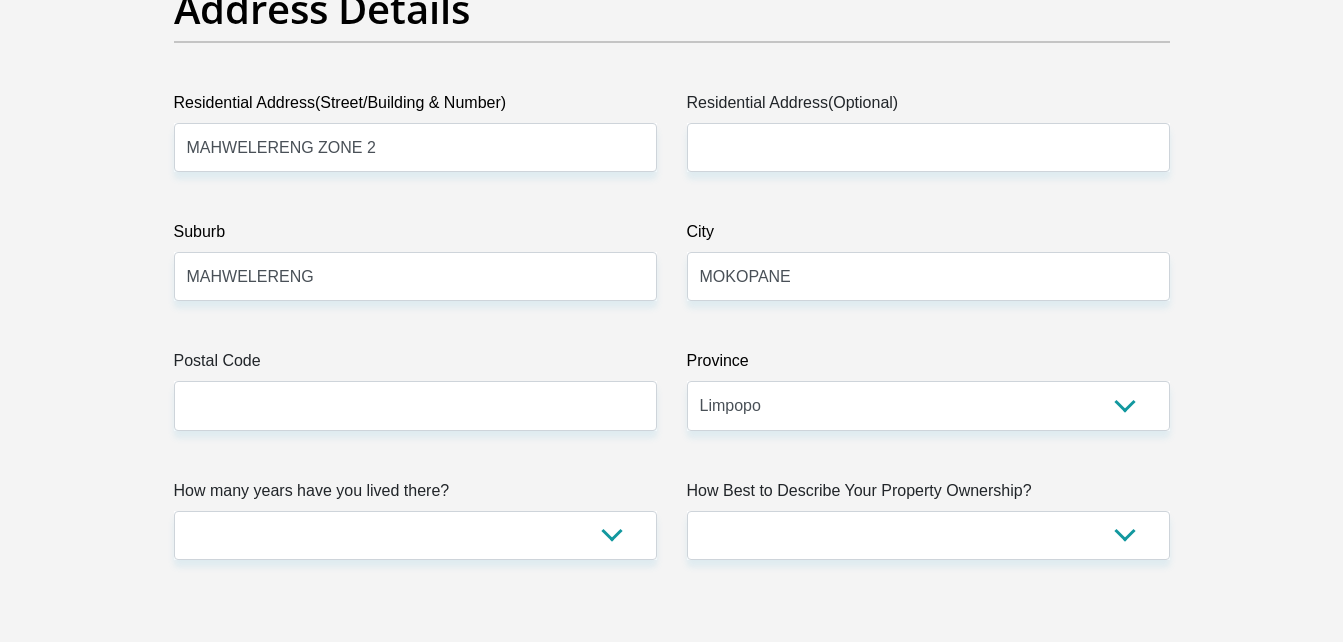 click on "City" at bounding box center (928, 236) 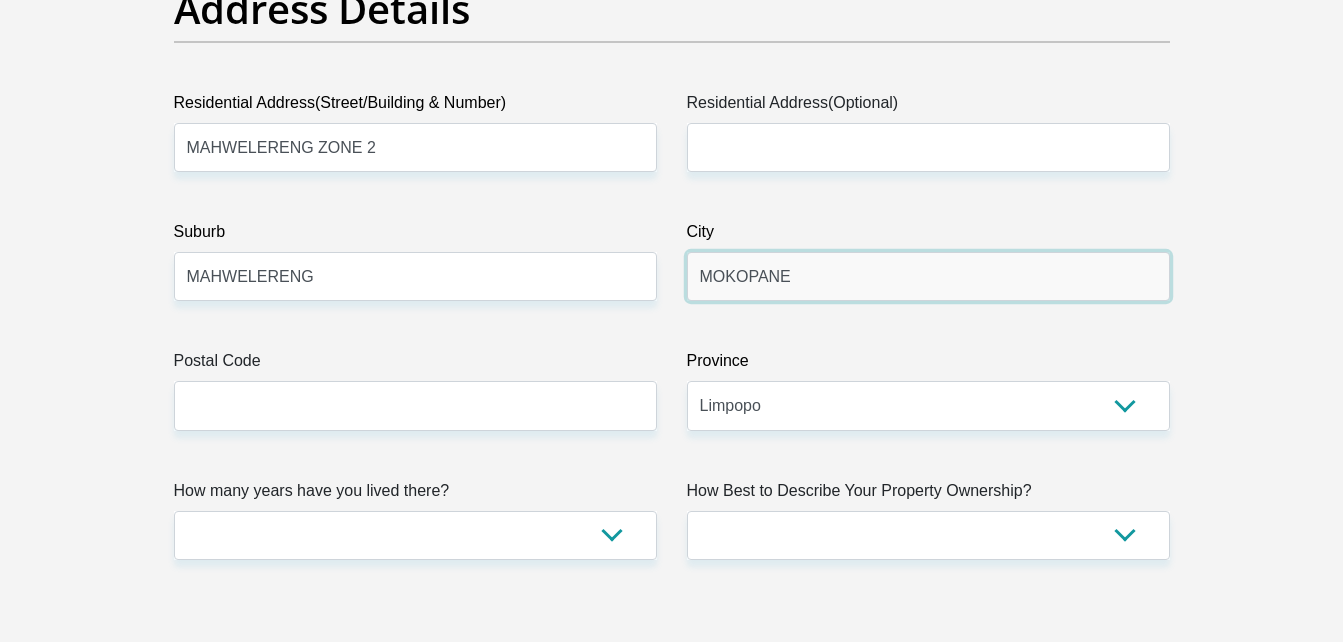 click on "MOKOPANE" at bounding box center [928, 276] 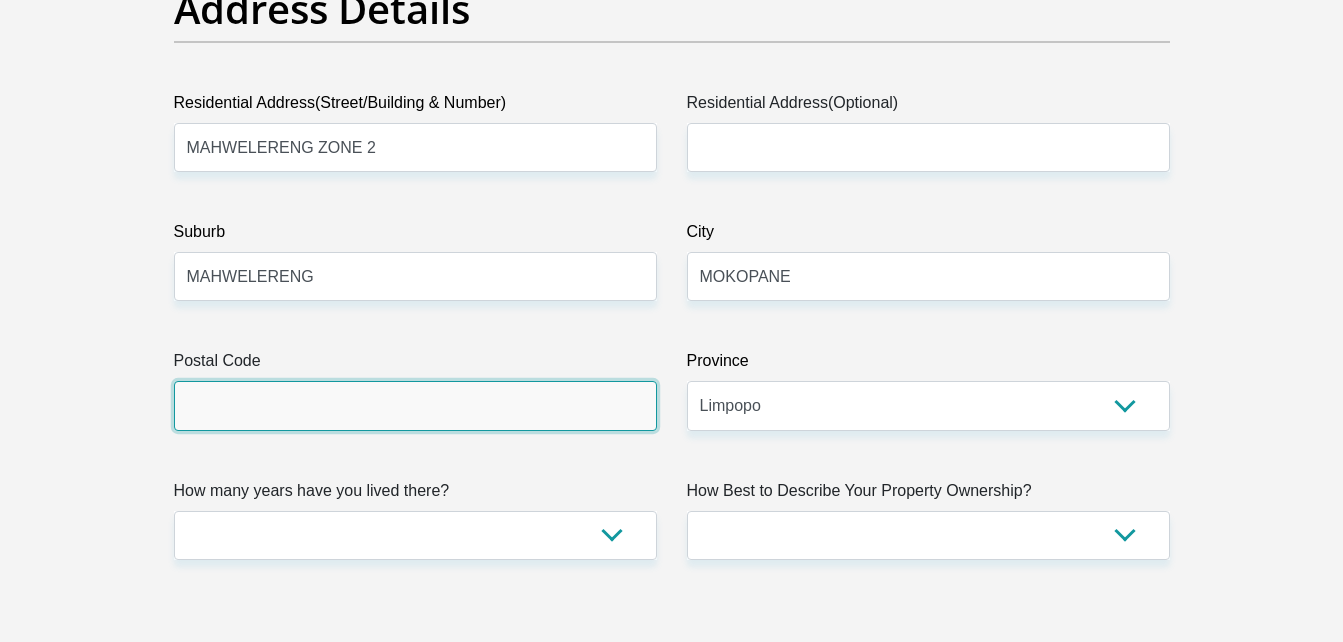 click on "Postal Code" at bounding box center [415, 405] 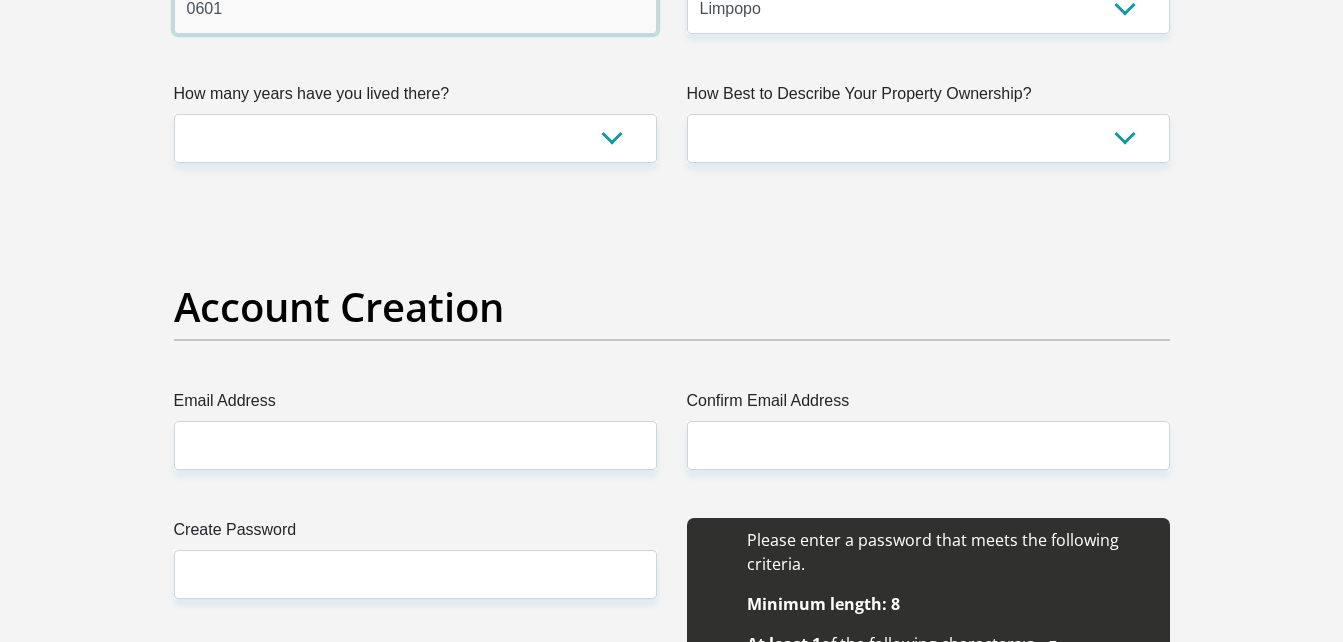 scroll, scrollTop: 1408, scrollLeft: 0, axis: vertical 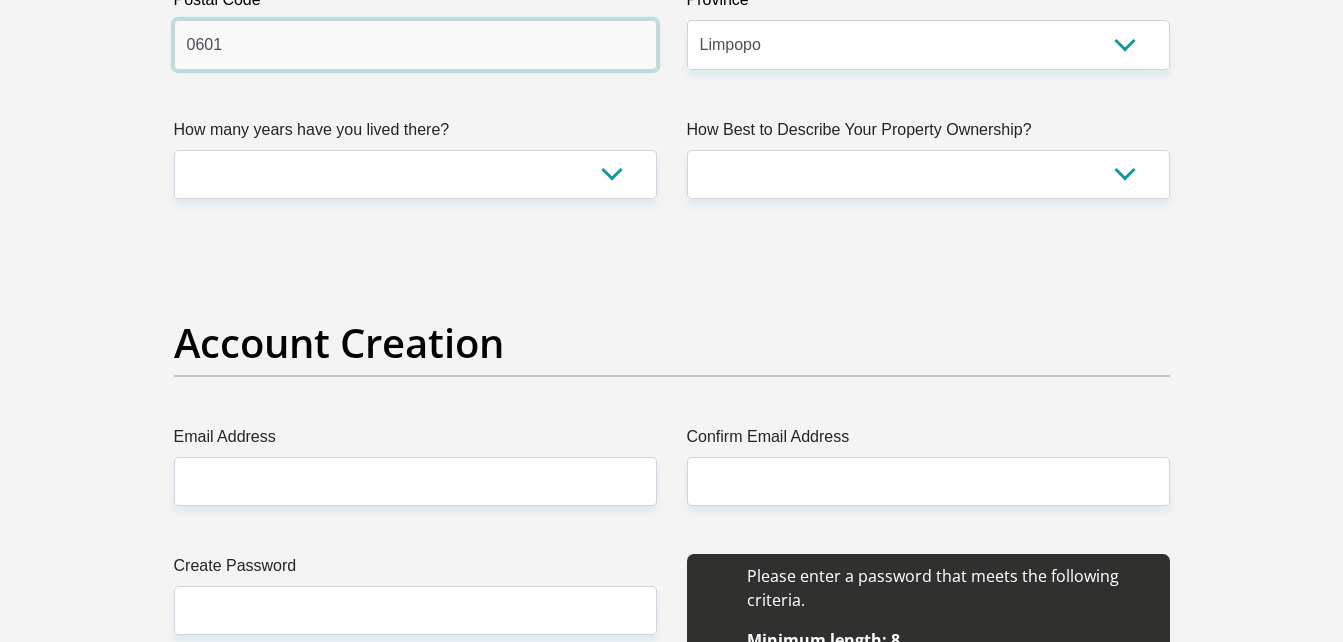 type on "0601" 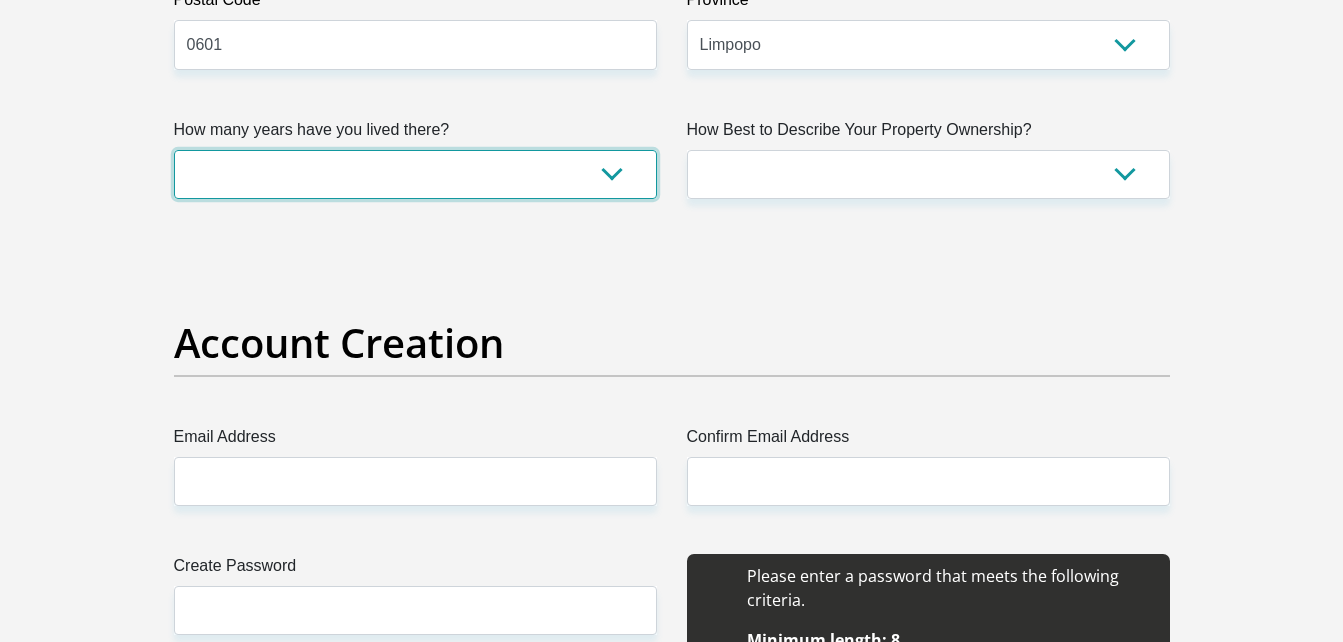 click on "less than 1 year
1-3 years
3-5 years
5+ years" at bounding box center [415, 174] 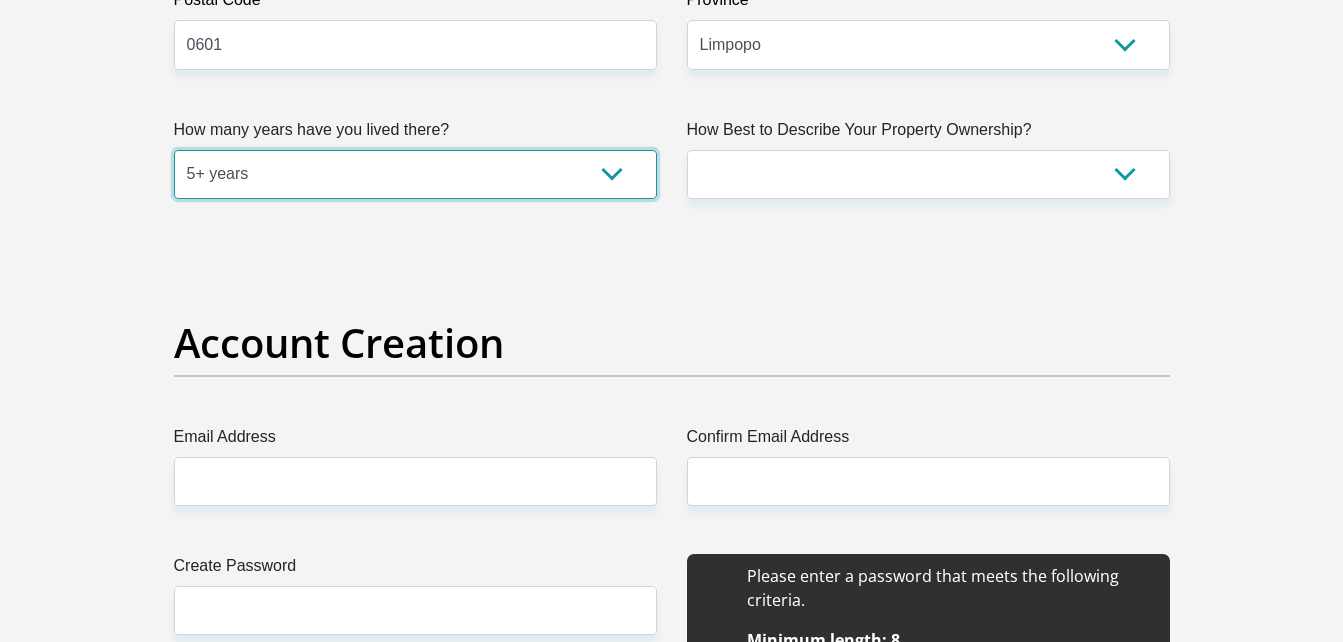 click on "less than 1 year
1-3 years
3-5 years
5+ years" at bounding box center (415, 174) 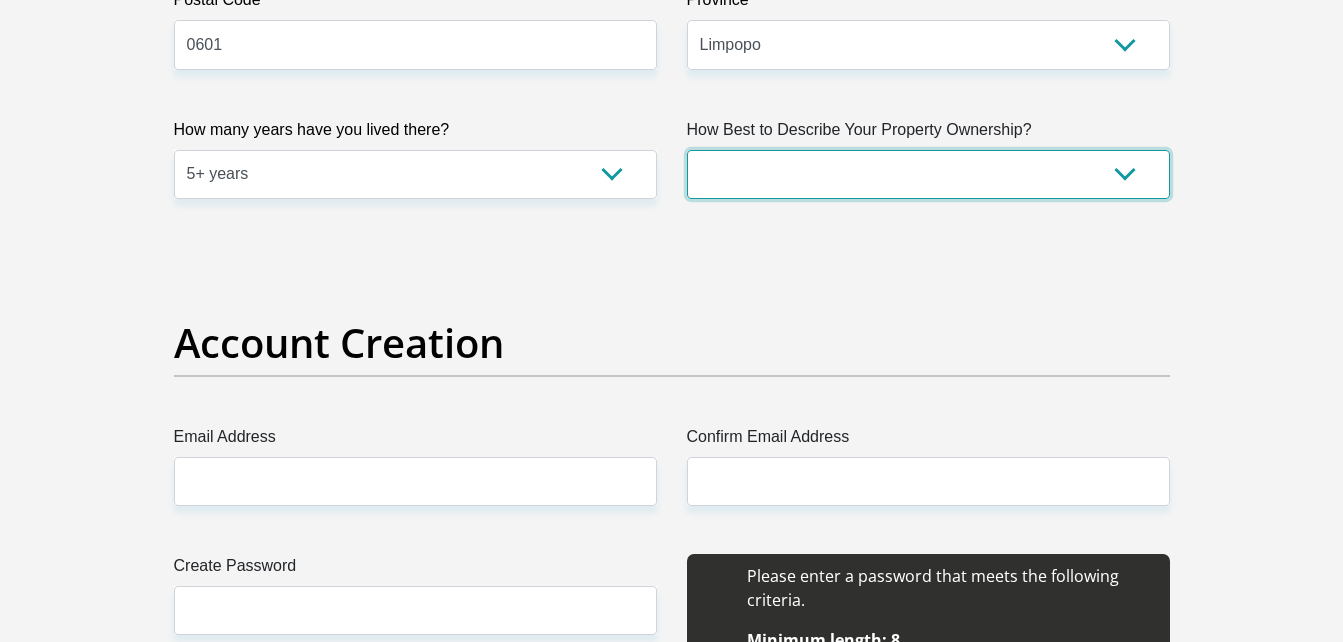 click on "Owned
Rented
Family Owned
Company Dwelling" at bounding box center [928, 174] 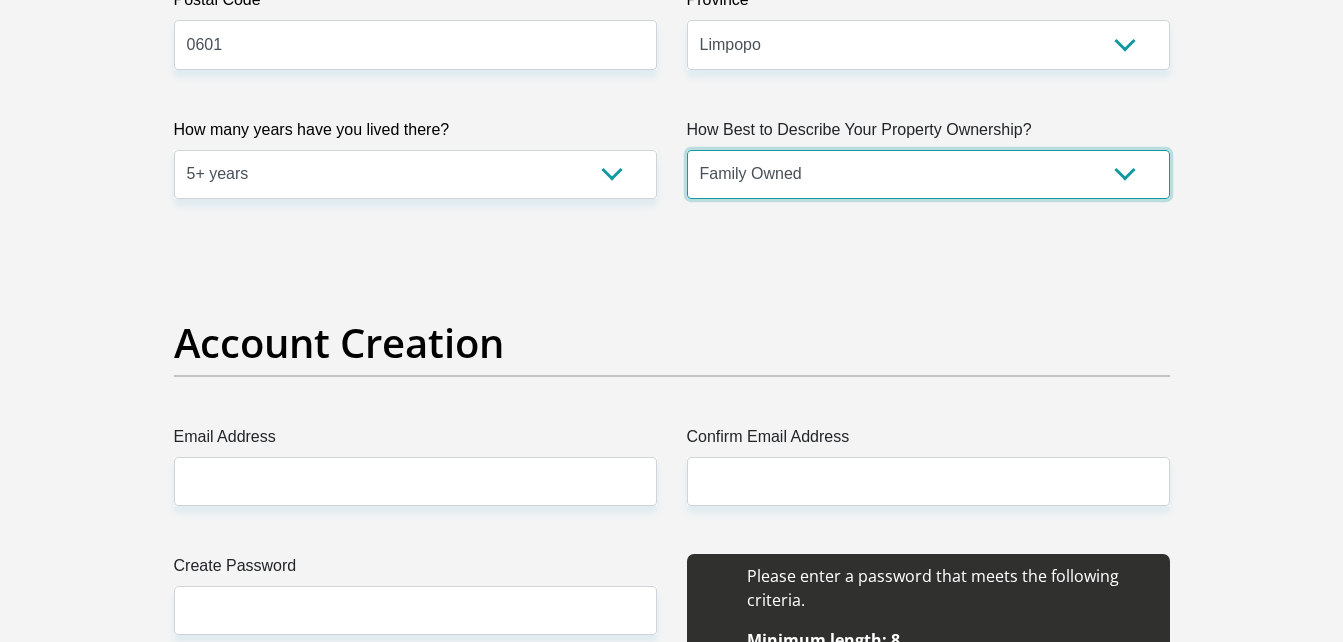 click on "Owned
Rented
Family Owned
Company Dwelling" at bounding box center (928, 174) 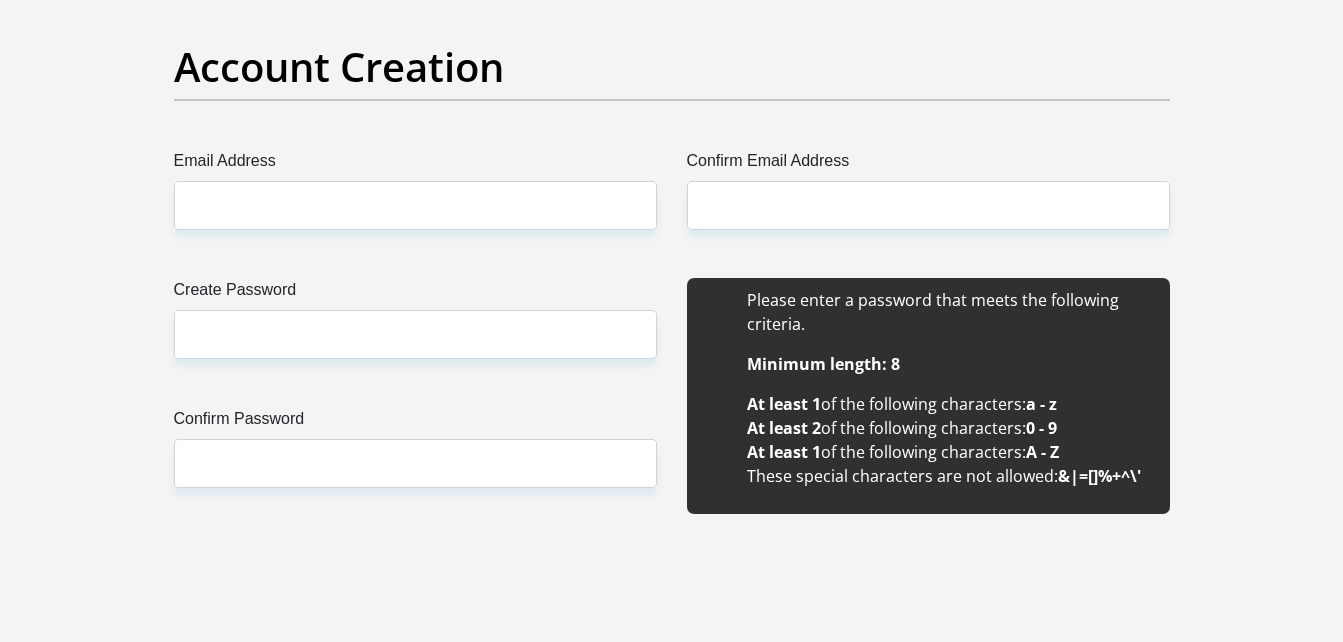 scroll, scrollTop: 1817, scrollLeft: 0, axis: vertical 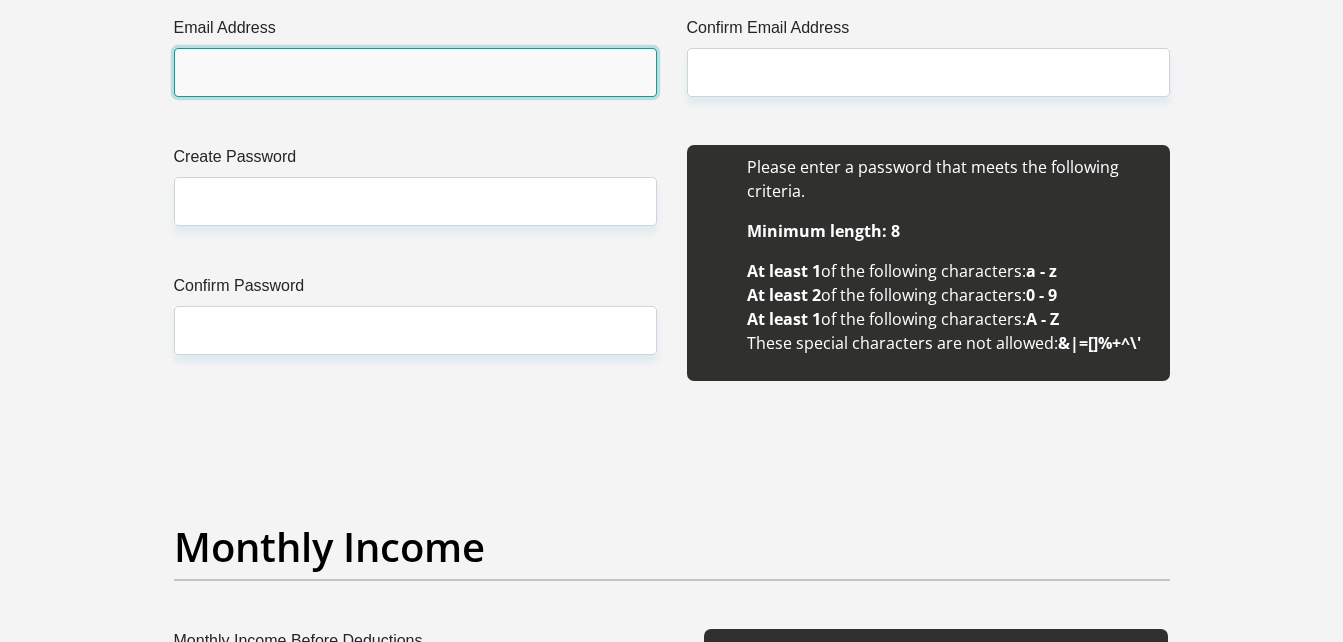 click on "Email Address" at bounding box center [415, 72] 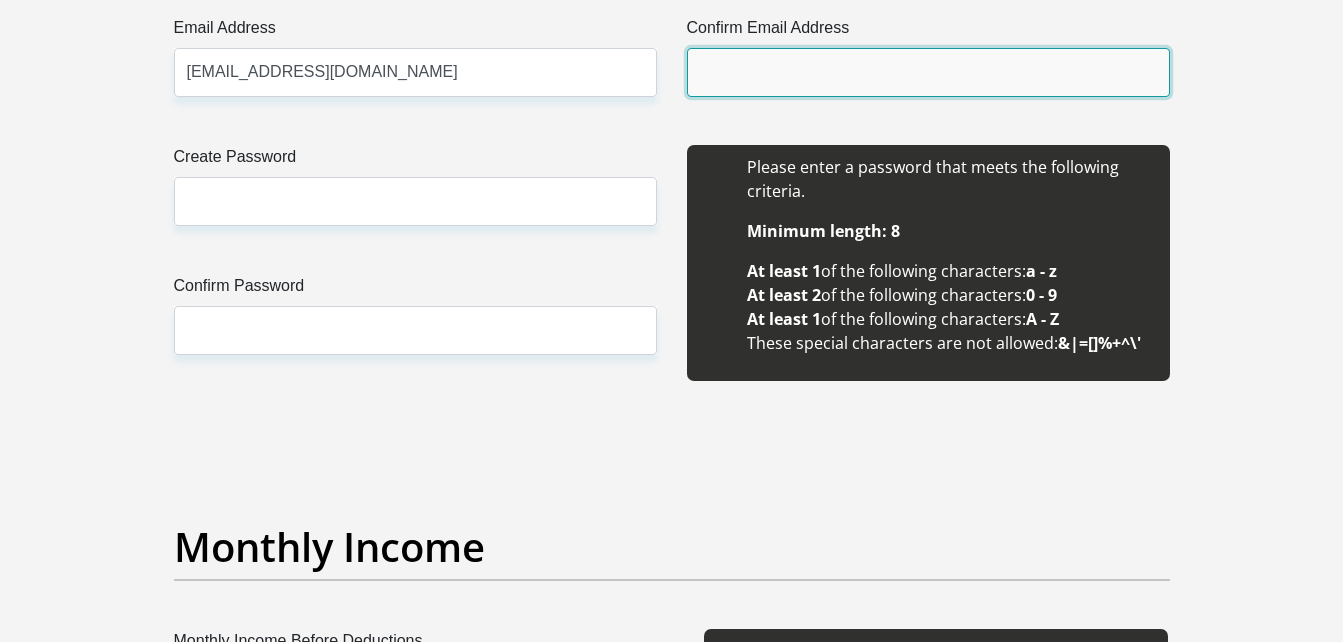 type on "colintebogo10@gmail.com" 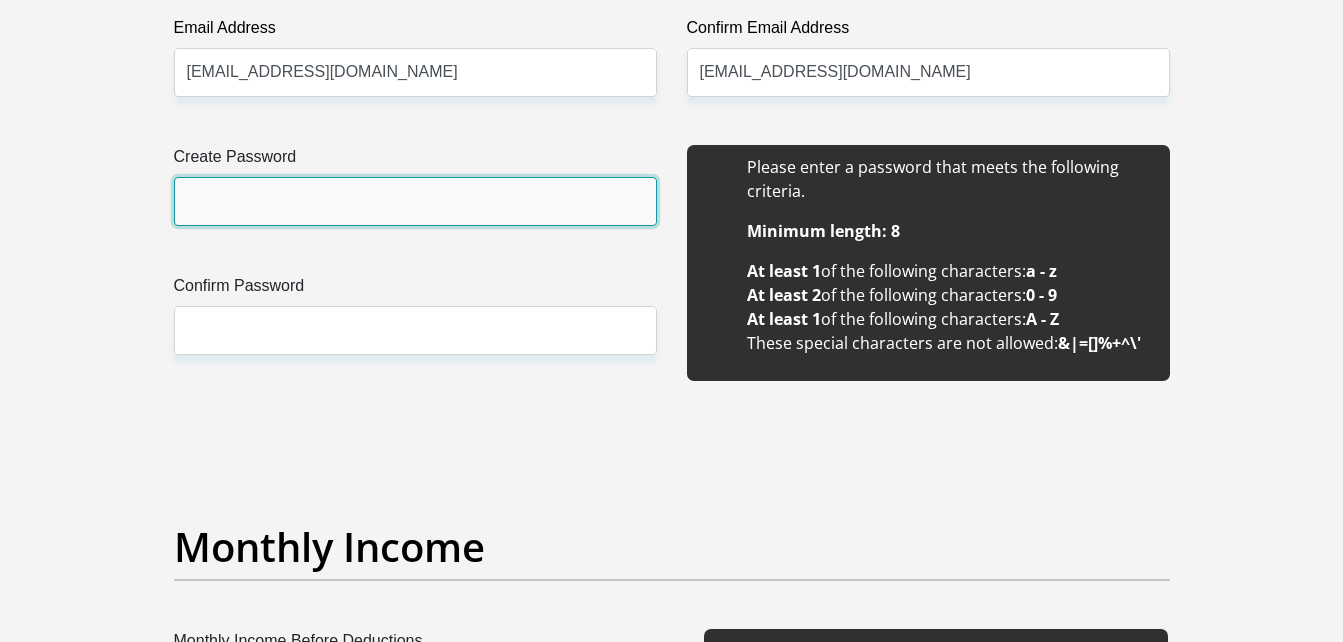 click on "Create Password" at bounding box center [415, 201] 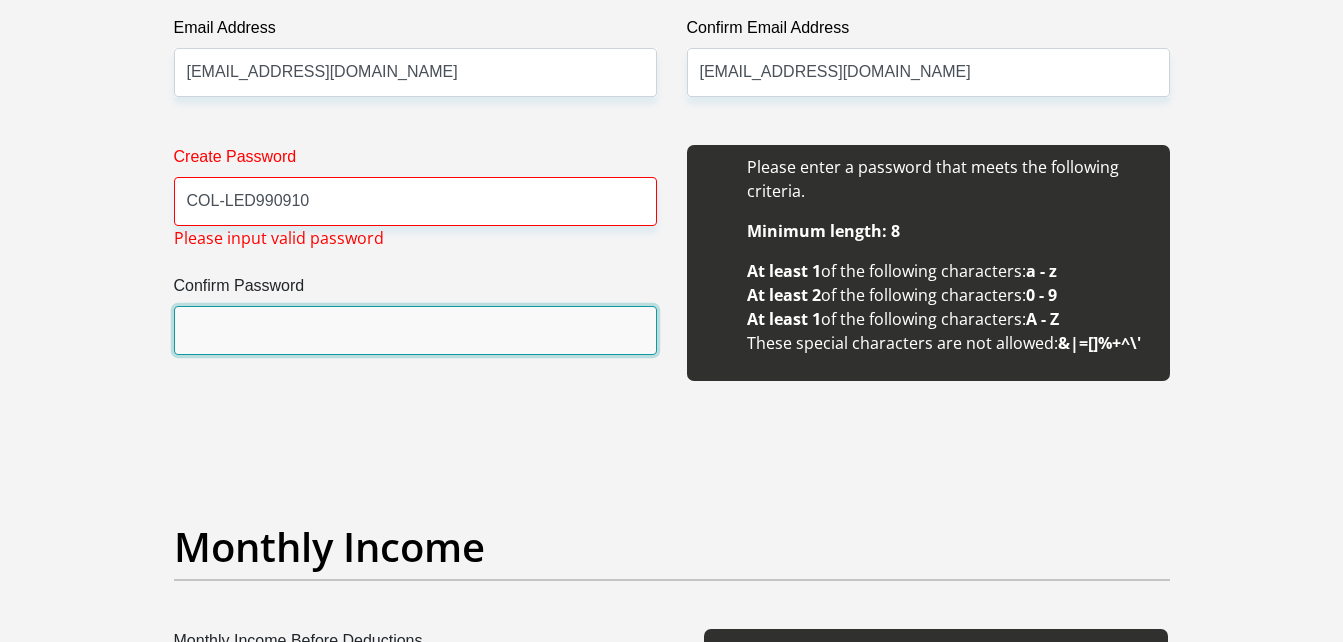click on "Confirm Password" at bounding box center [415, 330] 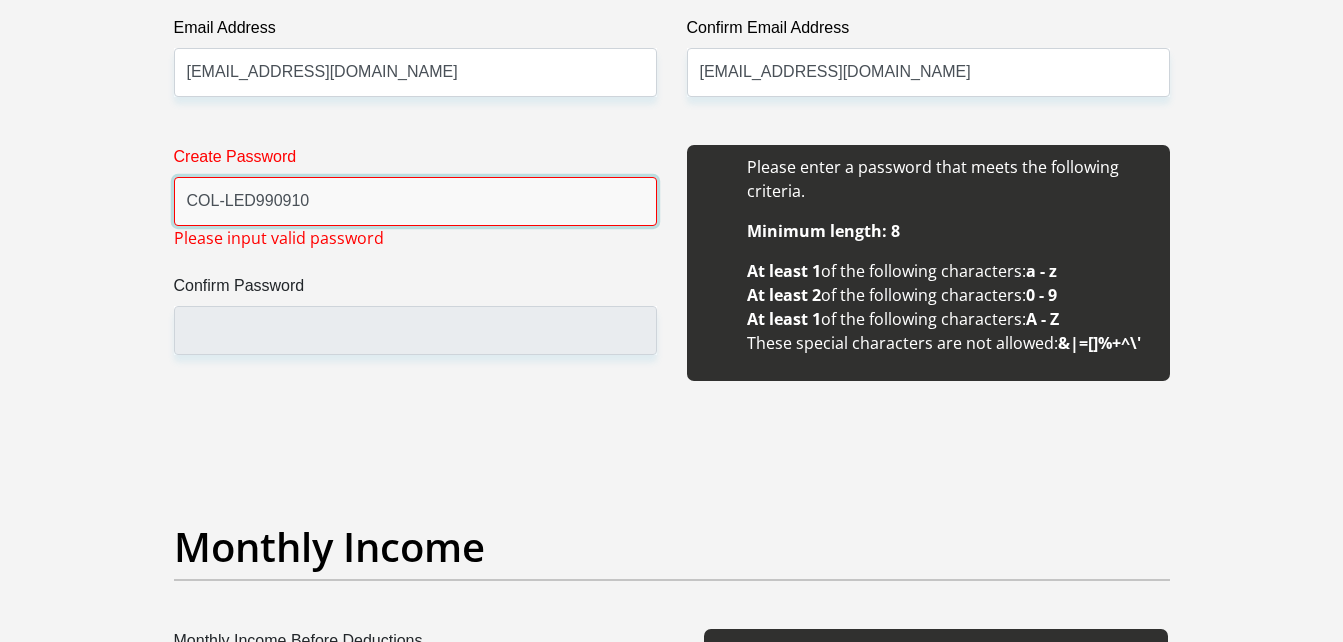 click on "COL-LED990910" at bounding box center [415, 201] 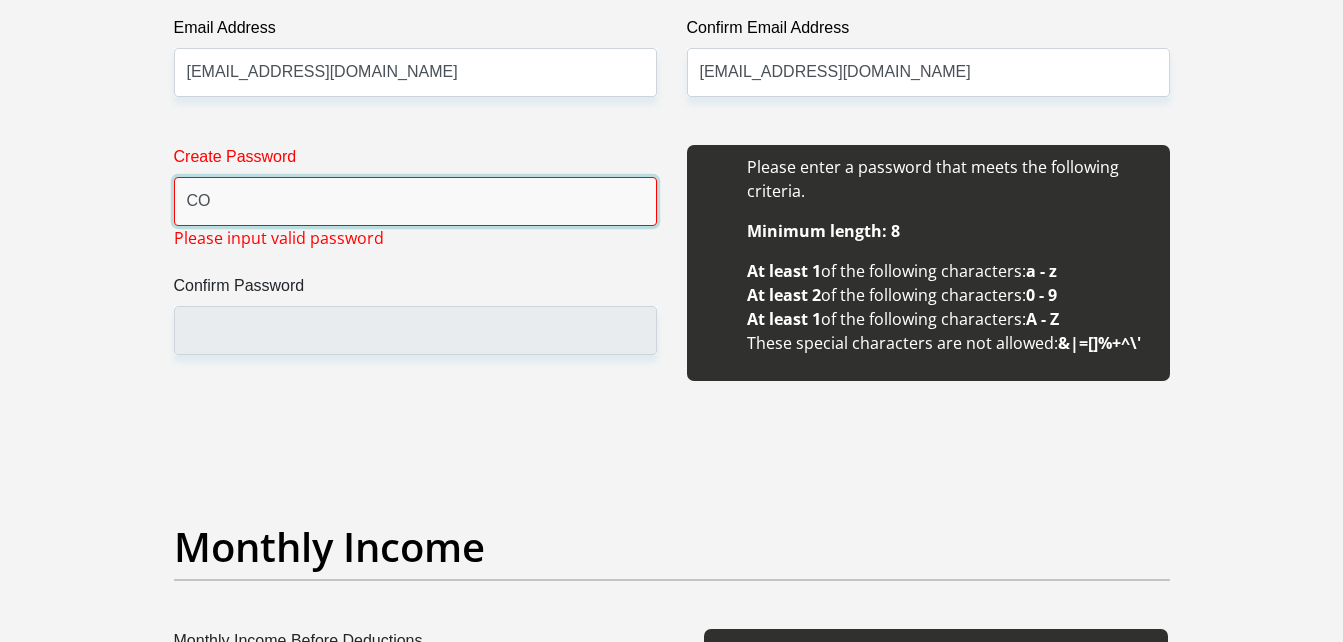 type on "C" 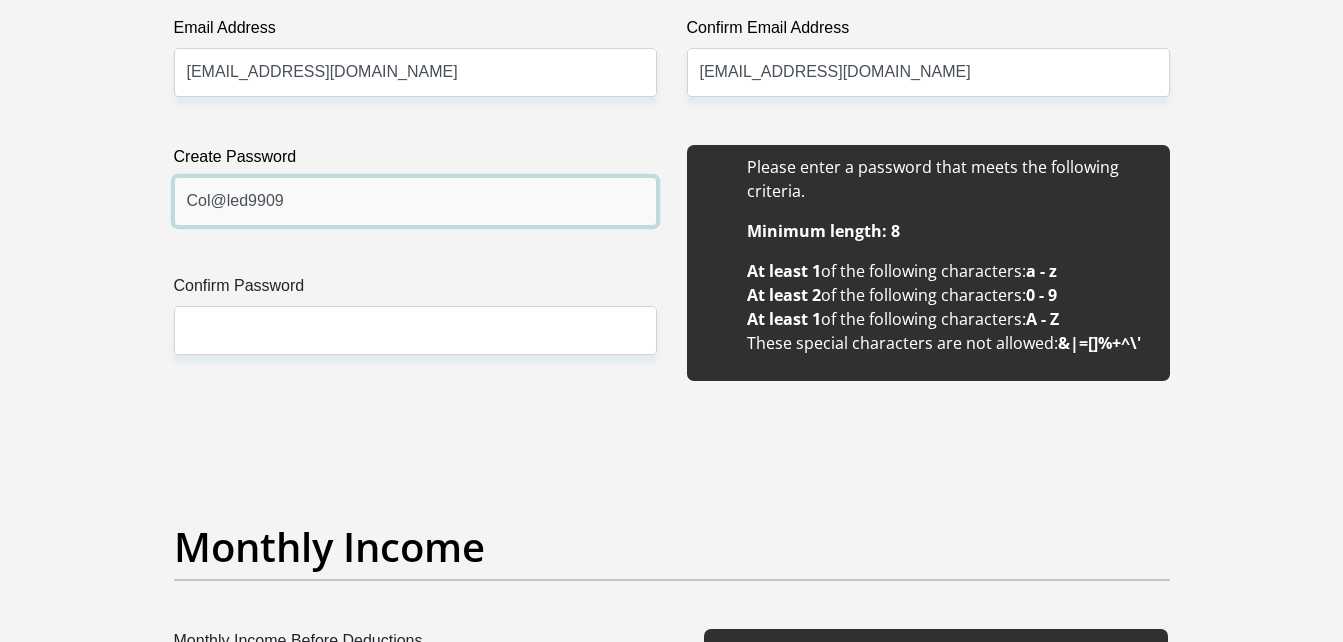 type on "Col@led9909" 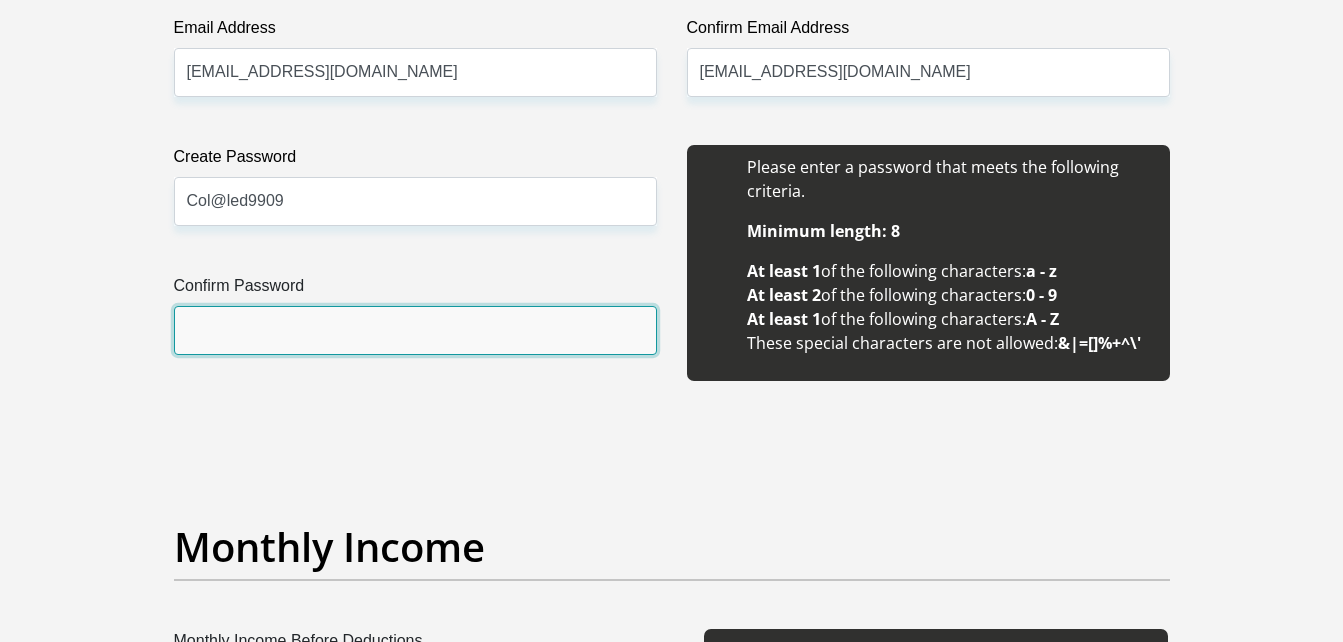 click on "Confirm Password" at bounding box center (415, 330) 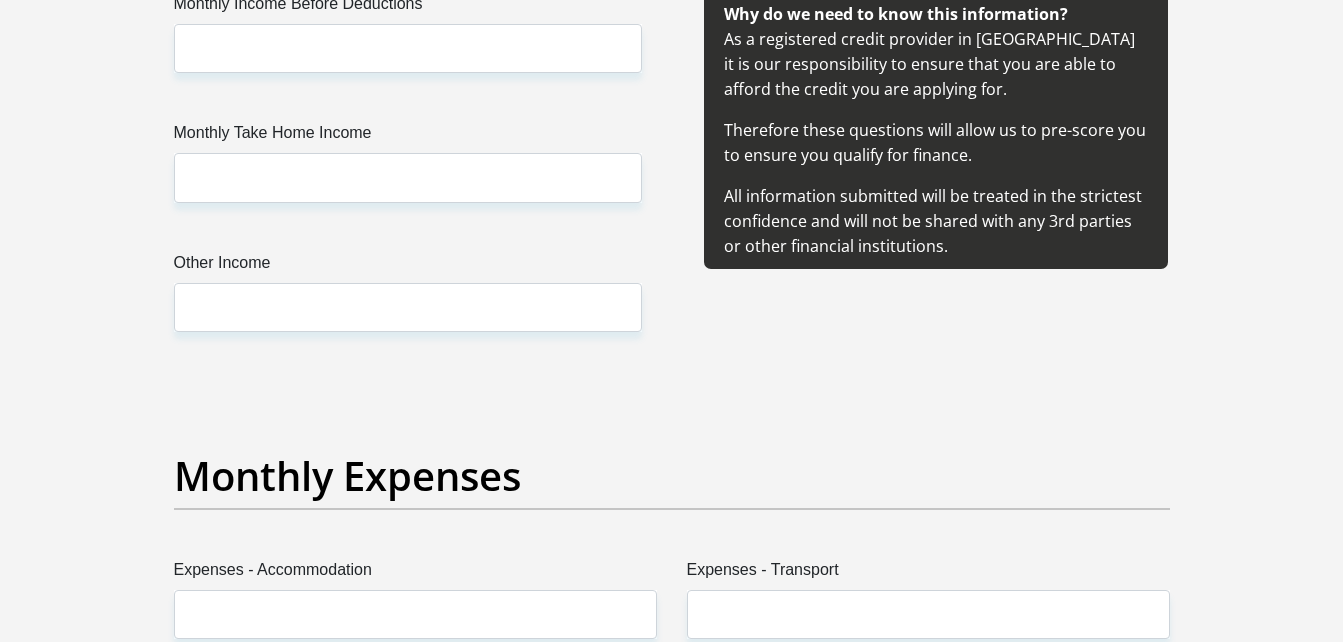 scroll, scrollTop: 2503, scrollLeft: 0, axis: vertical 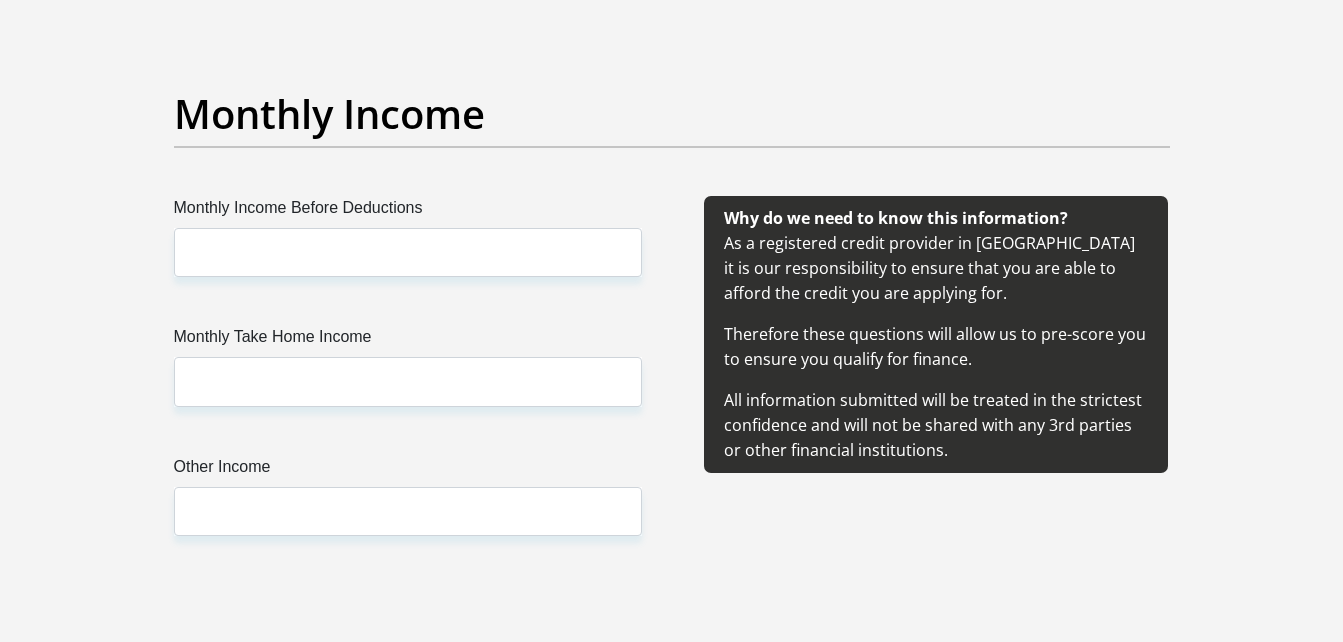 type on "Col@led9909" 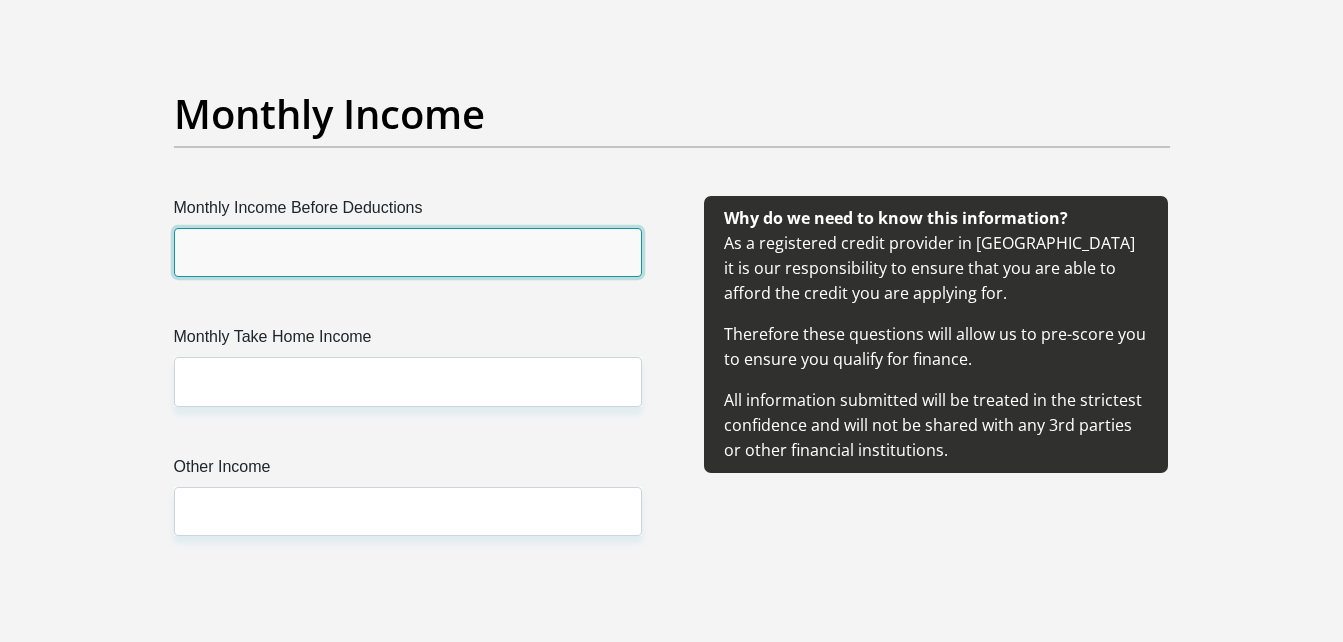 click on "Monthly Income Before Deductions" at bounding box center (408, 252) 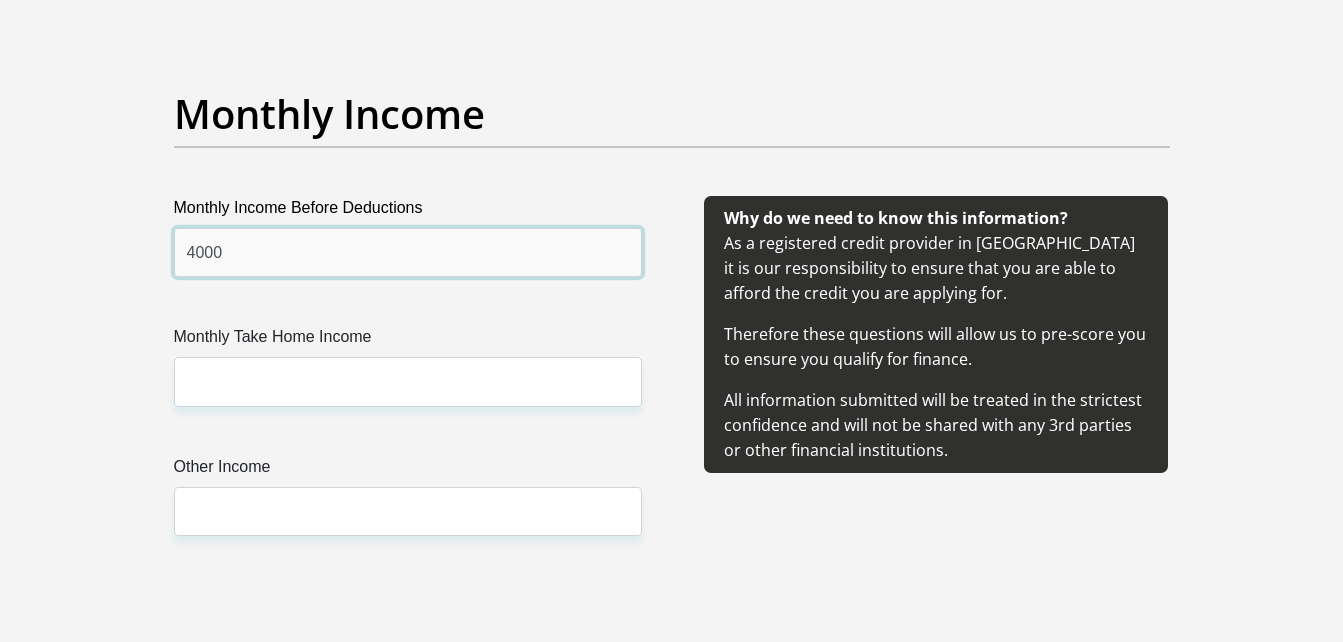 type on "4000" 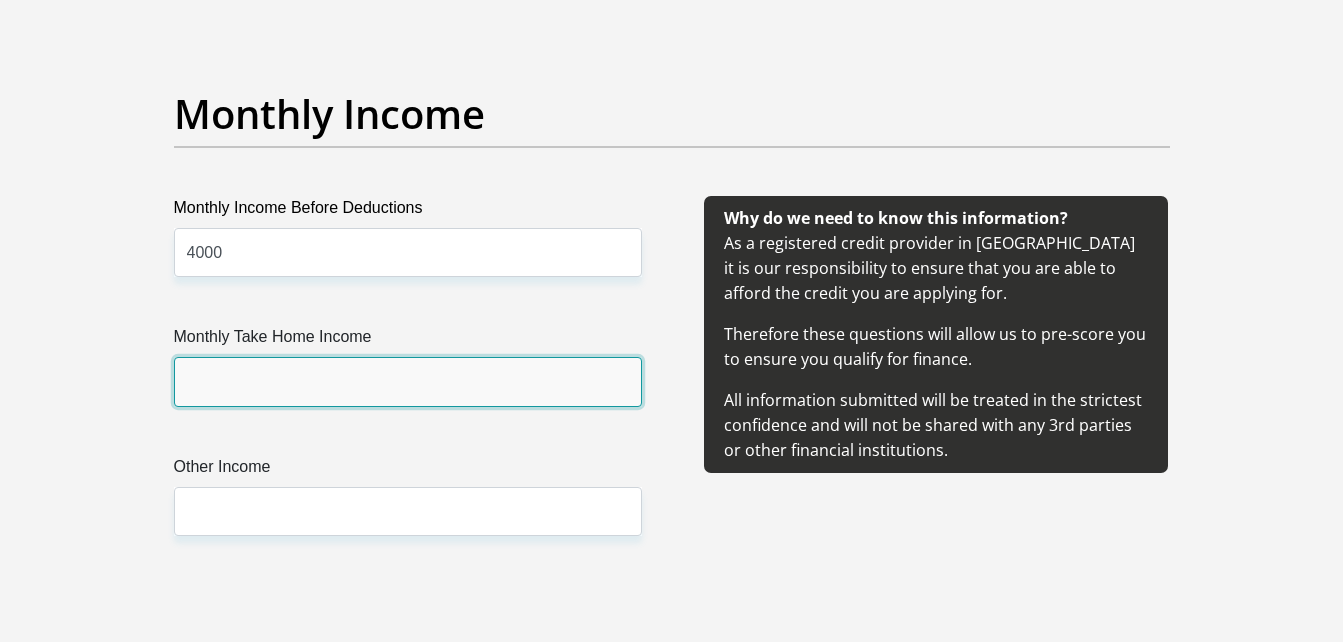 click on "Monthly Take Home Income" at bounding box center [408, 381] 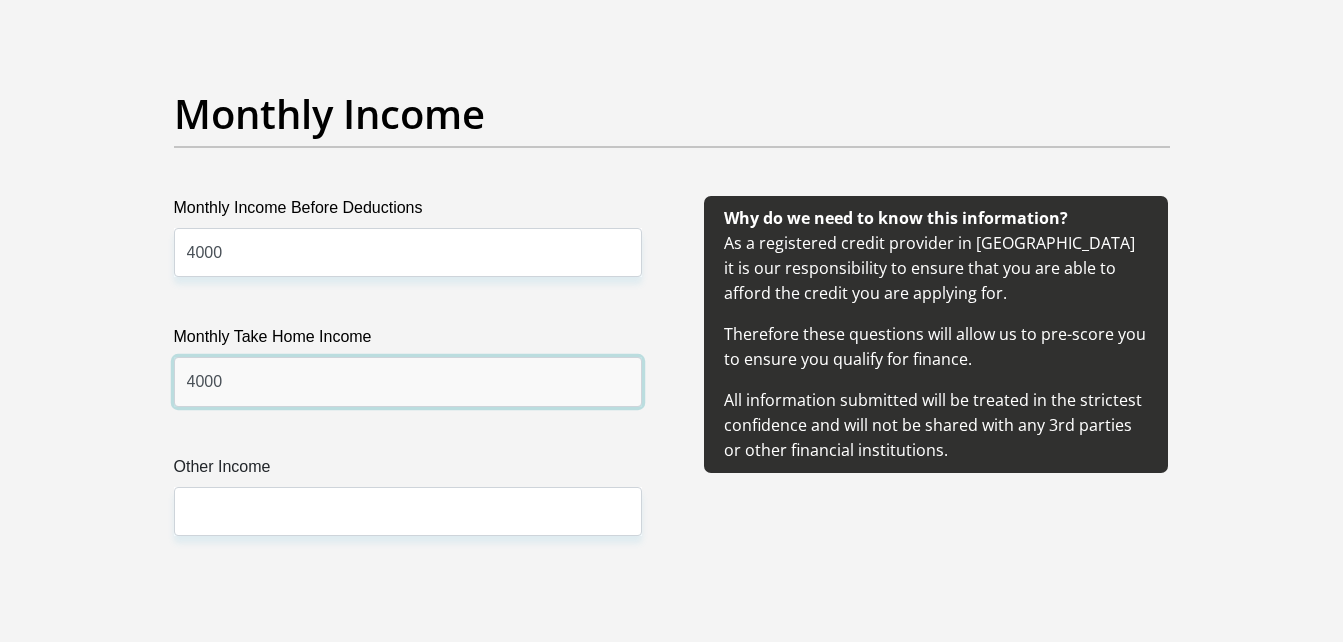 type on "4000" 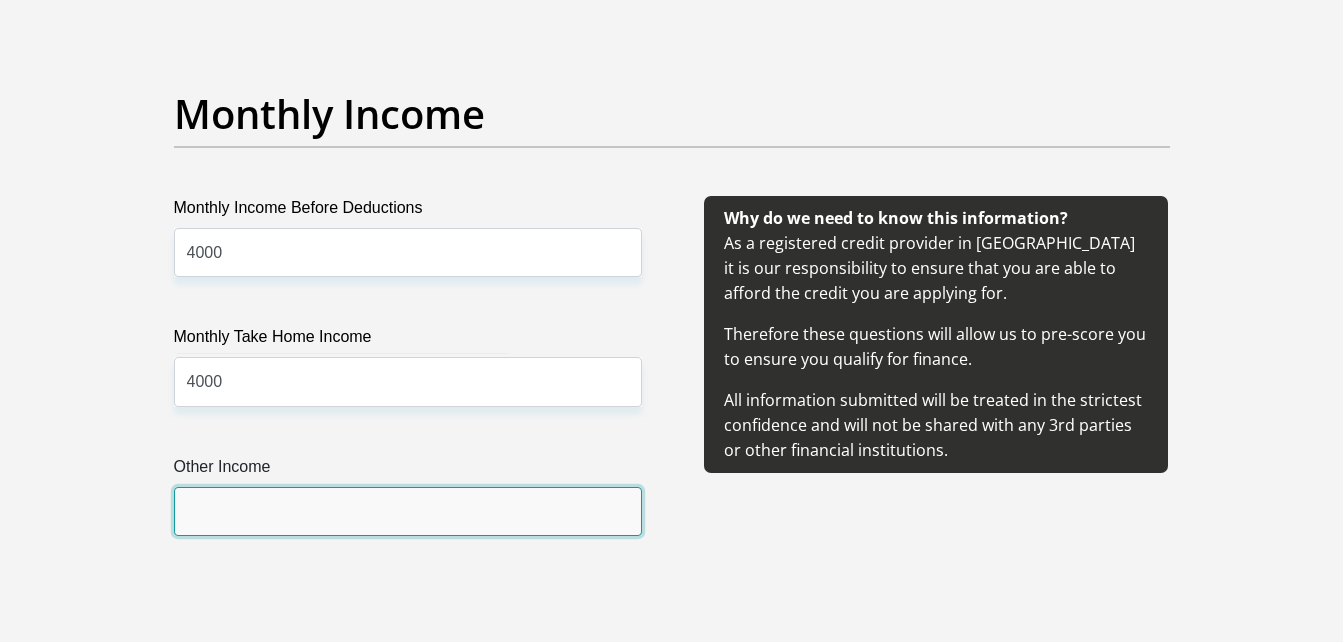 click on "Other Income" at bounding box center [408, 511] 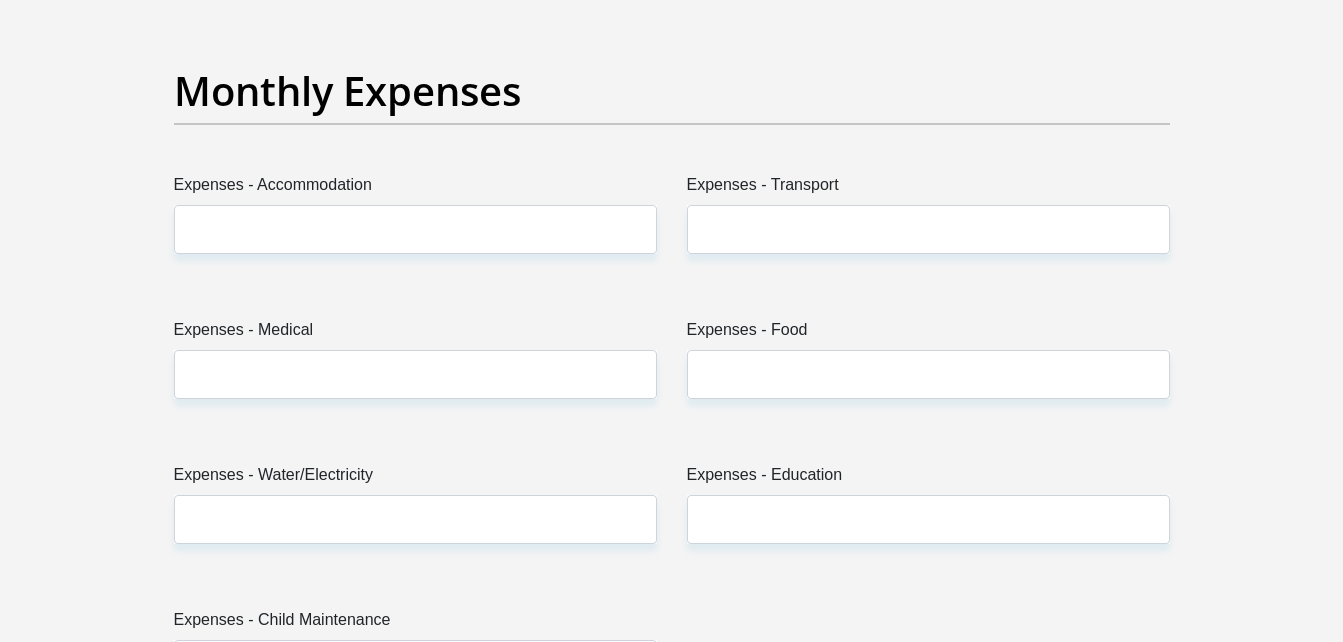 scroll, scrollTop: 2888, scrollLeft: 0, axis: vertical 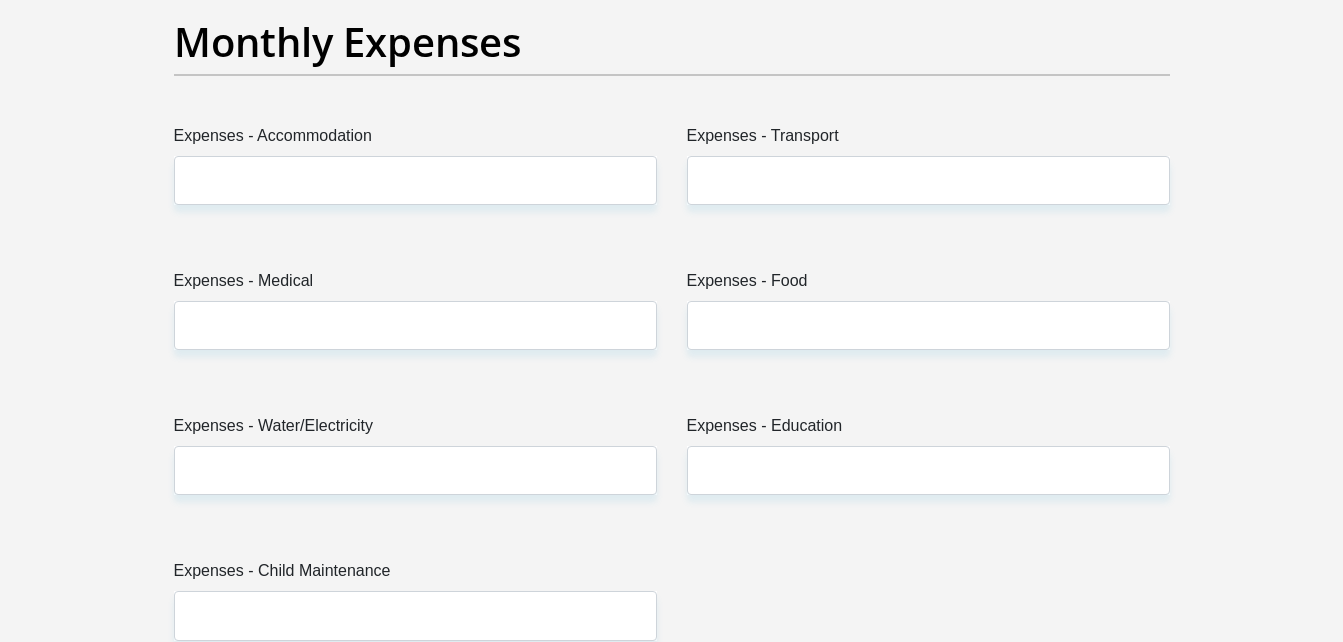 type on "500" 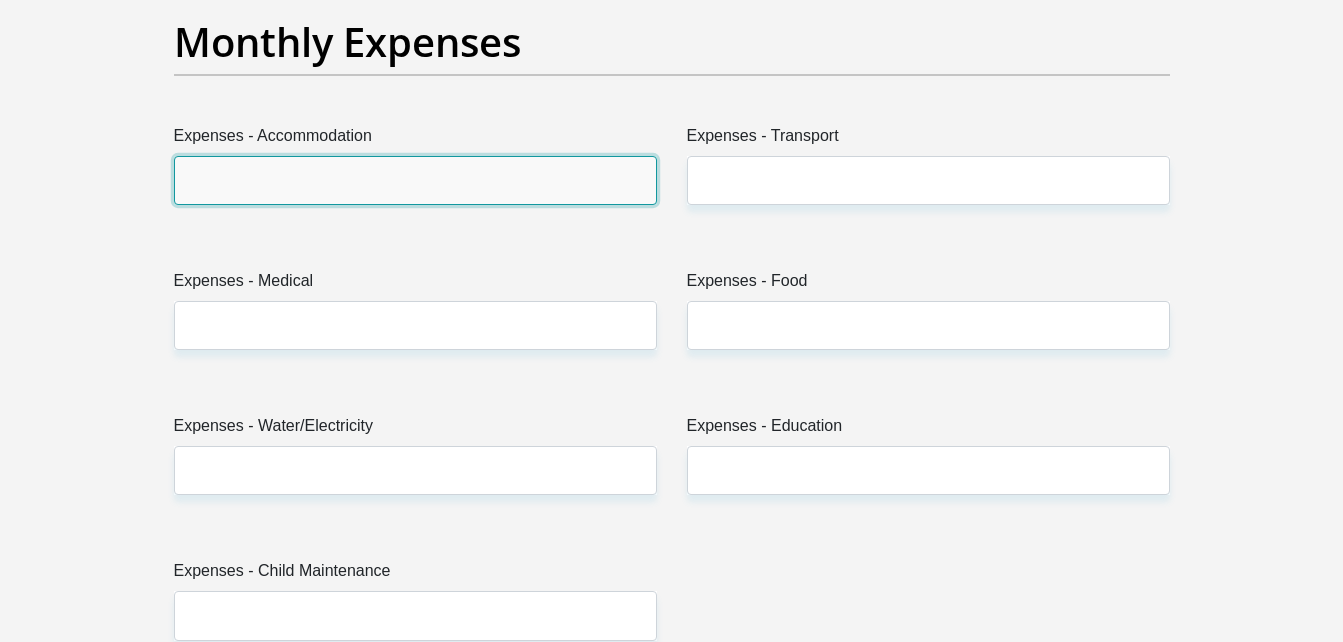 click on "Expenses - Accommodation" at bounding box center [415, 180] 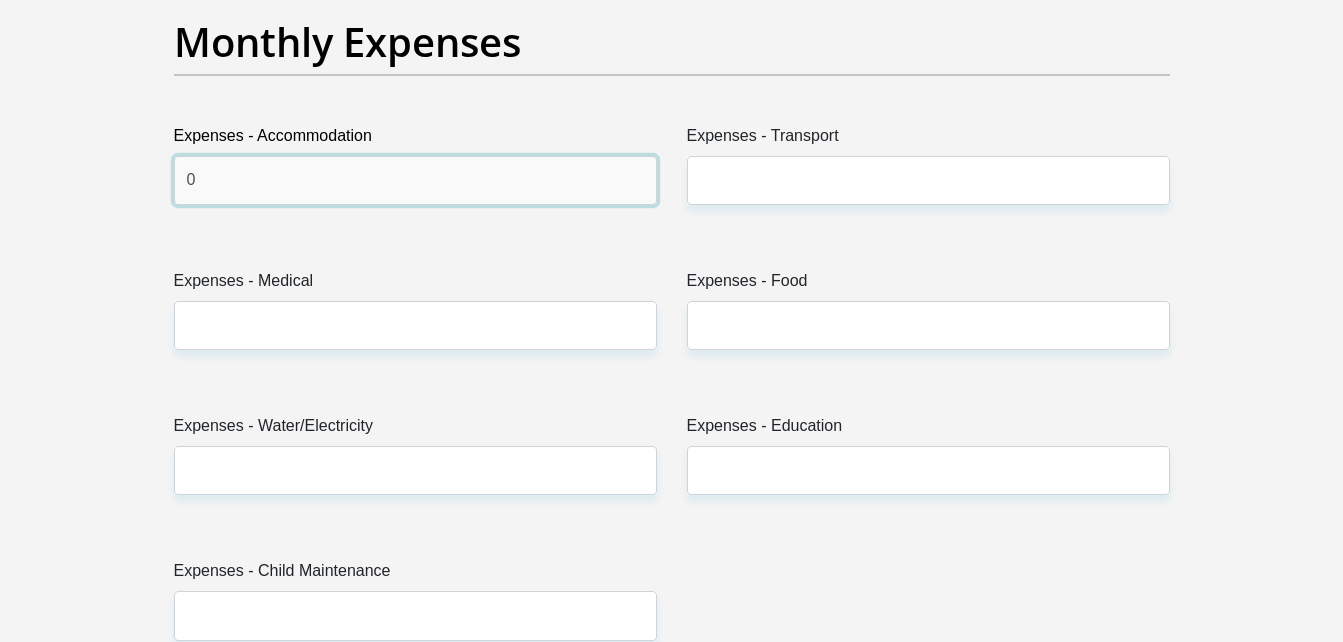 type on "0" 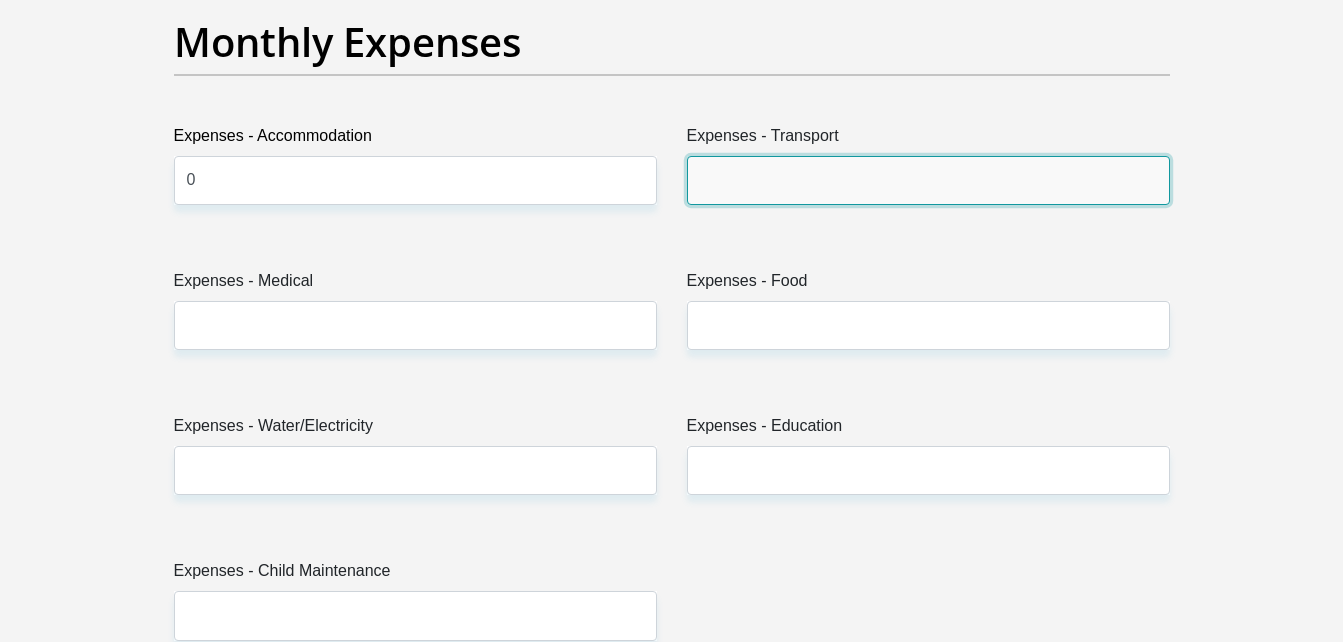 click on "Expenses - Transport" at bounding box center [928, 180] 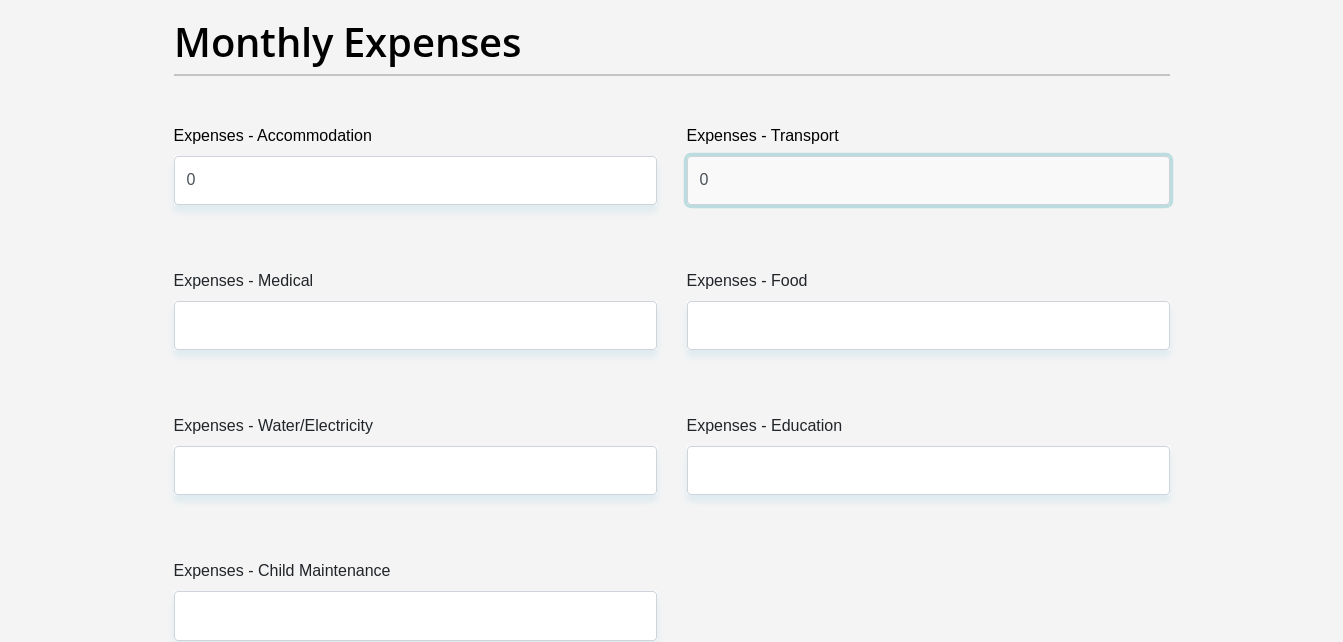type on "0" 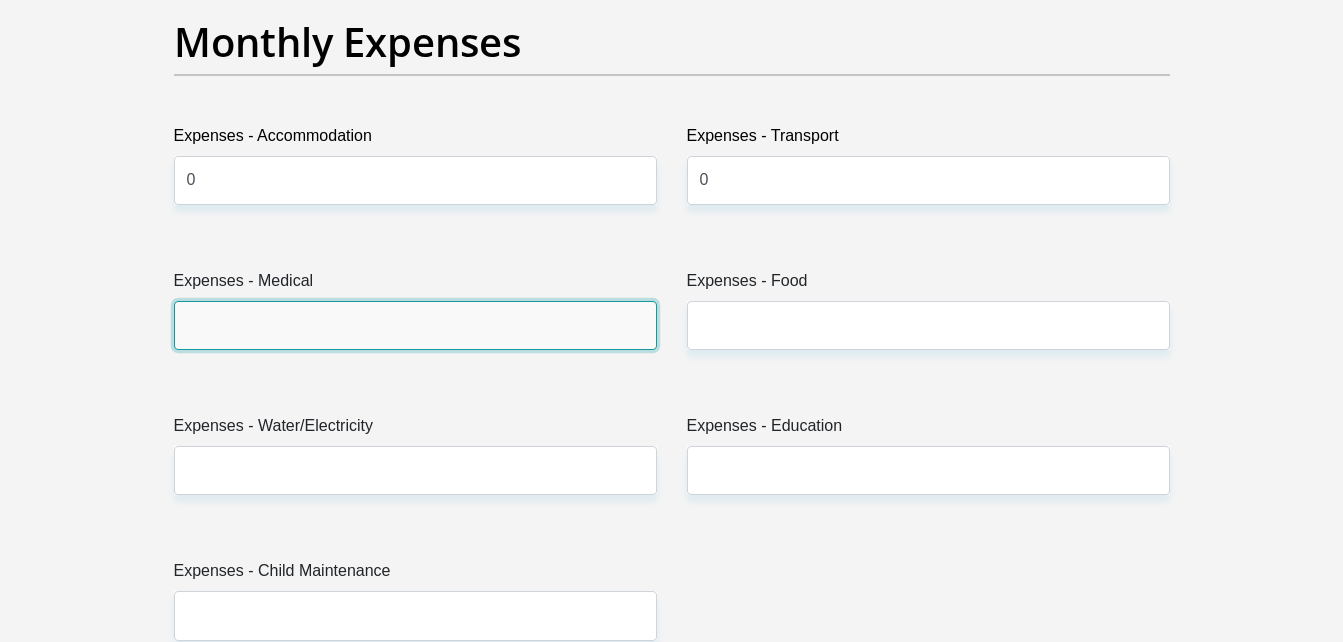 click on "Expenses - Medical" at bounding box center (415, 325) 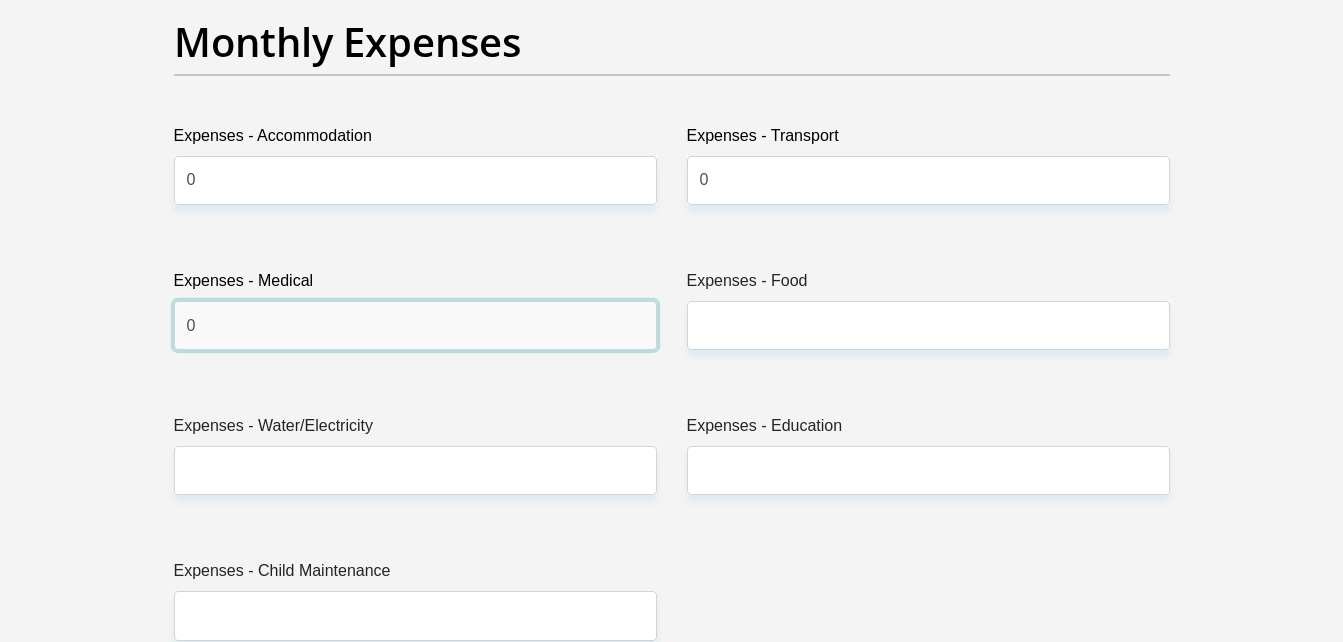 type on "0" 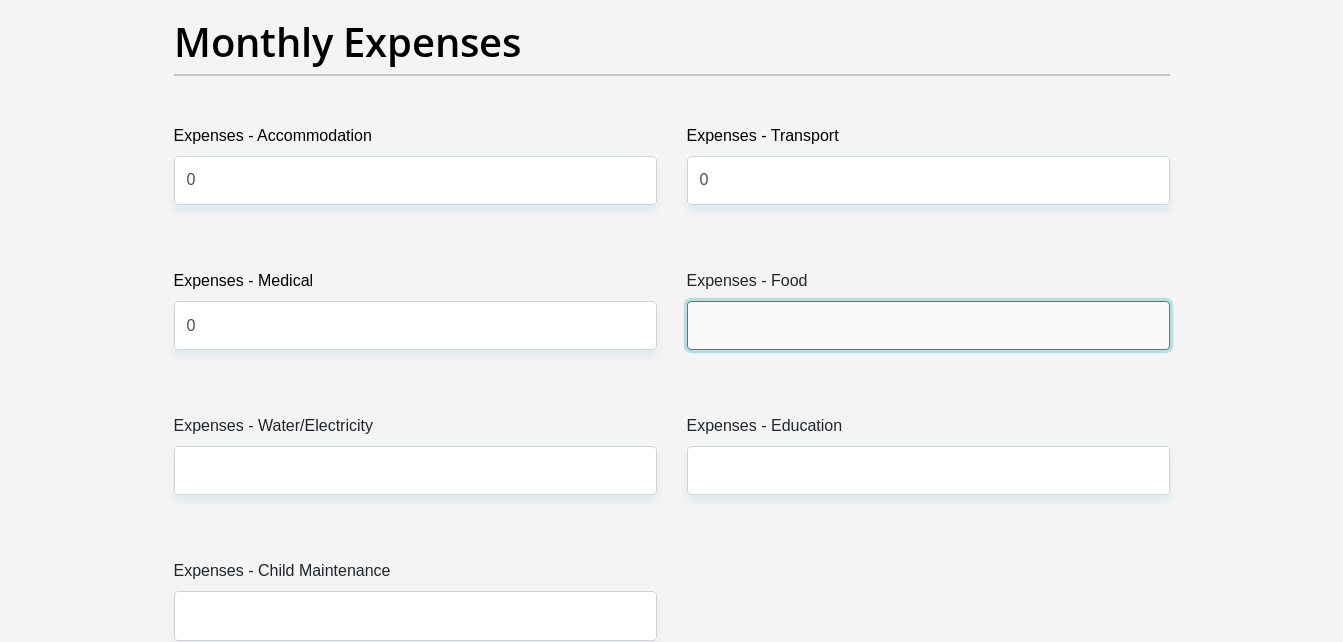 click on "Expenses - Food" at bounding box center (928, 325) 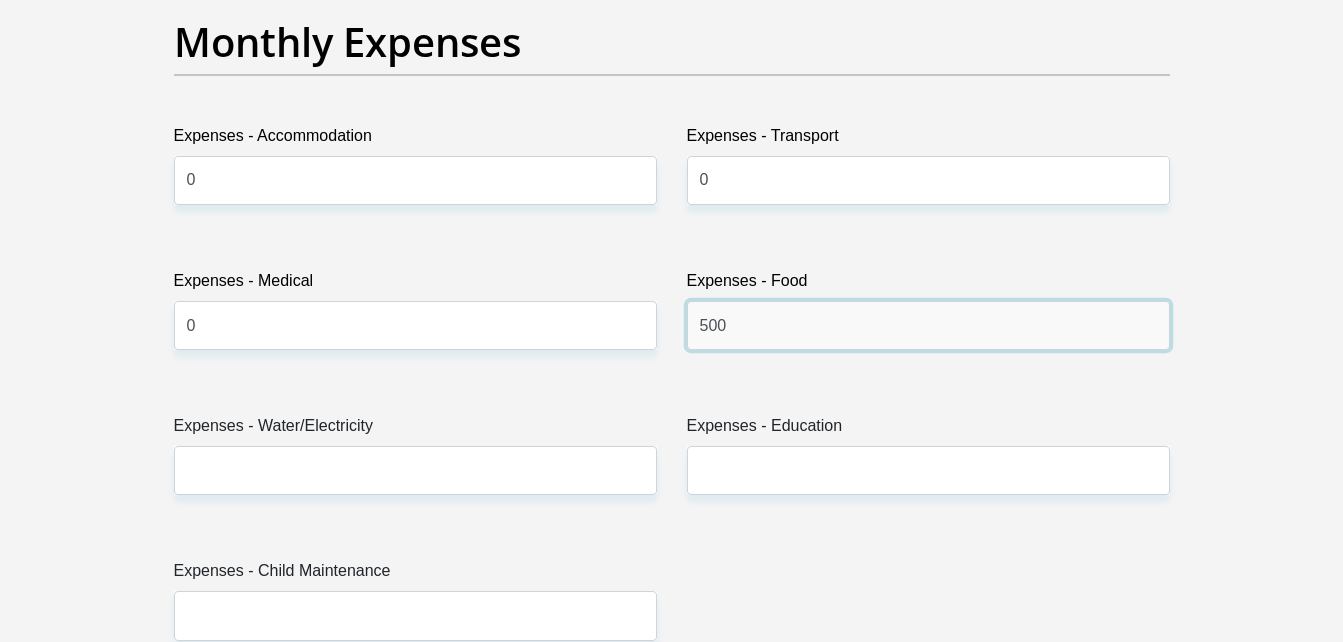 type on "500" 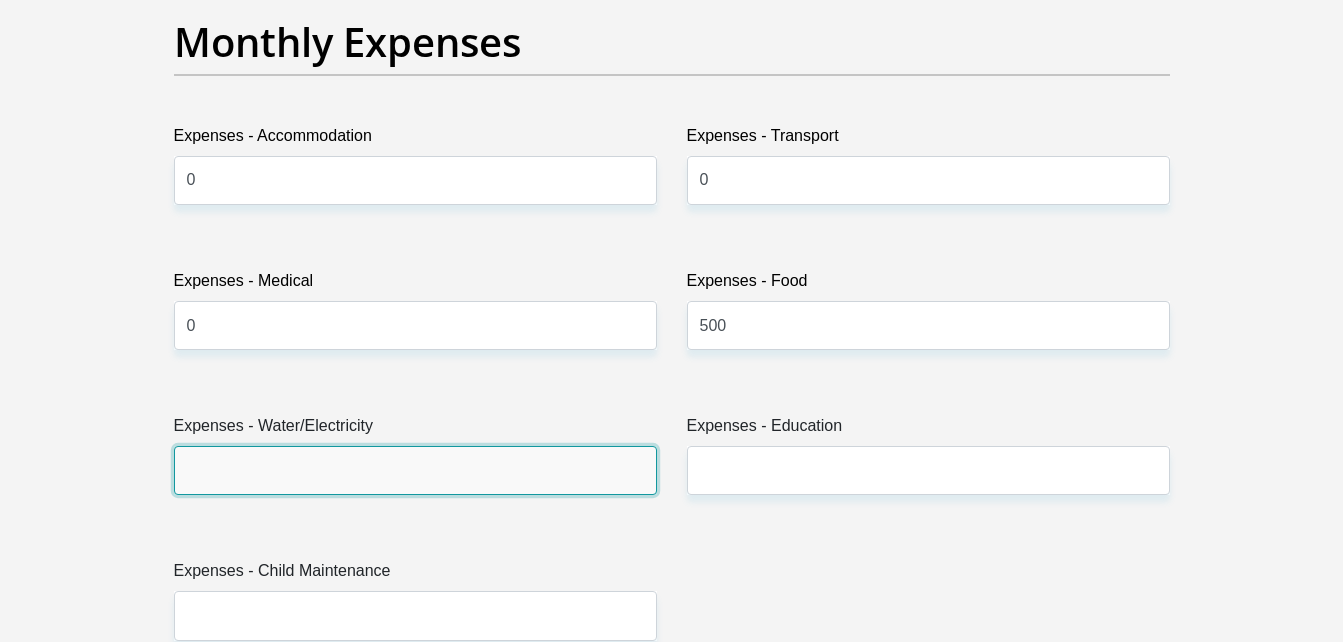 click on "Expenses - Water/Electricity" at bounding box center [415, 470] 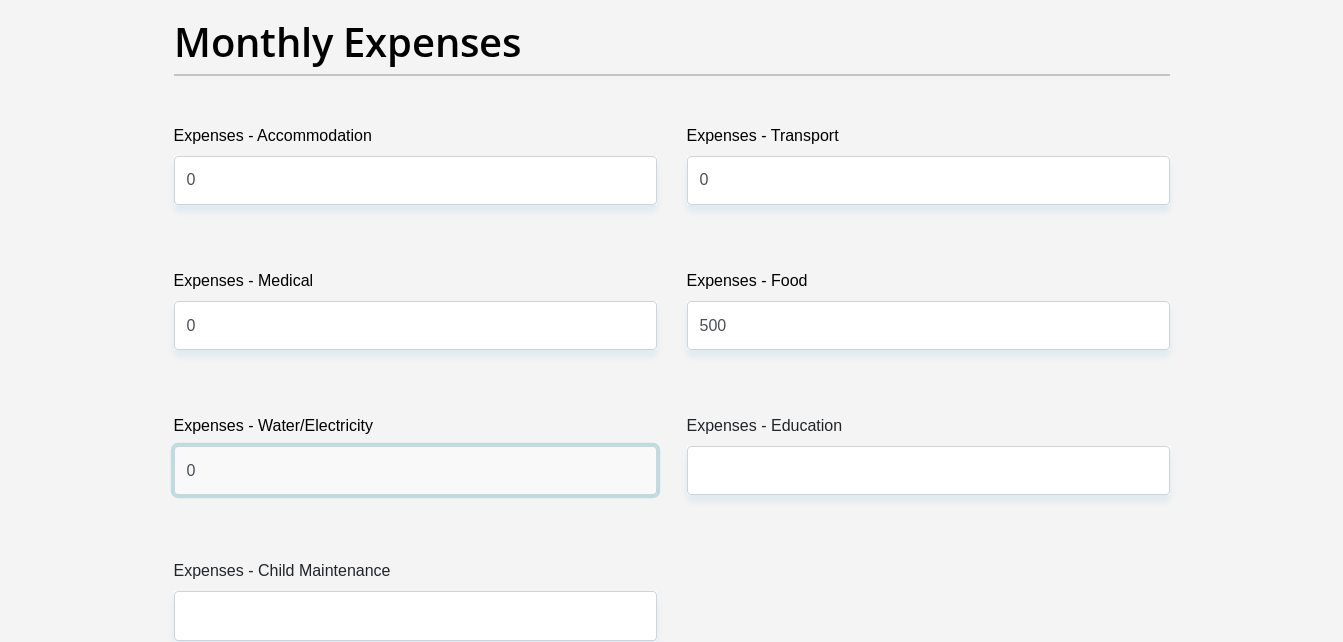 type on "0" 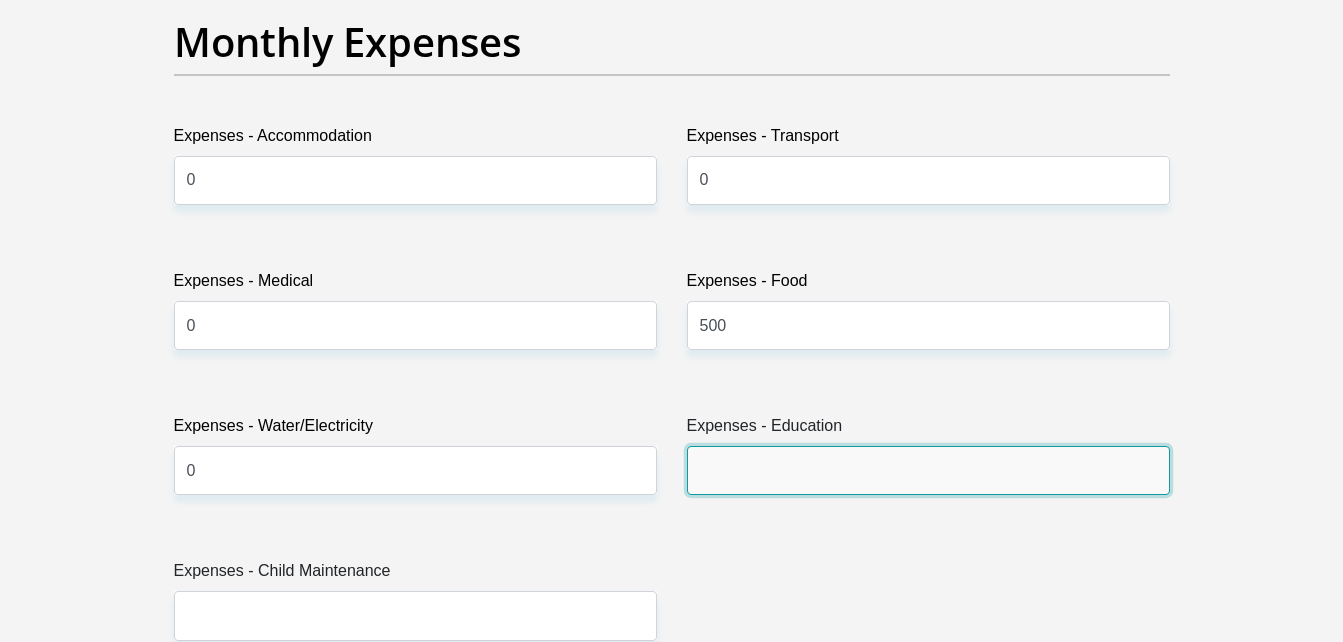 click on "Expenses - Education" at bounding box center (928, 470) 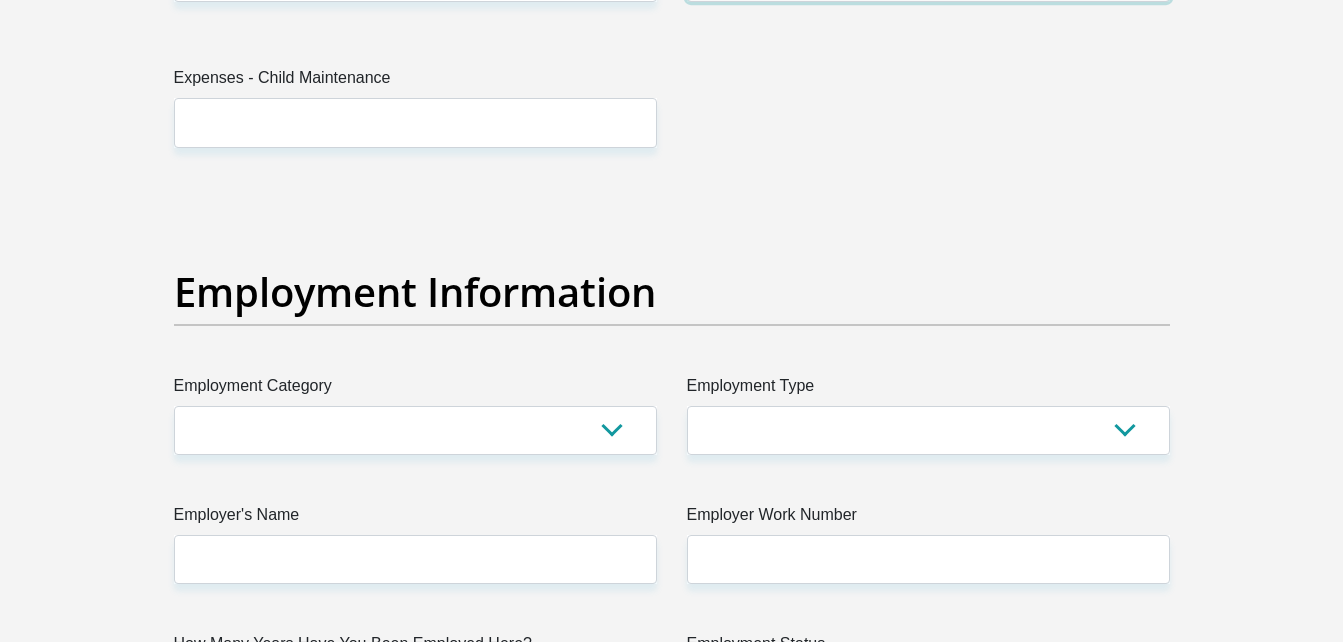 scroll, scrollTop: 3405, scrollLeft: 0, axis: vertical 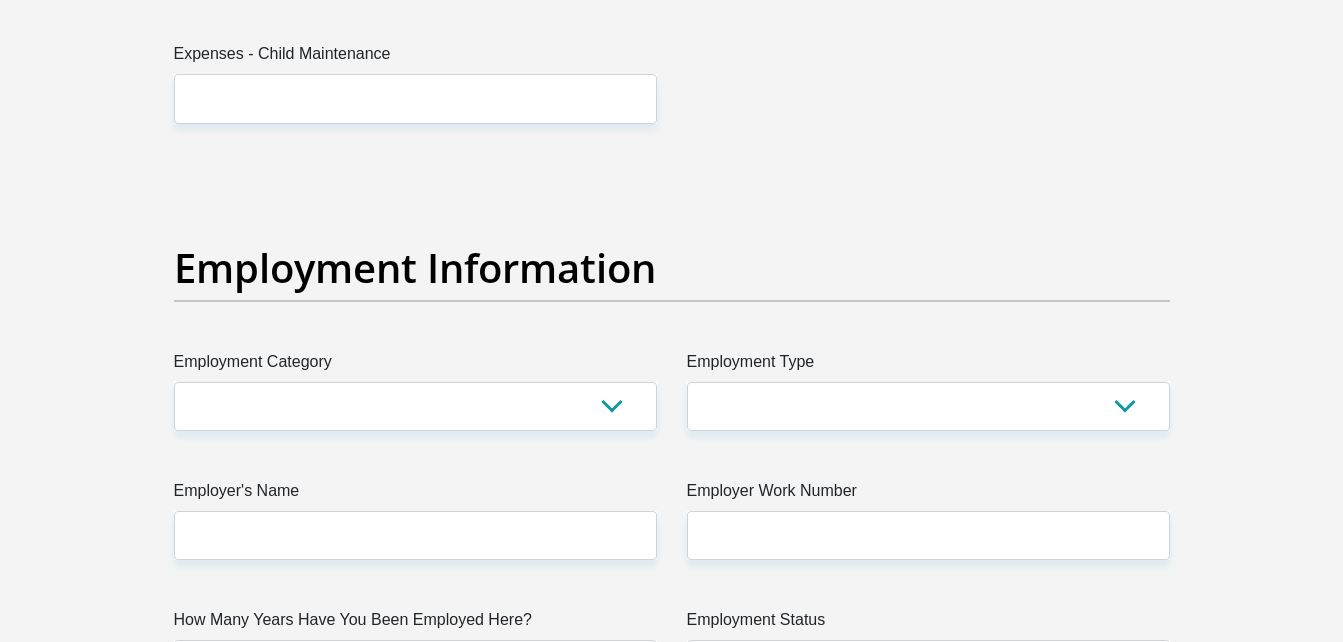 type on "0" 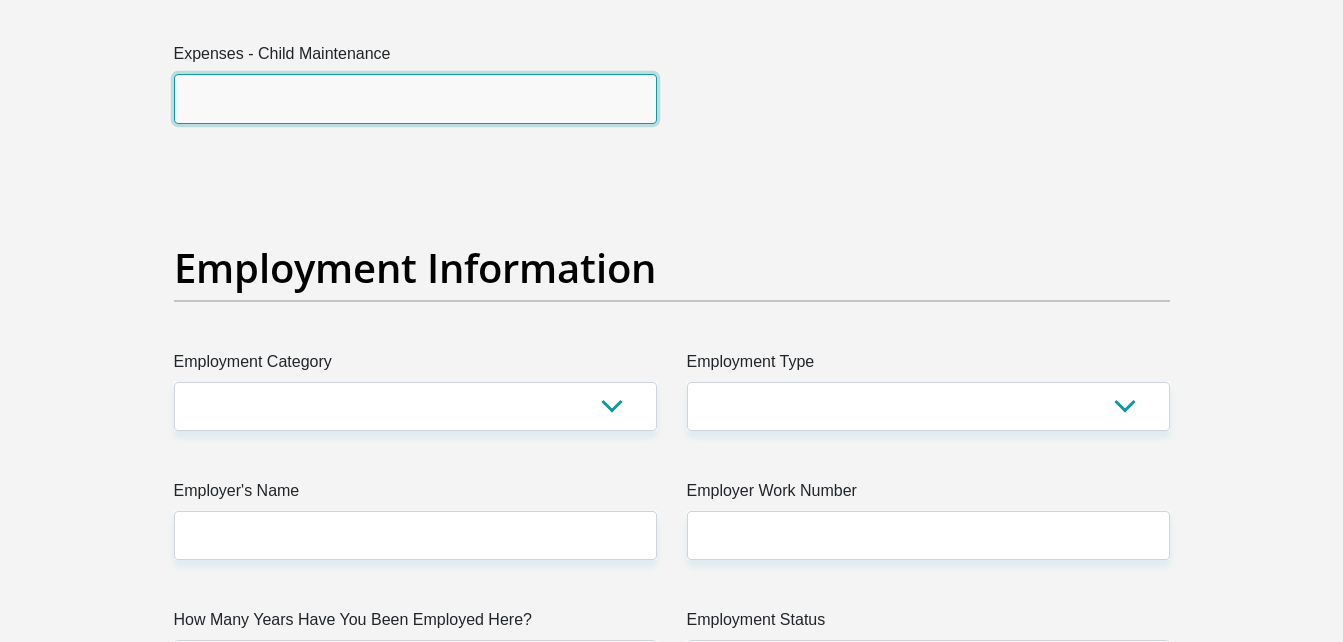 click on "Expenses - Child Maintenance" at bounding box center (415, 98) 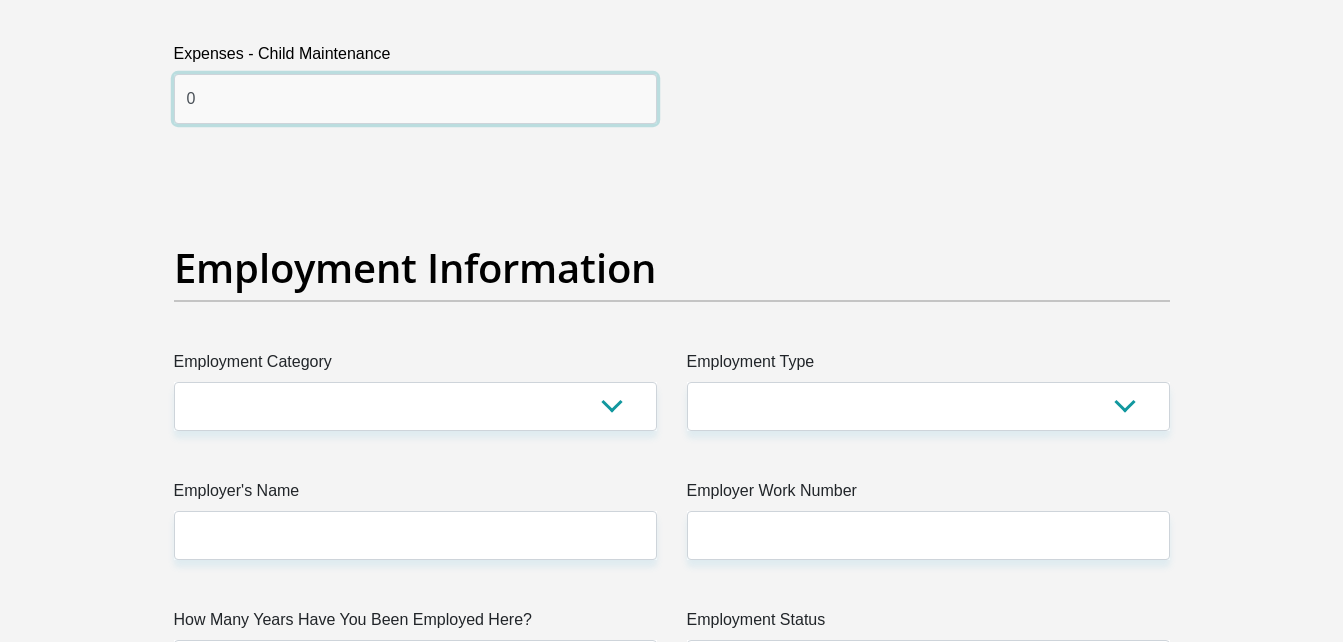type on "0" 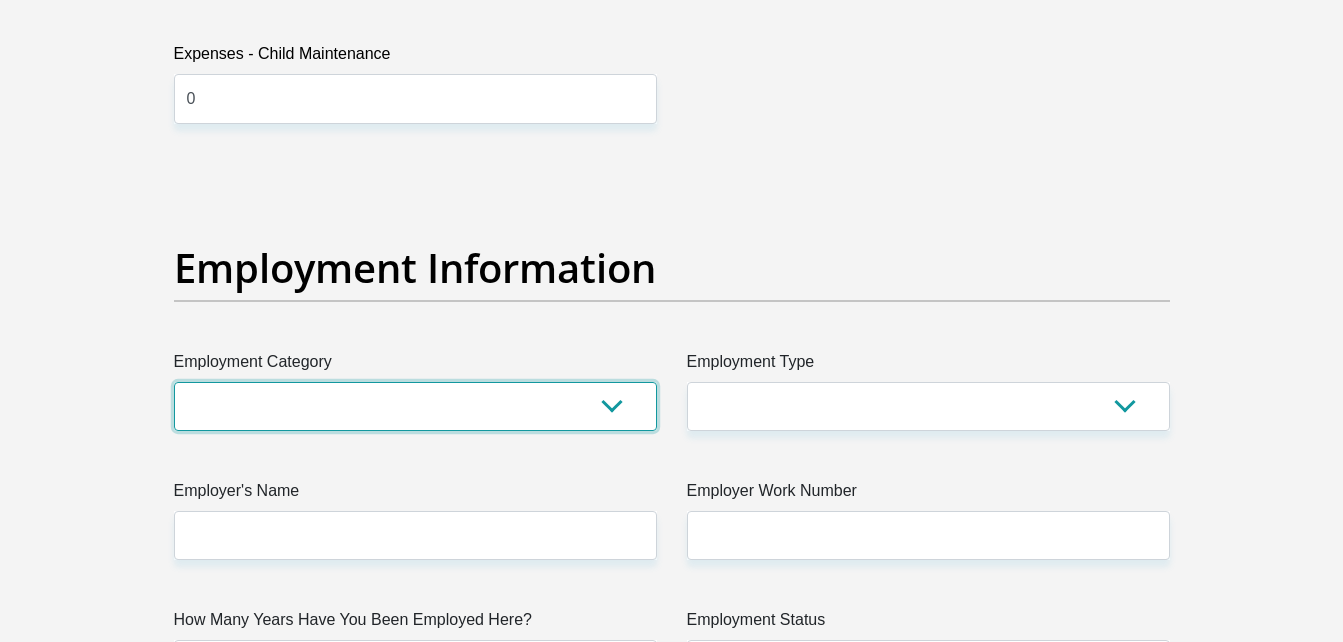 click on "AGRICULTURE
ALCOHOL & TOBACCO
CONSTRUCTION MATERIALS
METALLURGY
EQUIPMENT FOR RENEWABLE ENERGY
SPECIALIZED CONTRACTORS
CAR
GAMING (INCL. INTERNET
OTHER WHOLESALE
UNLICENSED PHARMACEUTICALS
CURRENCY EXCHANGE HOUSES
OTHER FINANCIAL INSTITUTIONS & INSURANCE
REAL ESTATE AGENTS
OIL & GAS
OTHER MATERIALS (E.G. IRON ORE)
PRECIOUS STONES & PRECIOUS METALS
POLITICAL ORGANIZATIONS
RELIGIOUS ORGANIZATIONS(NOT SECTS)
ACTI. HAVING BUSINESS DEAL WITH PUBLIC ADMINISTRATION
LAUNDROMATS" at bounding box center (415, 406) 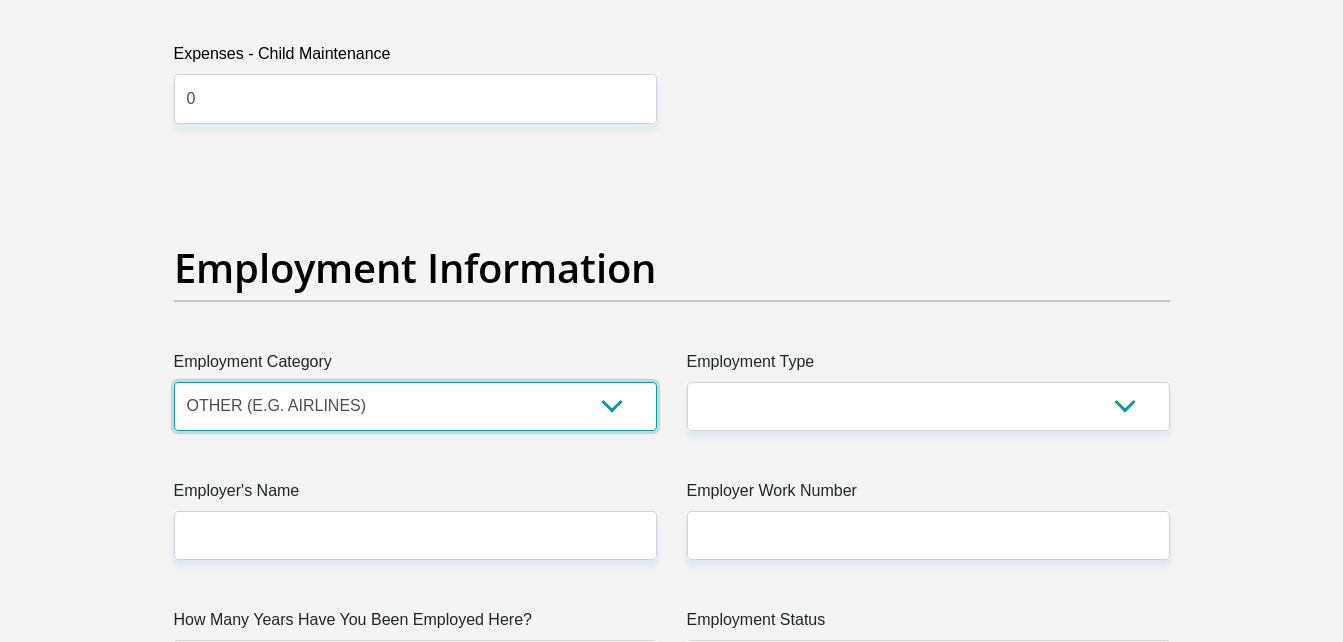 click on "AGRICULTURE
ALCOHOL & TOBACCO
CONSTRUCTION MATERIALS
METALLURGY
EQUIPMENT FOR RENEWABLE ENERGY
SPECIALIZED CONTRACTORS
CAR
GAMING (INCL. INTERNET
OTHER WHOLESALE
UNLICENSED PHARMACEUTICALS
CURRENCY EXCHANGE HOUSES
OTHER FINANCIAL INSTITUTIONS & INSURANCE
REAL ESTATE AGENTS
OIL & GAS
OTHER MATERIALS (E.G. IRON ORE)
PRECIOUS STONES & PRECIOUS METALS
POLITICAL ORGANIZATIONS
RELIGIOUS ORGANIZATIONS(NOT SECTS)
ACTI. HAVING BUSINESS DEAL WITH PUBLIC ADMINISTRATION
LAUNDROMATS" at bounding box center (415, 406) 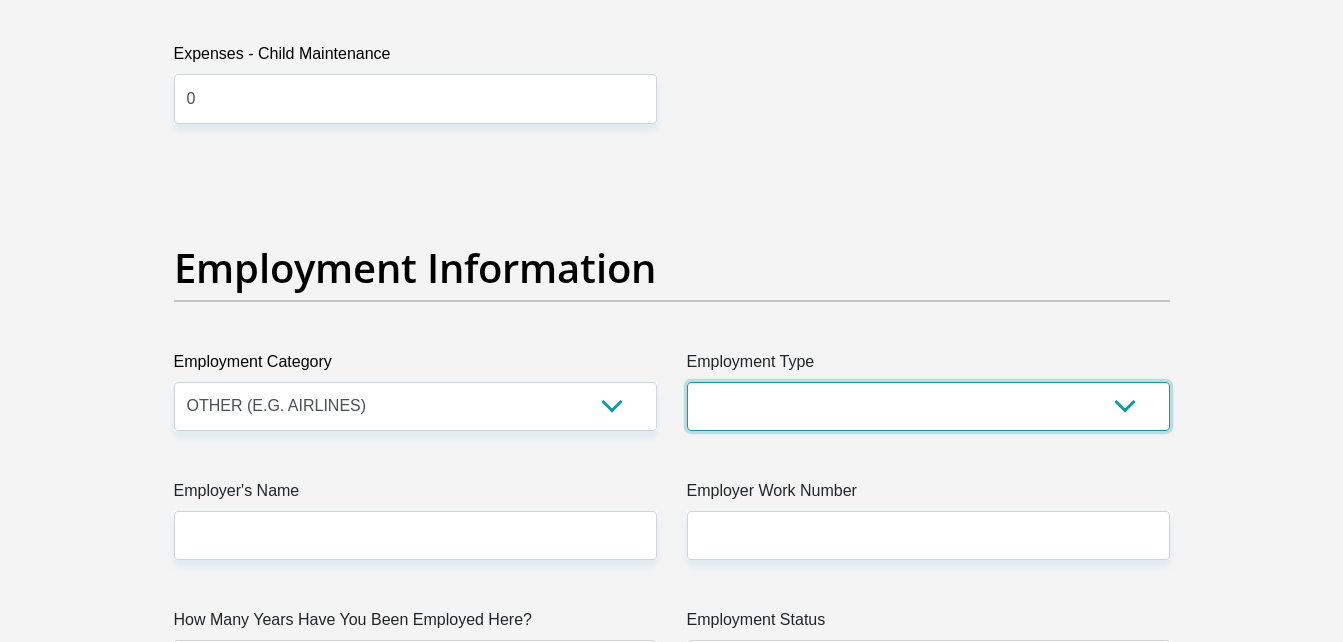 click on "College/Lecturer
Craft Seller
Creative
Driver
Executive
Farmer
Forces - Non Commissioned
Forces - Officer
Hawker
Housewife
Labourer
Licenced Professional
Manager
Miner
Non Licenced Professional
Office Staff/Clerk
Outside Worker
Pensioner
Permanent Teacher
Production/Manufacturing
Sales
Self-Employed
Semi-Professional Worker
Service Industry  Social Worker  Student" at bounding box center [928, 406] 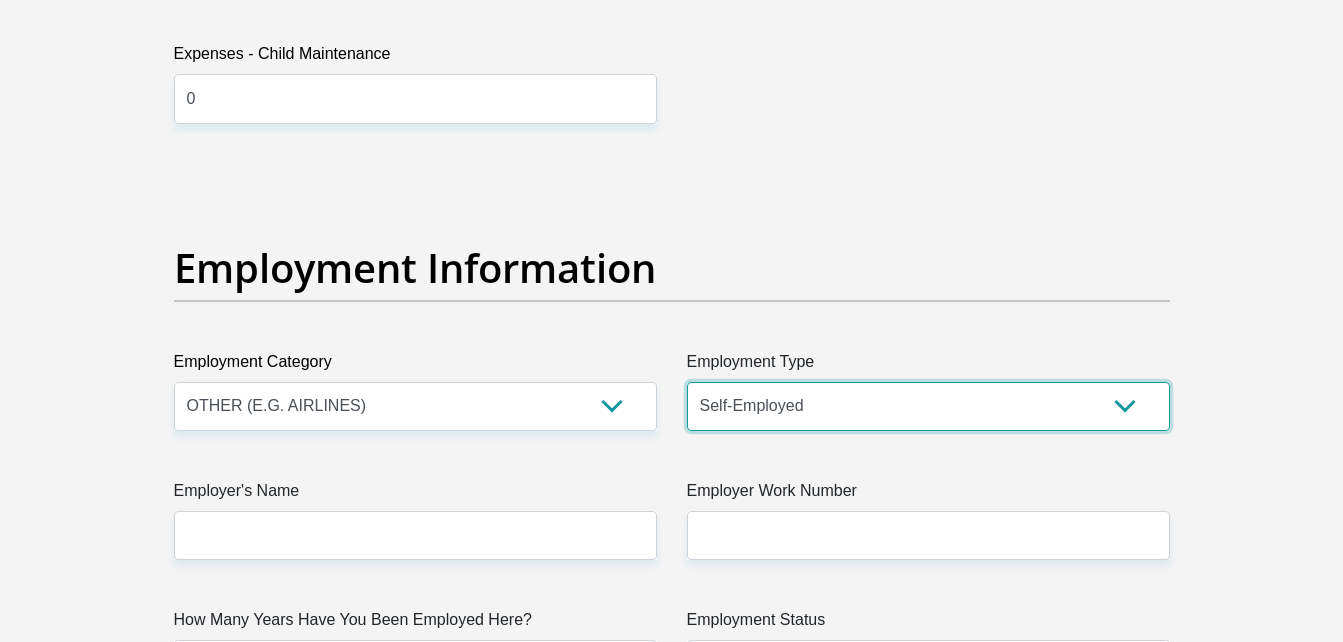 click on "College/Lecturer
Craft Seller
Creative
Driver
Executive
Farmer
Forces - Non Commissioned
Forces - Officer
Hawker
Housewife
Labourer
Licenced Professional
Manager
Miner
Non Licenced Professional
Office Staff/Clerk
Outside Worker
Pensioner
Permanent Teacher
Production/Manufacturing
Sales
Self-Employed
Semi-Professional Worker
Service Industry  Social Worker  Student" at bounding box center (928, 406) 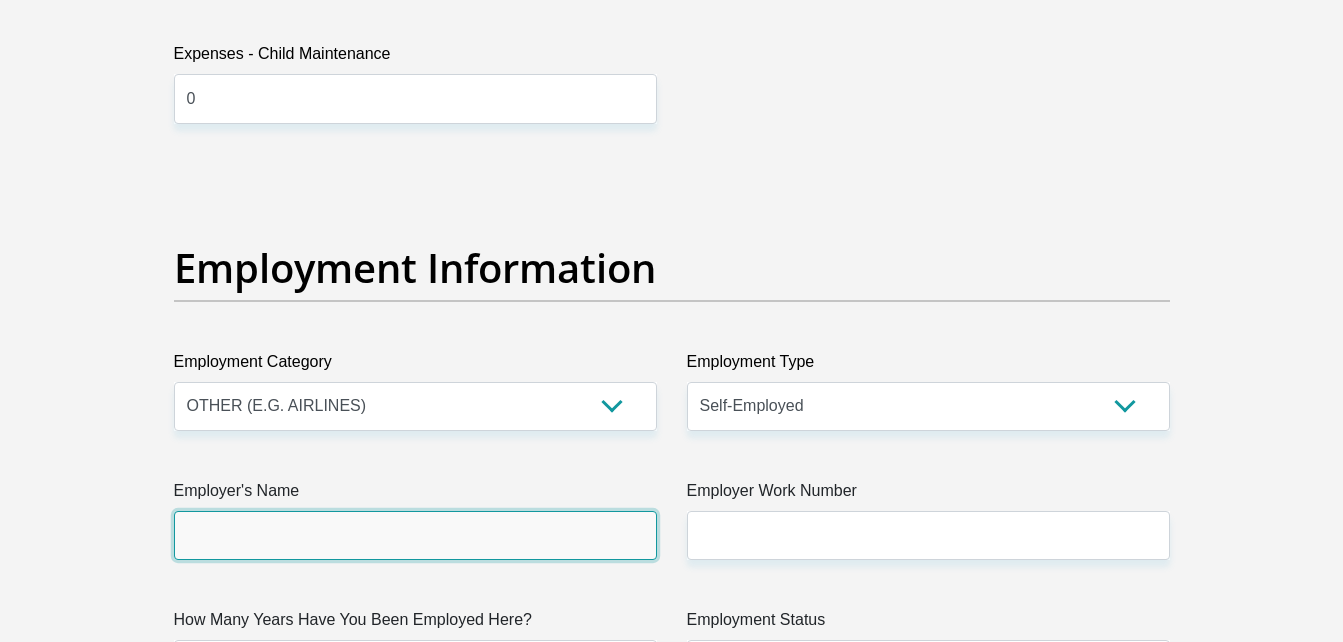 click on "Employer's Name" at bounding box center [415, 535] 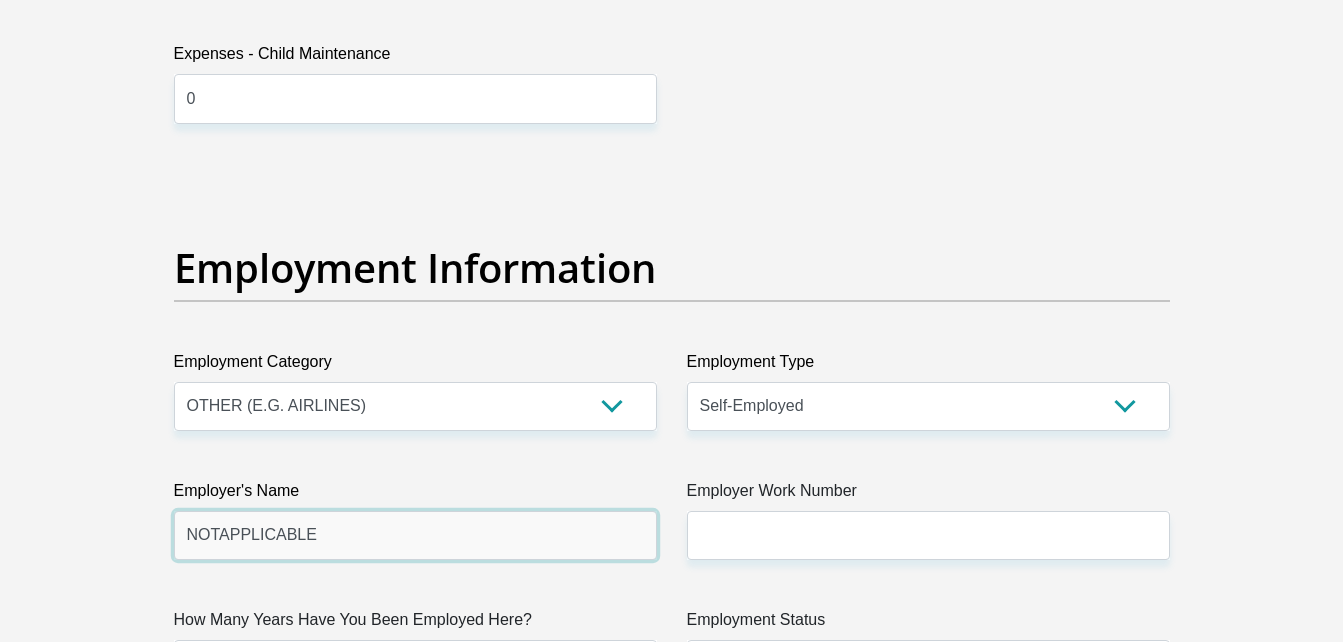 click on "NOTAPPLICABLE" at bounding box center [415, 535] 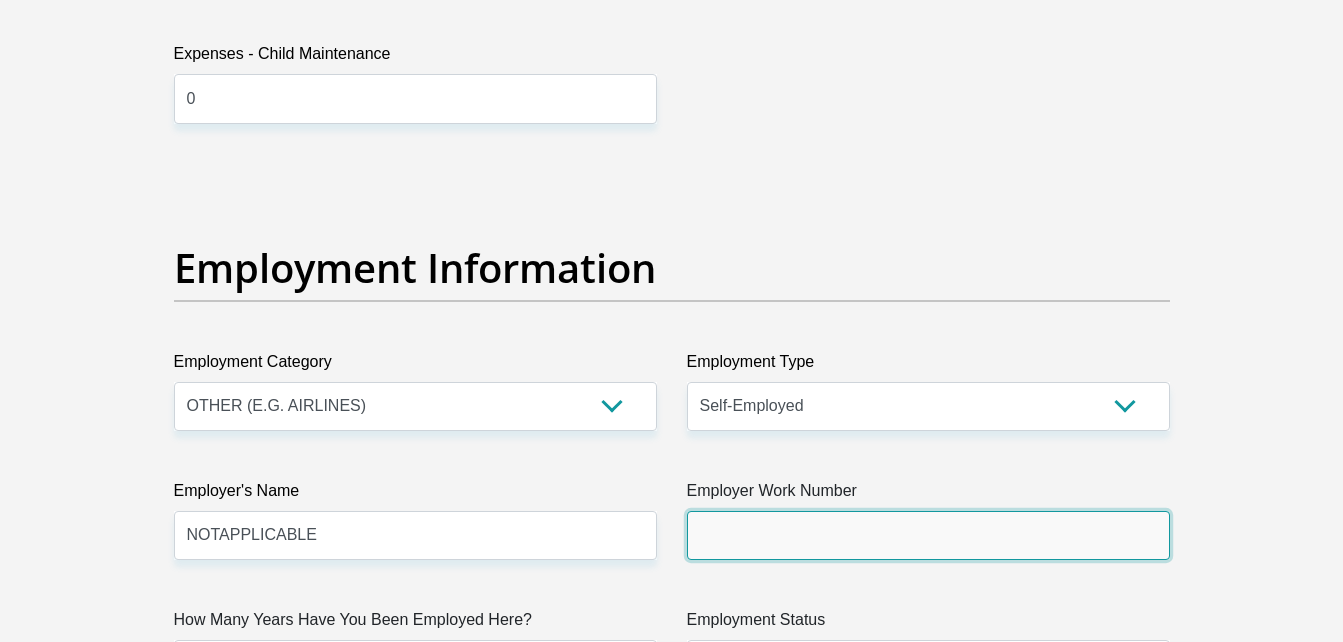click on "Employer Work Number" at bounding box center [928, 535] 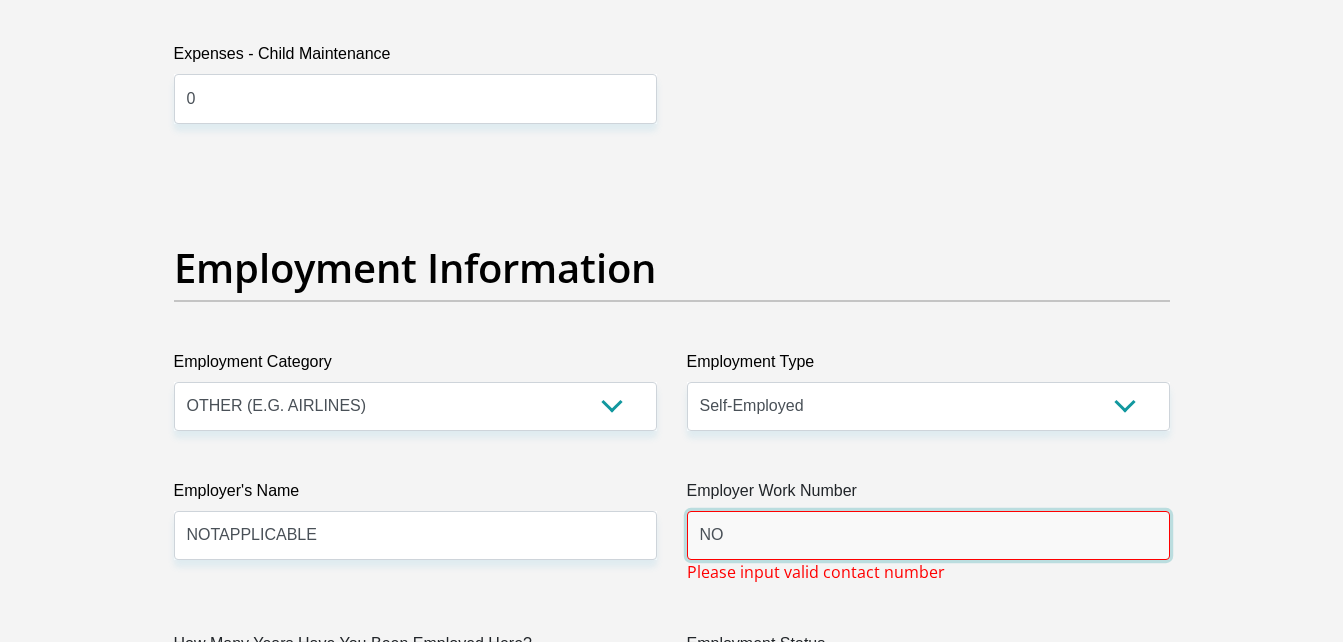 type on "N" 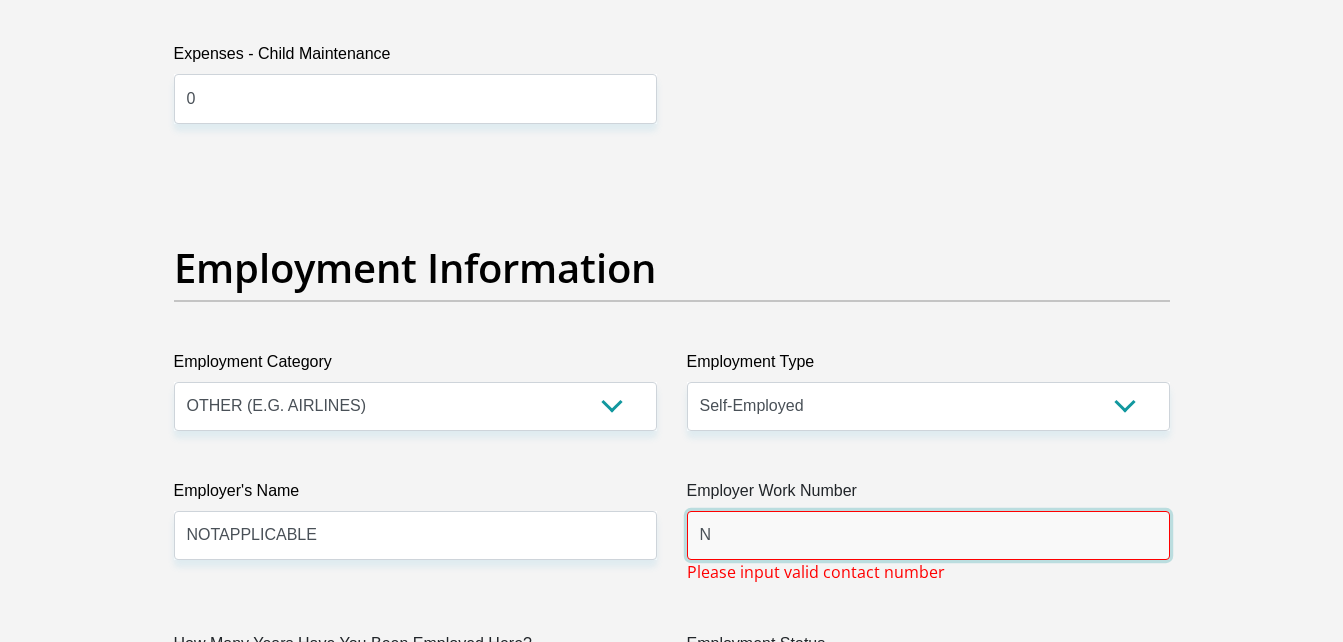 type 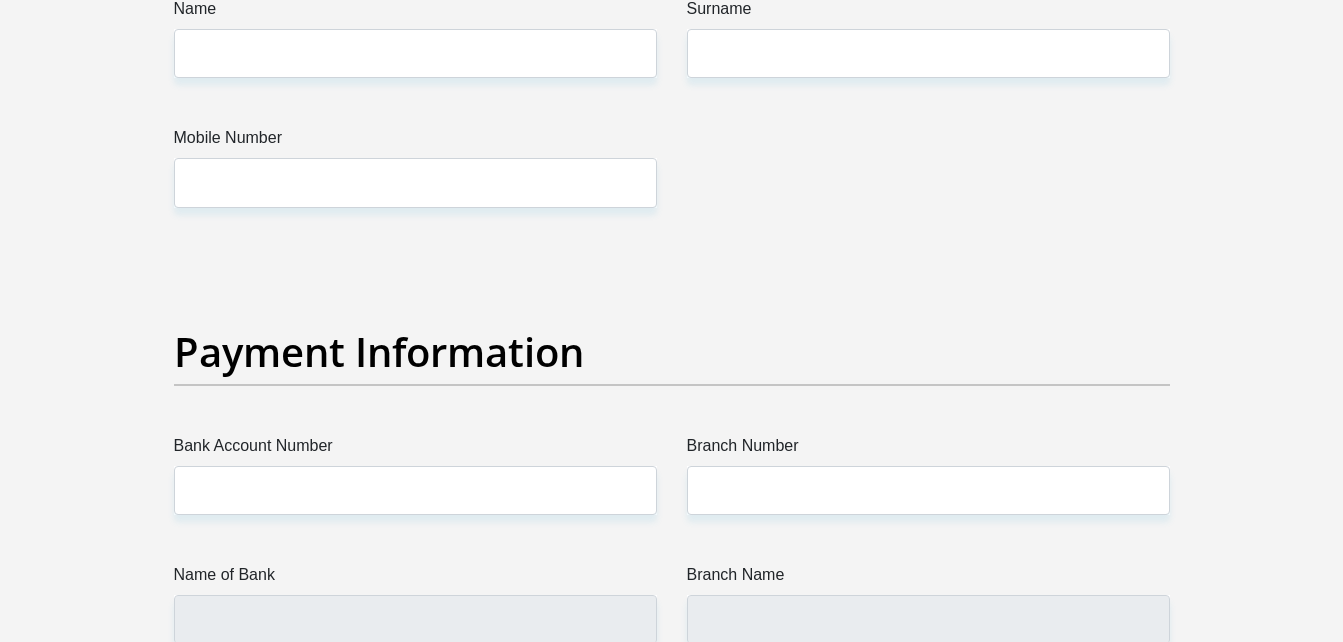 scroll, scrollTop: 4335, scrollLeft: 0, axis: vertical 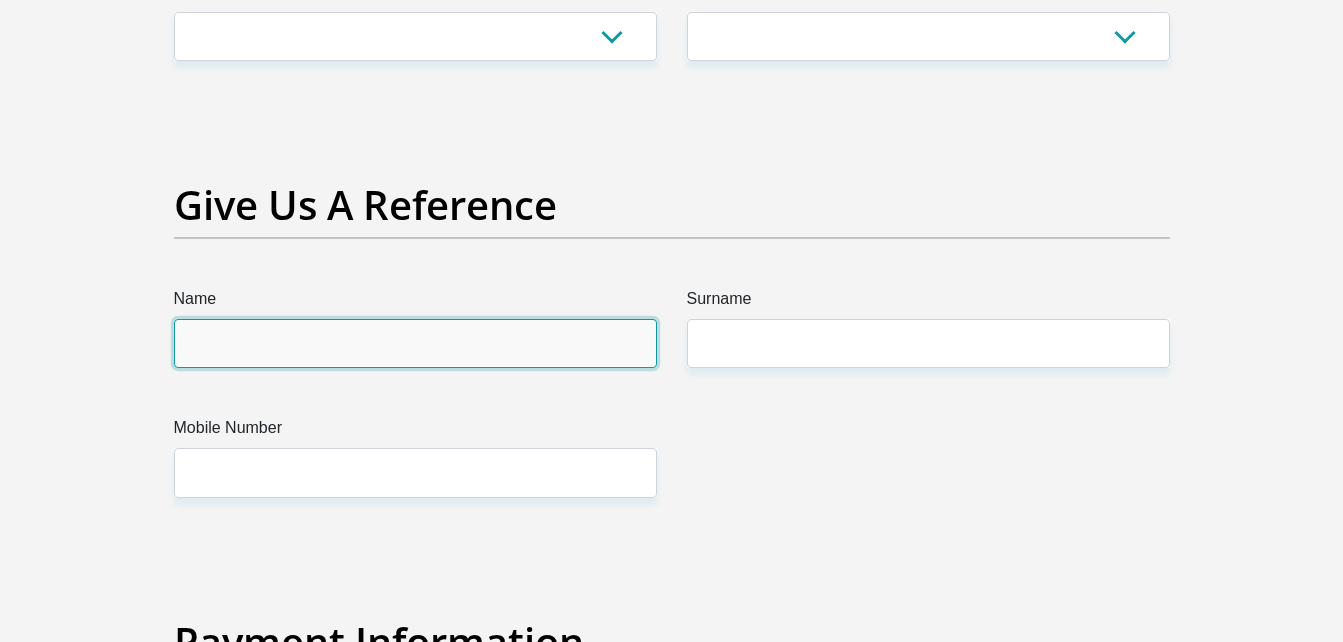 click on "Name" at bounding box center [415, 343] 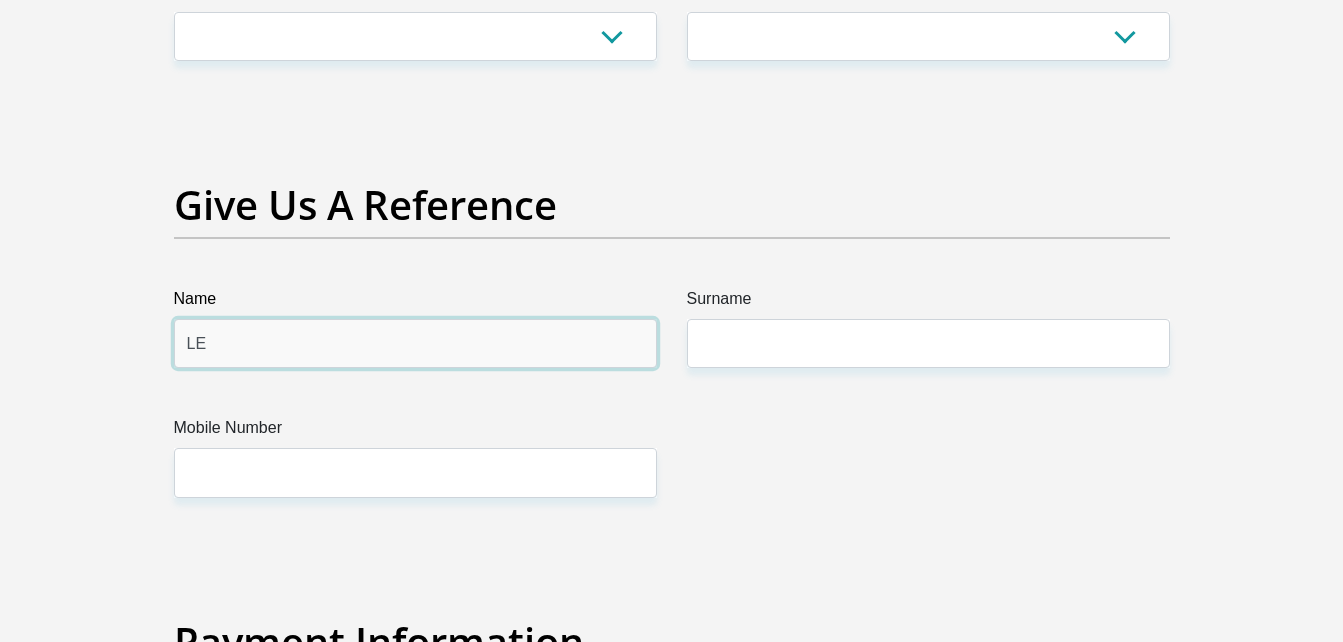 type on "L" 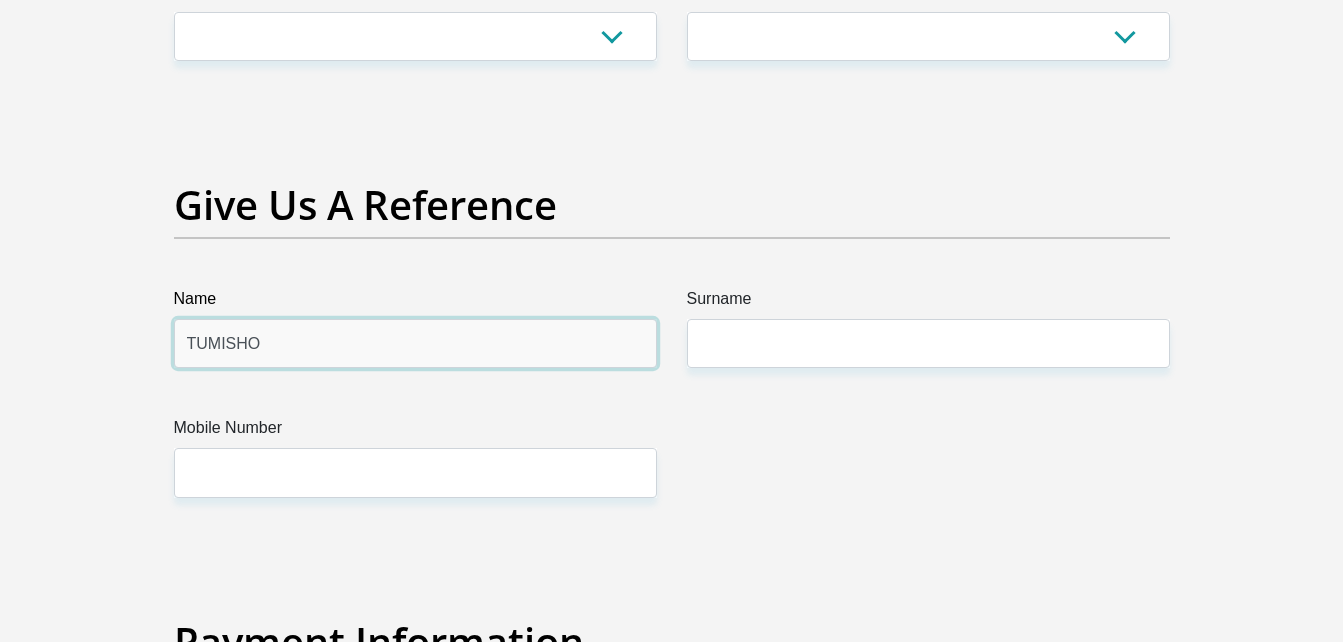 type on "TUMISHO" 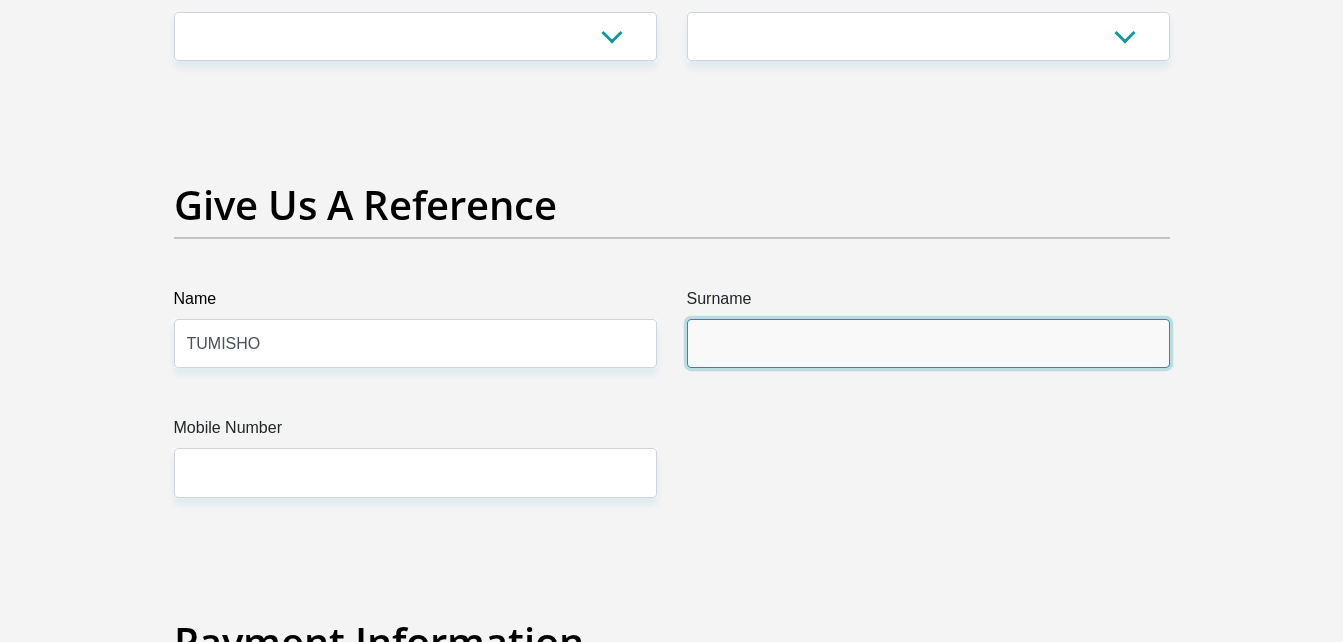 click on "Surname" at bounding box center (928, 343) 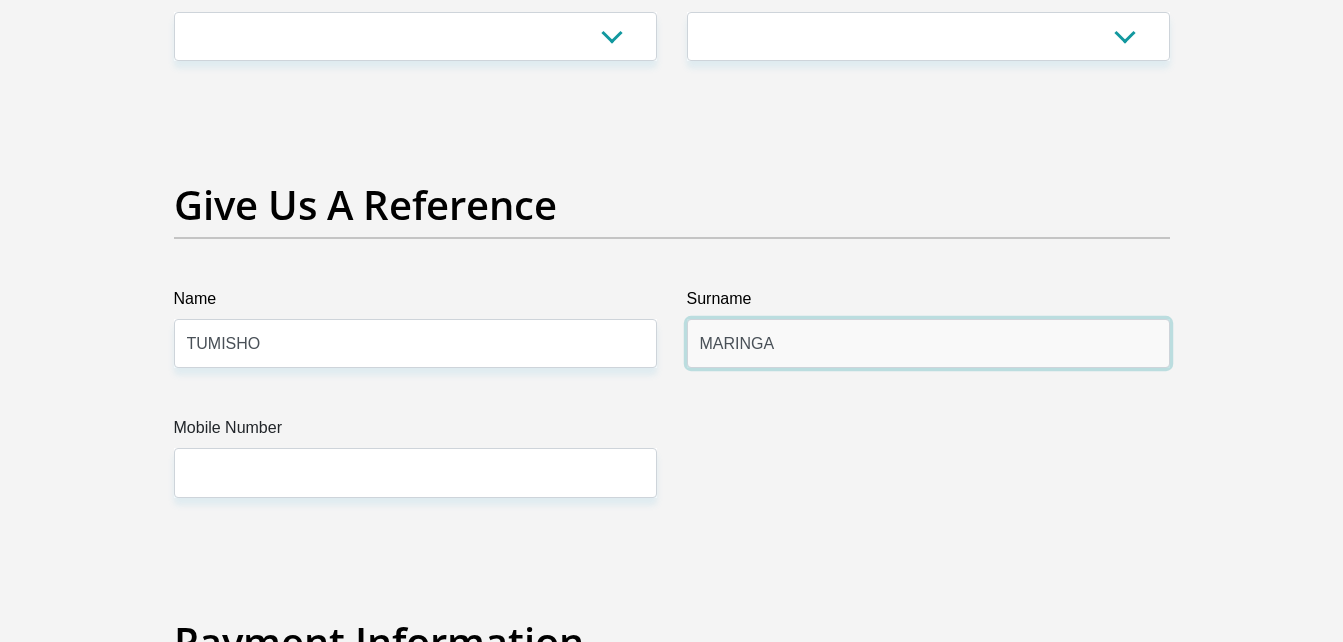 type on "MARINGA" 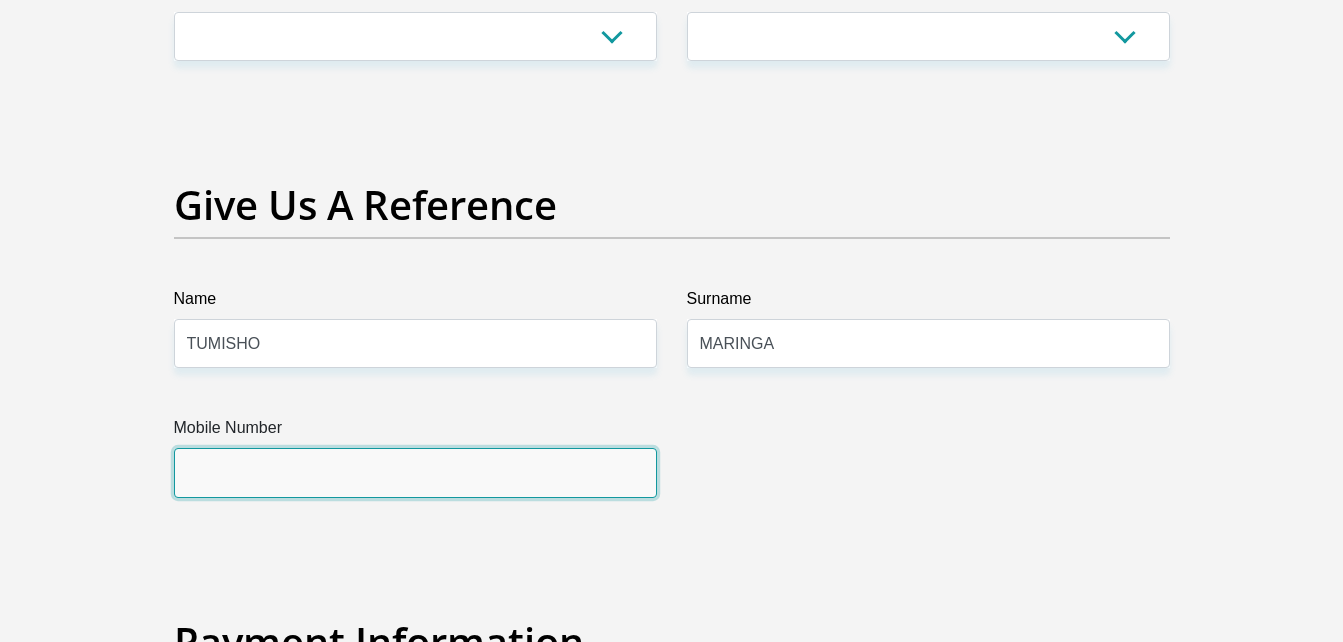 click on "Mobile Number" at bounding box center (415, 472) 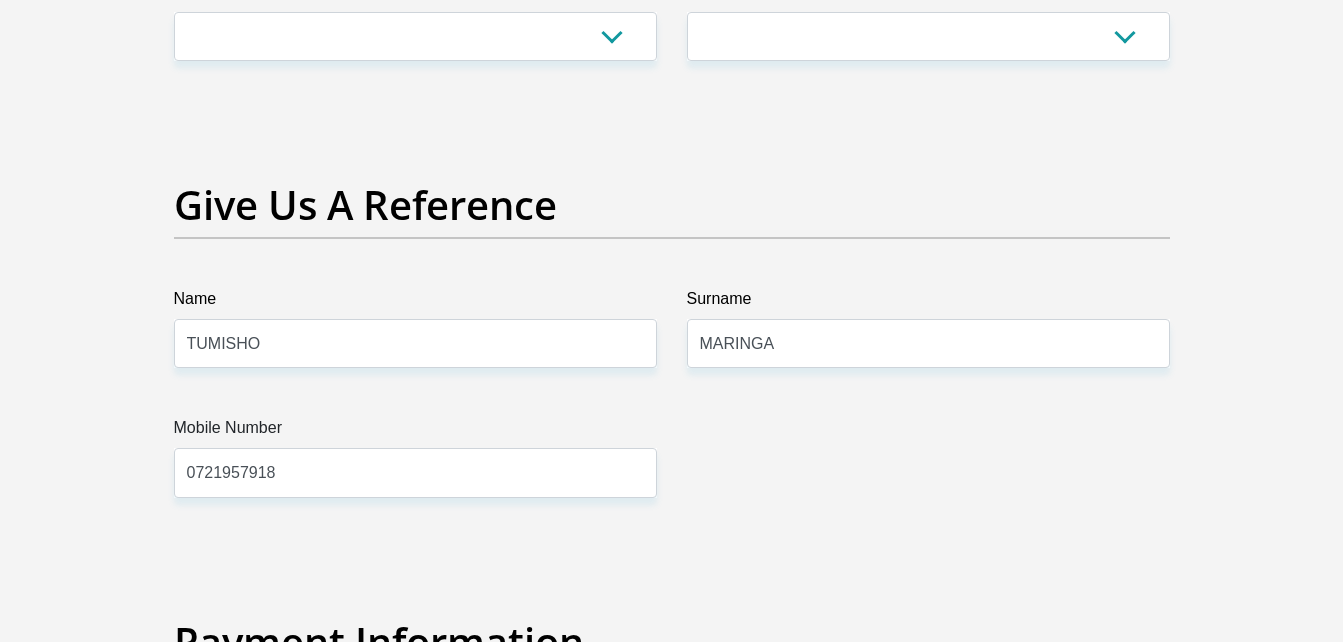 type on "0721957918" 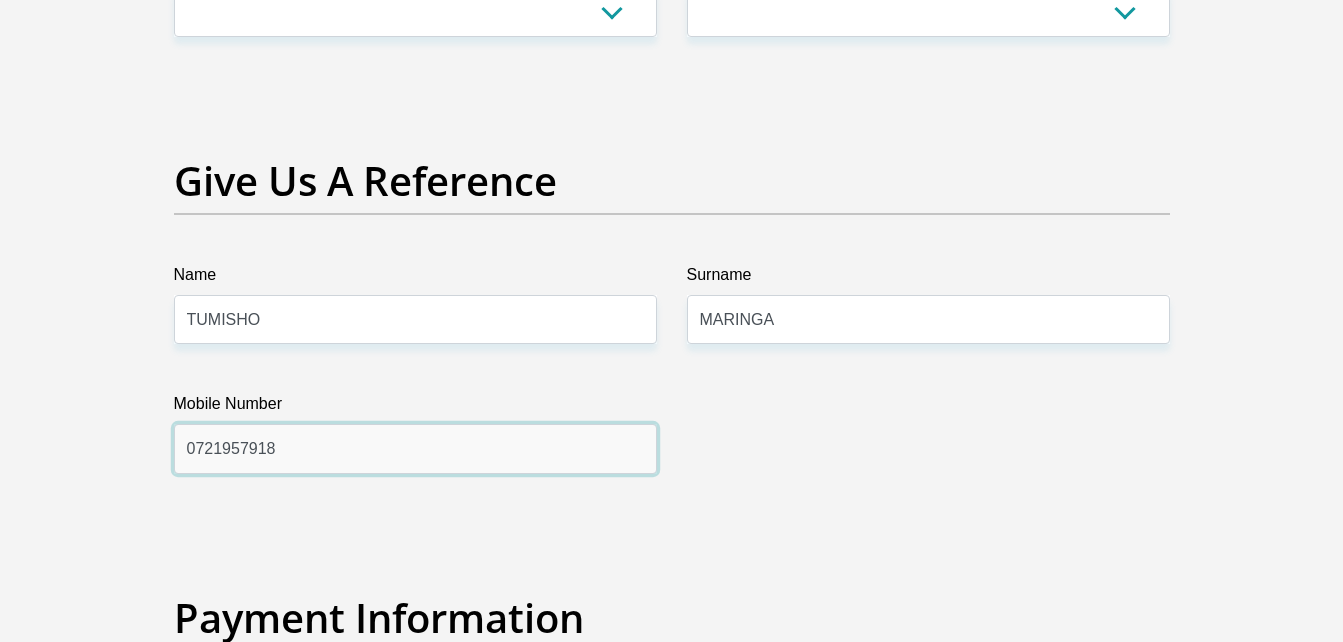 scroll, scrollTop: 4033, scrollLeft: 0, axis: vertical 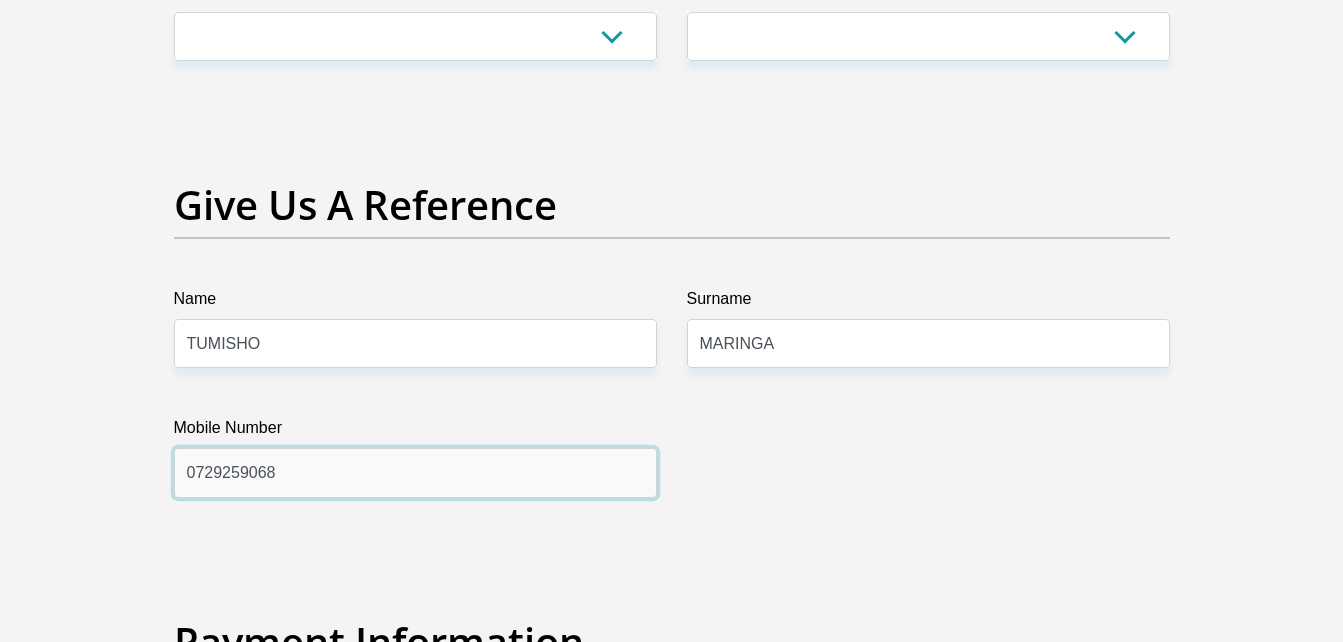 type on "0729259068" 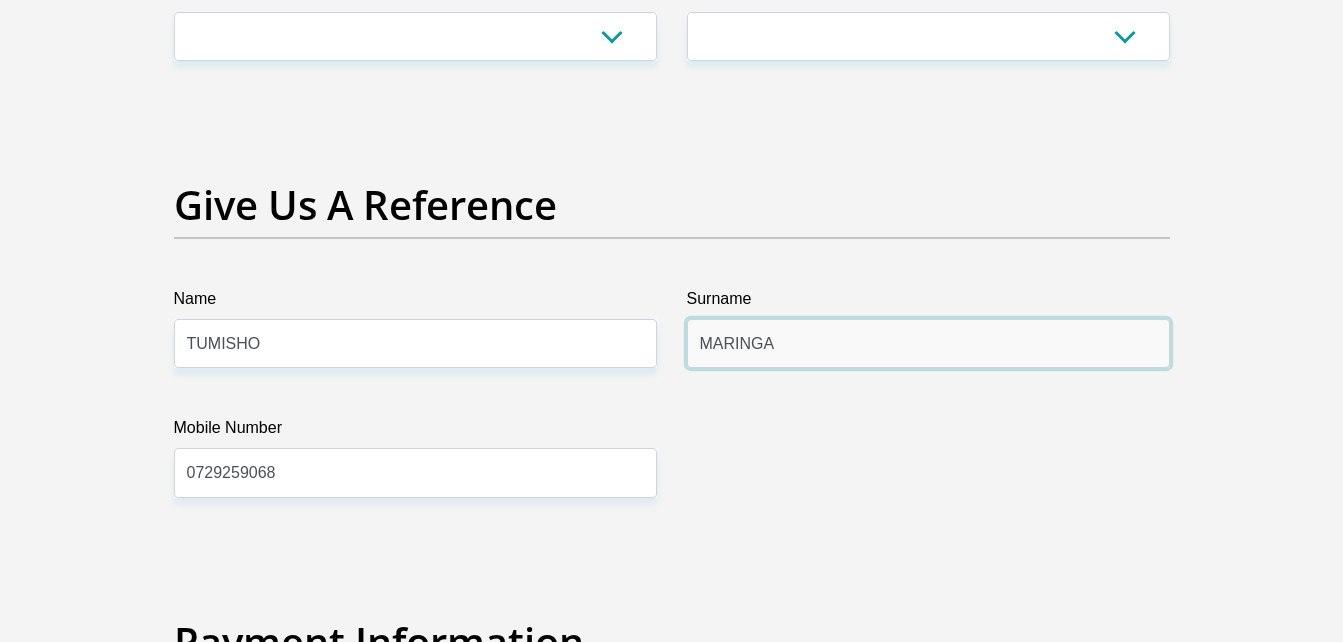 click on "MARINGA" at bounding box center (928, 343) 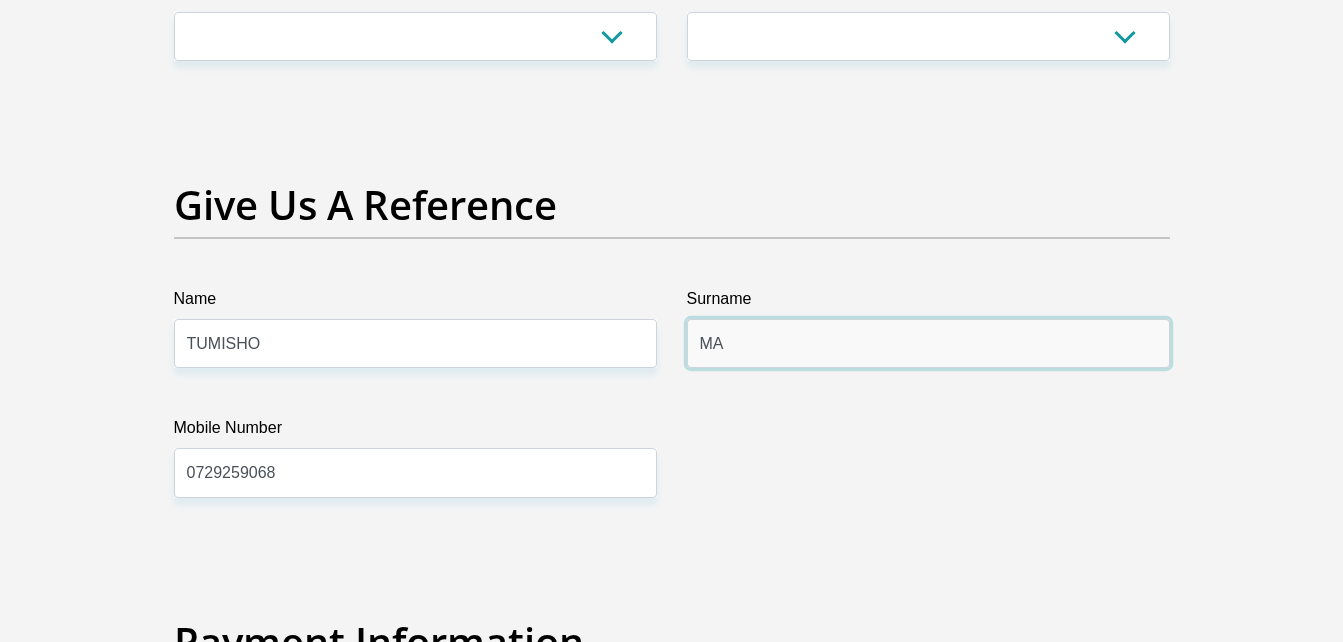 type on "M" 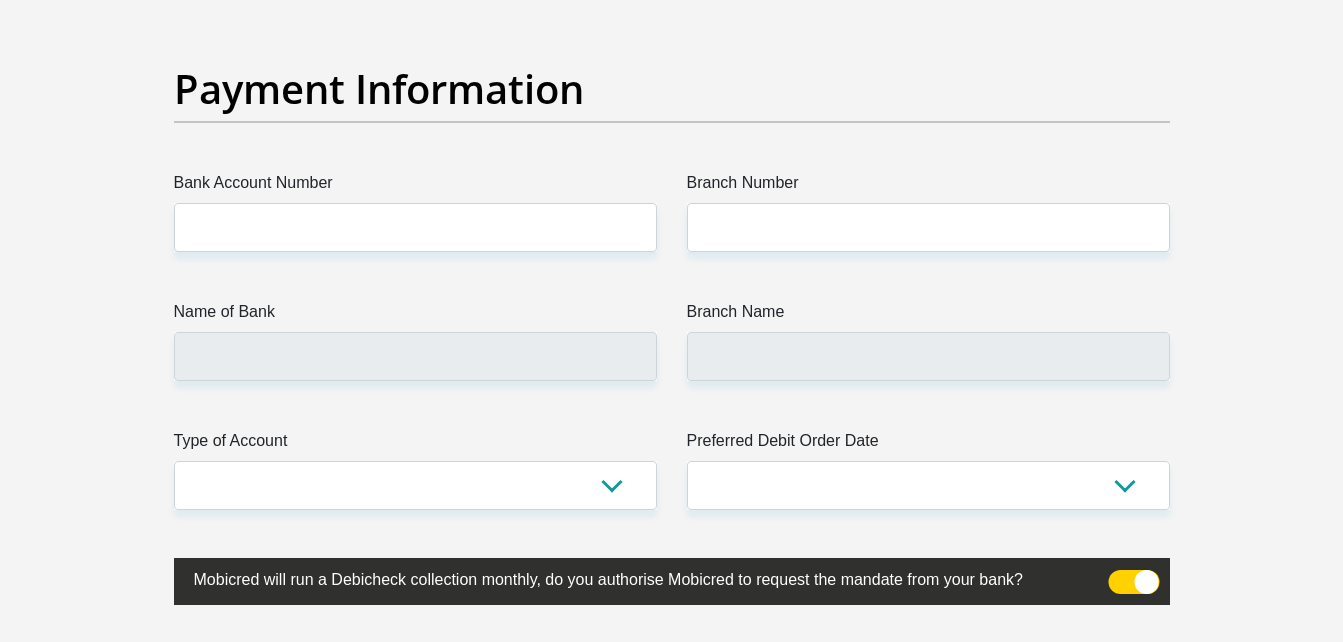 scroll, scrollTop: 4598, scrollLeft: 0, axis: vertical 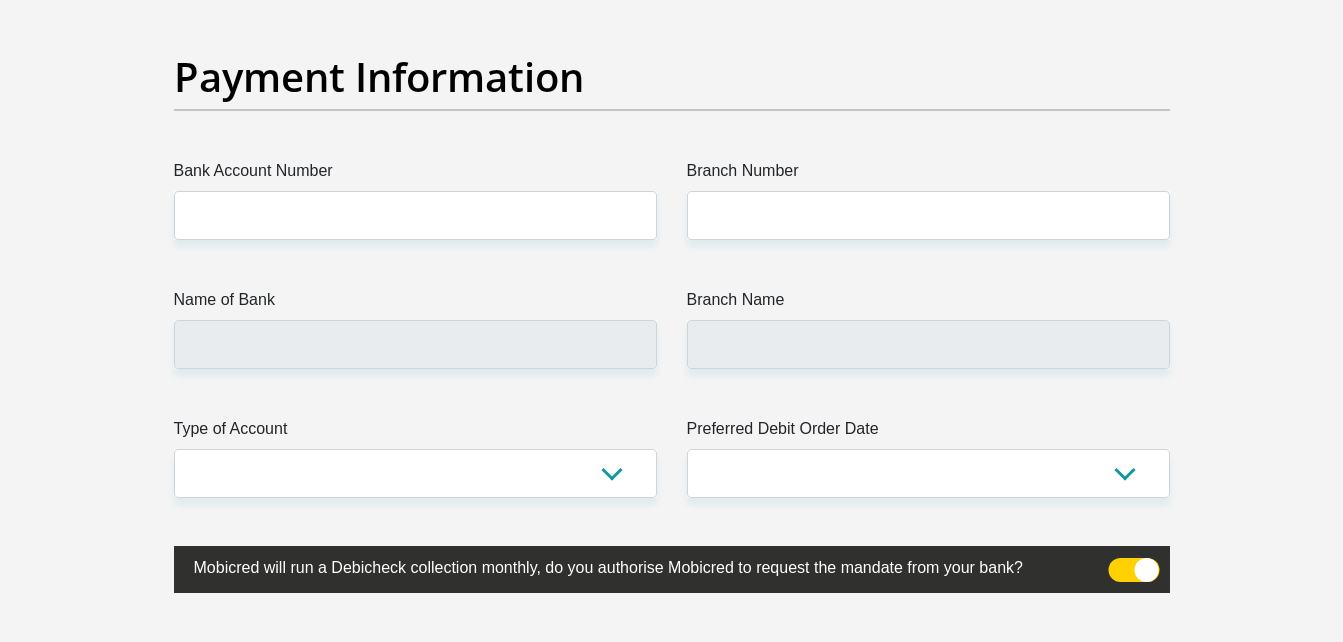 type on "LEBESE" 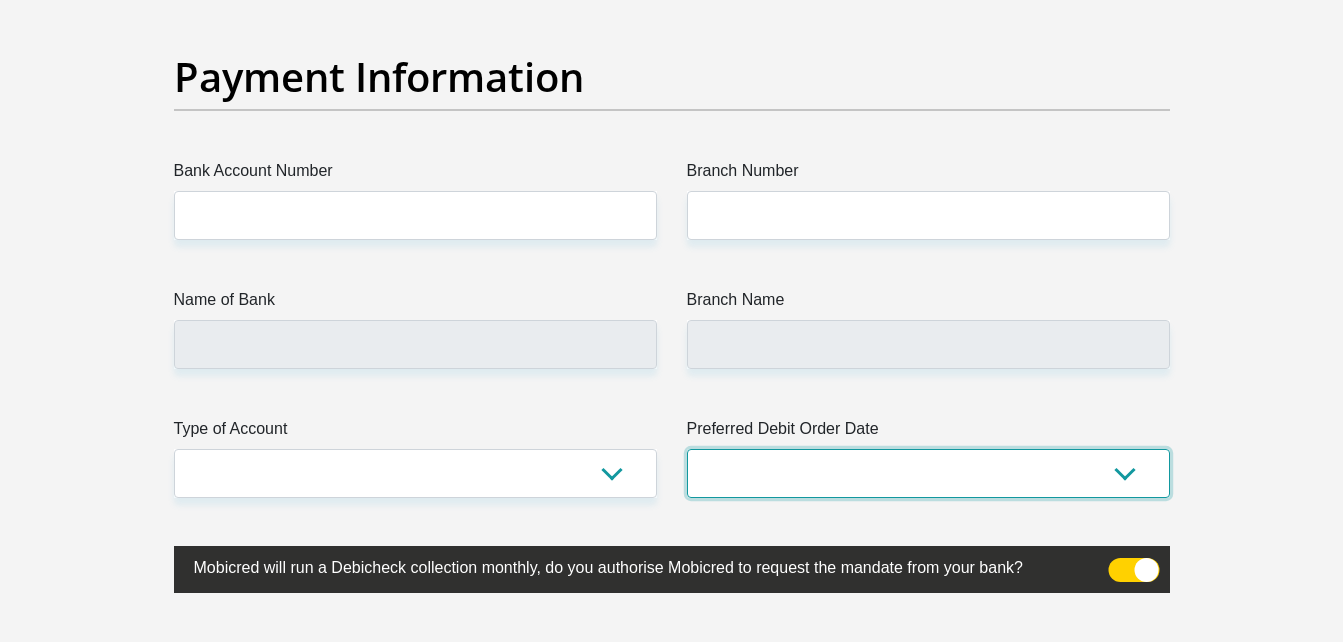 click on "1st
2nd
3rd
4th
5th
7th
18th
19th
20th
21st
22nd
23rd
24th
25th
26th
27th
28th
29th
30th" at bounding box center (928, 473) 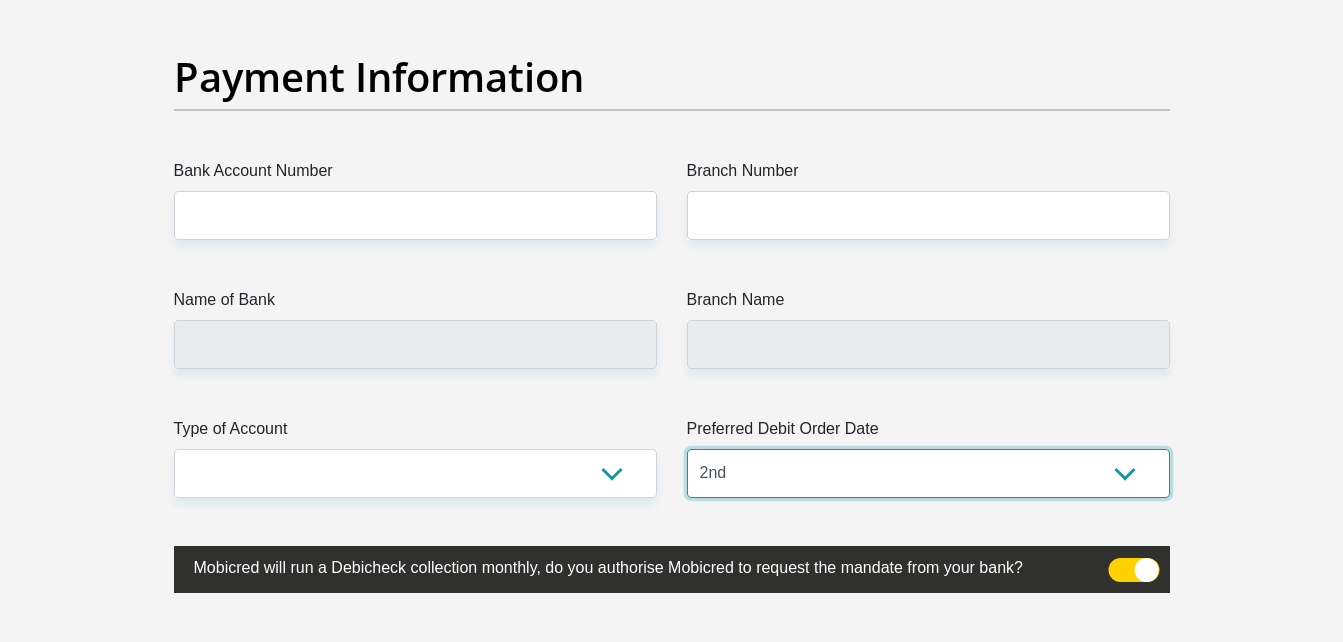 click on "1st
2nd
3rd
4th
5th
7th
18th
19th
20th
21st
22nd
23rd
24th
25th
26th
27th
28th
29th
30th" at bounding box center (928, 473) 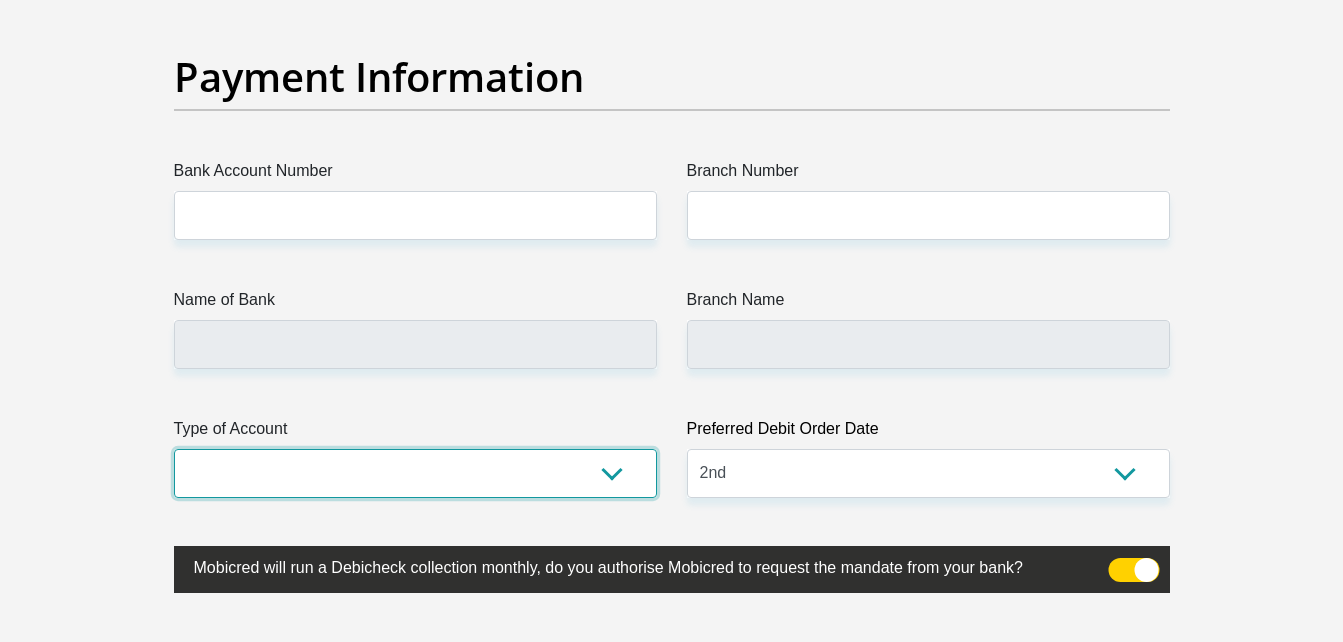 click on "Cheque
Savings" at bounding box center [415, 473] 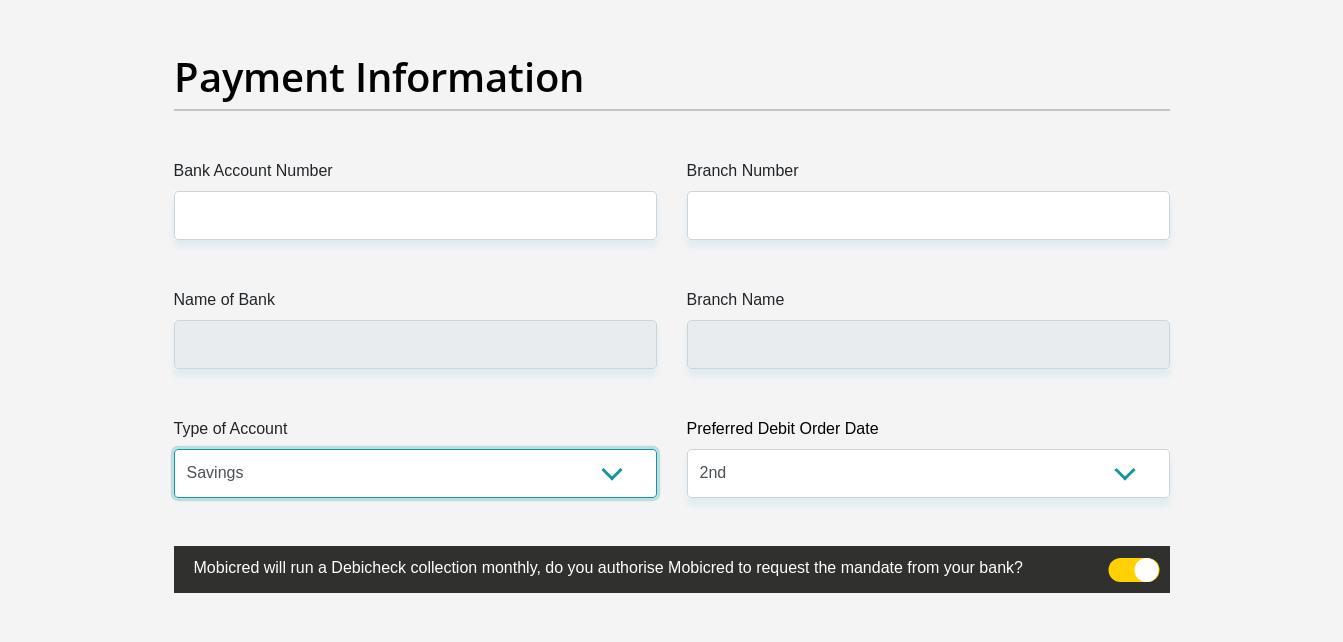 click on "Cheque
Savings" at bounding box center (415, 473) 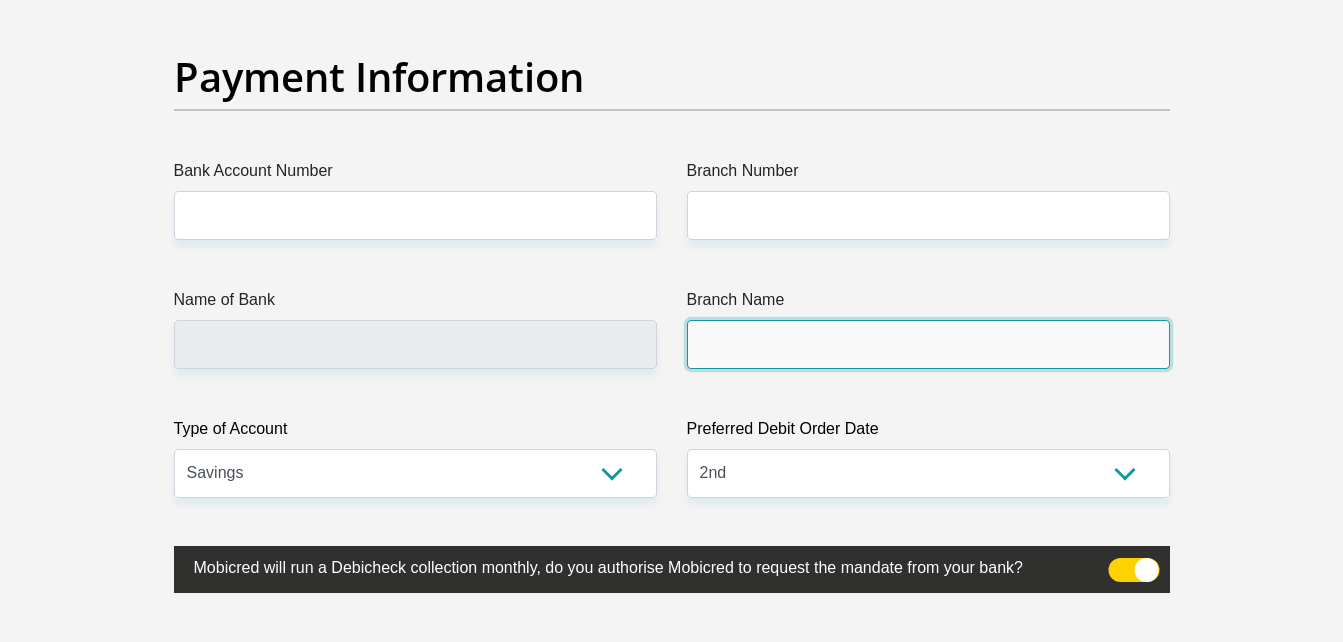 click on "Branch Name" at bounding box center (928, 344) 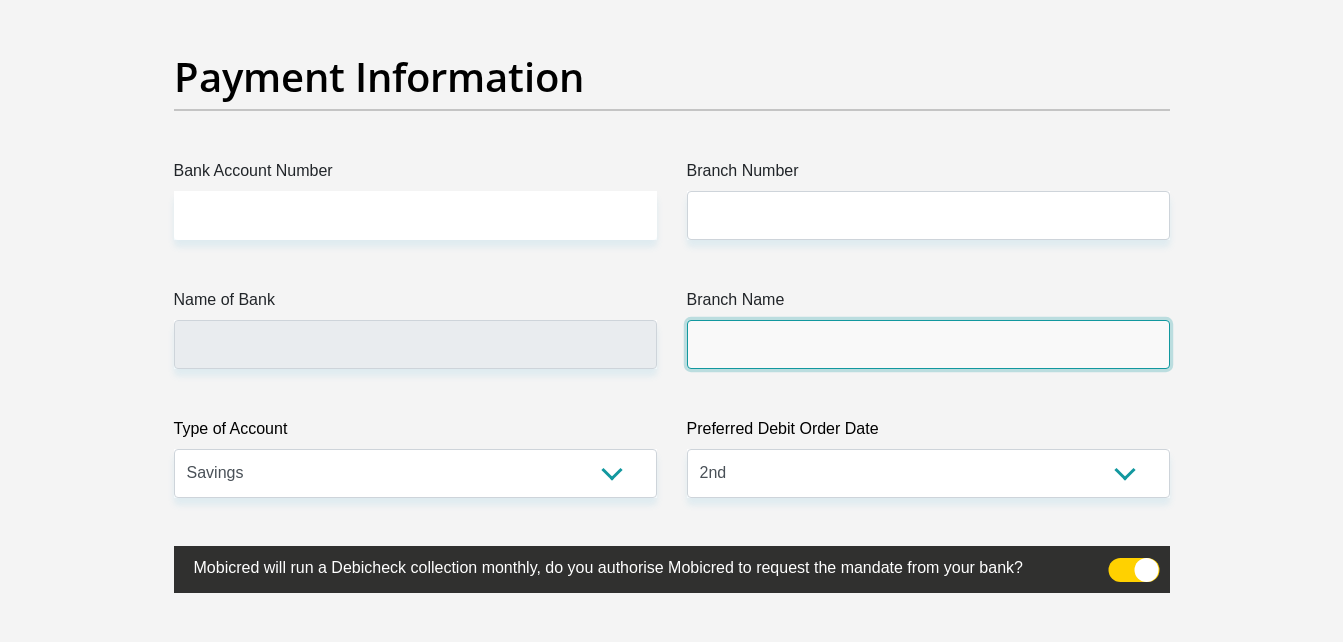 click on "Branch Name" at bounding box center [928, 344] 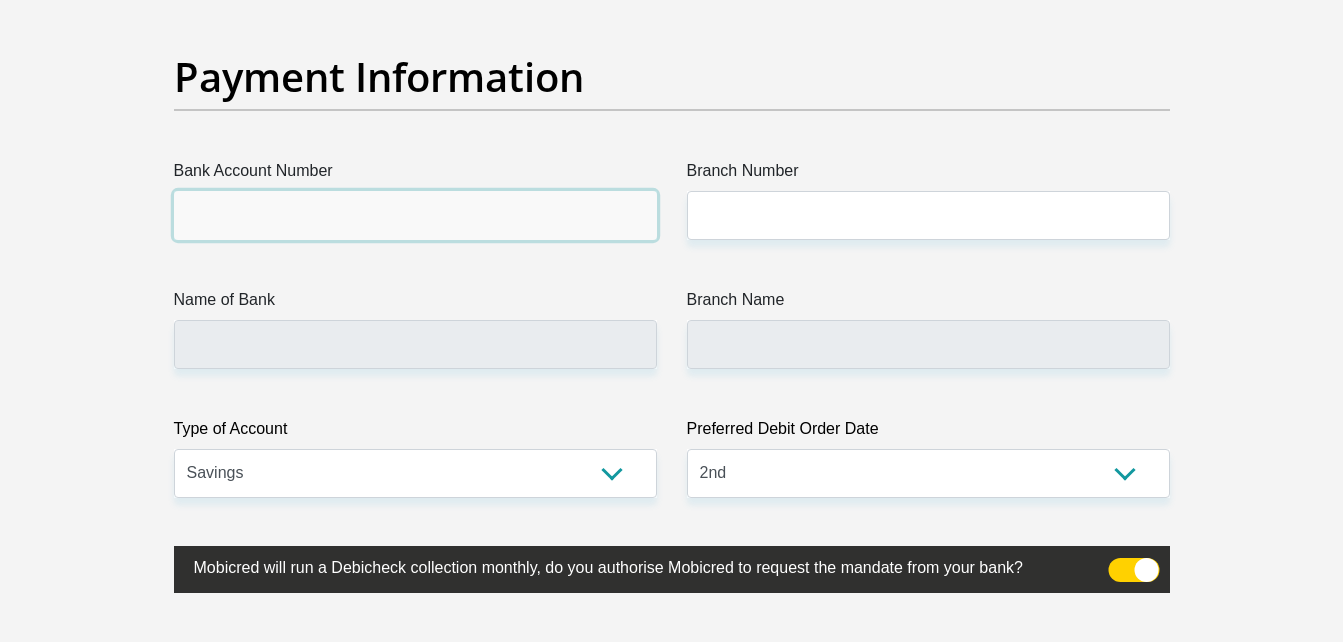 click on "Bank Account Number" at bounding box center [415, 215] 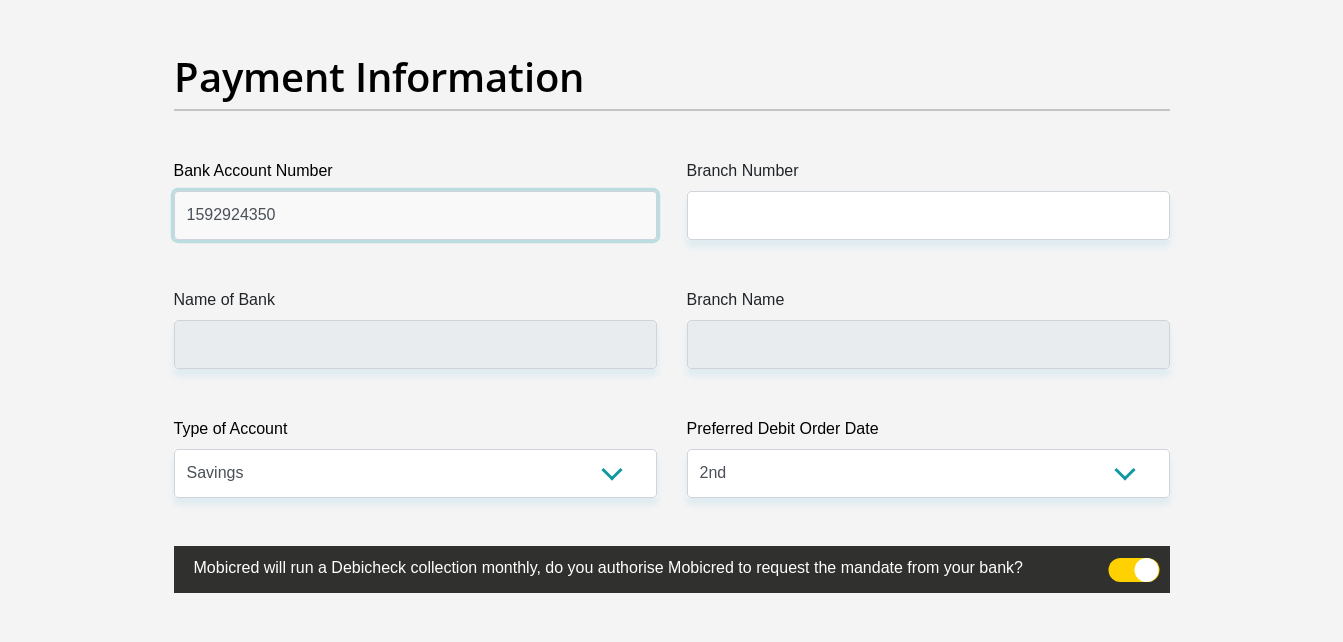 type on "1592924350" 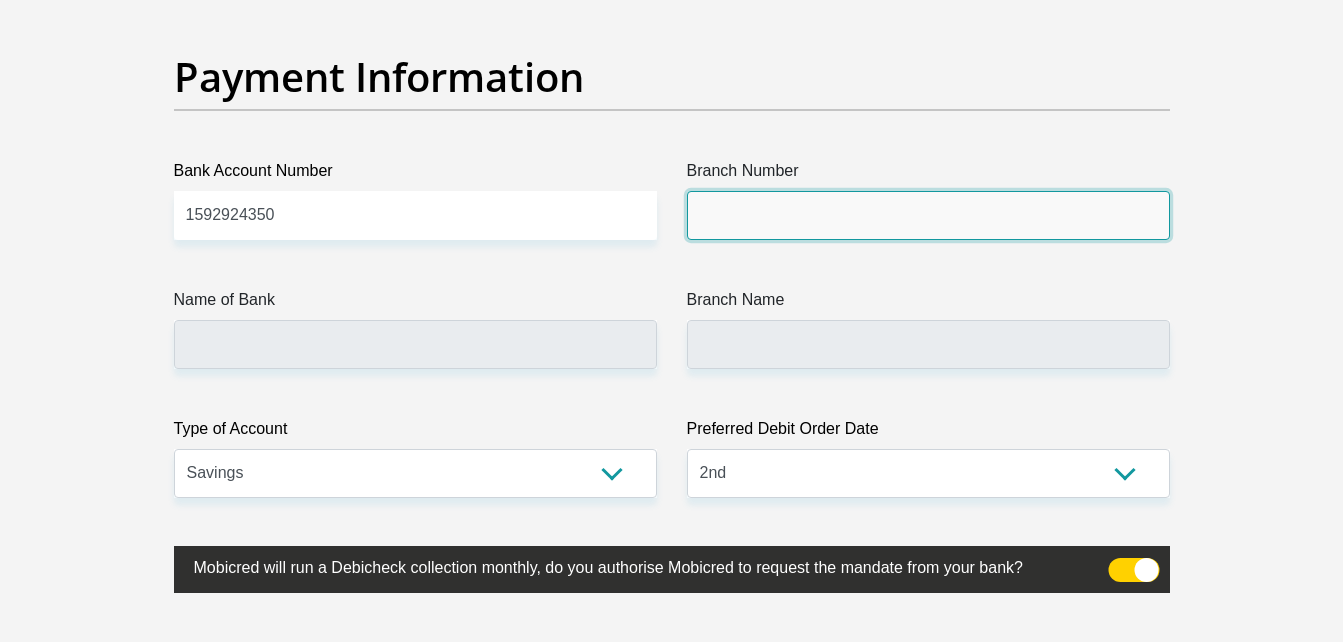 click on "Branch Number" at bounding box center (928, 215) 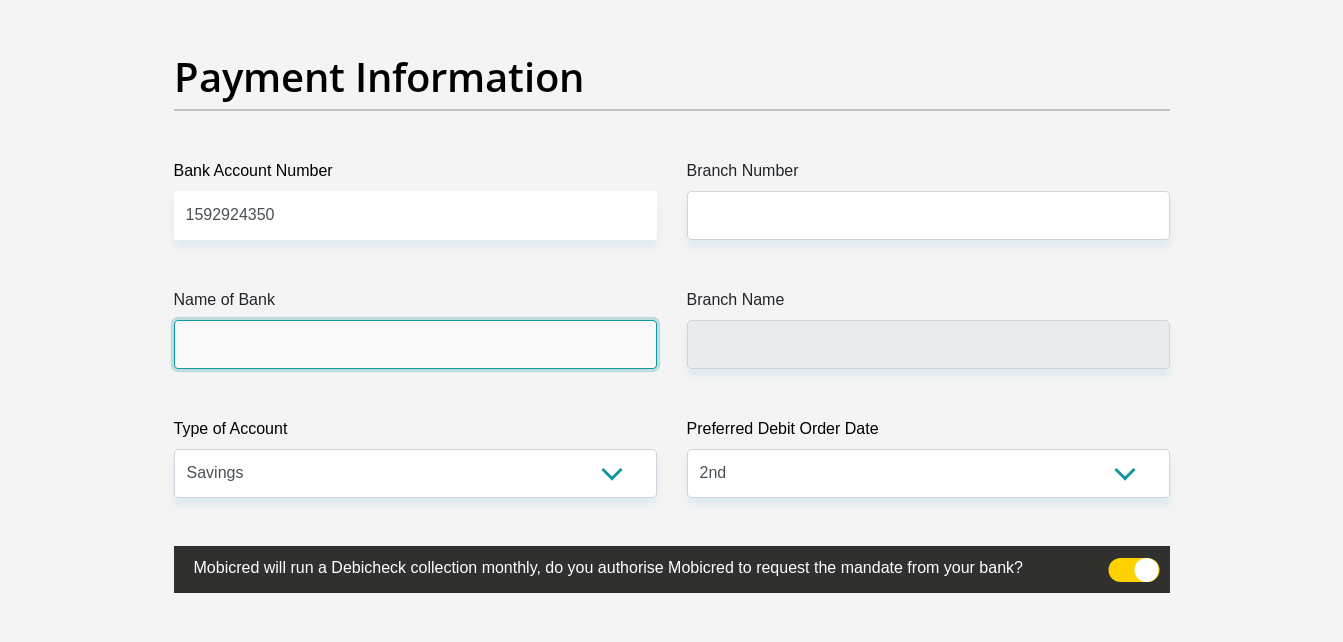 click on "Name of Bank" at bounding box center (415, 344) 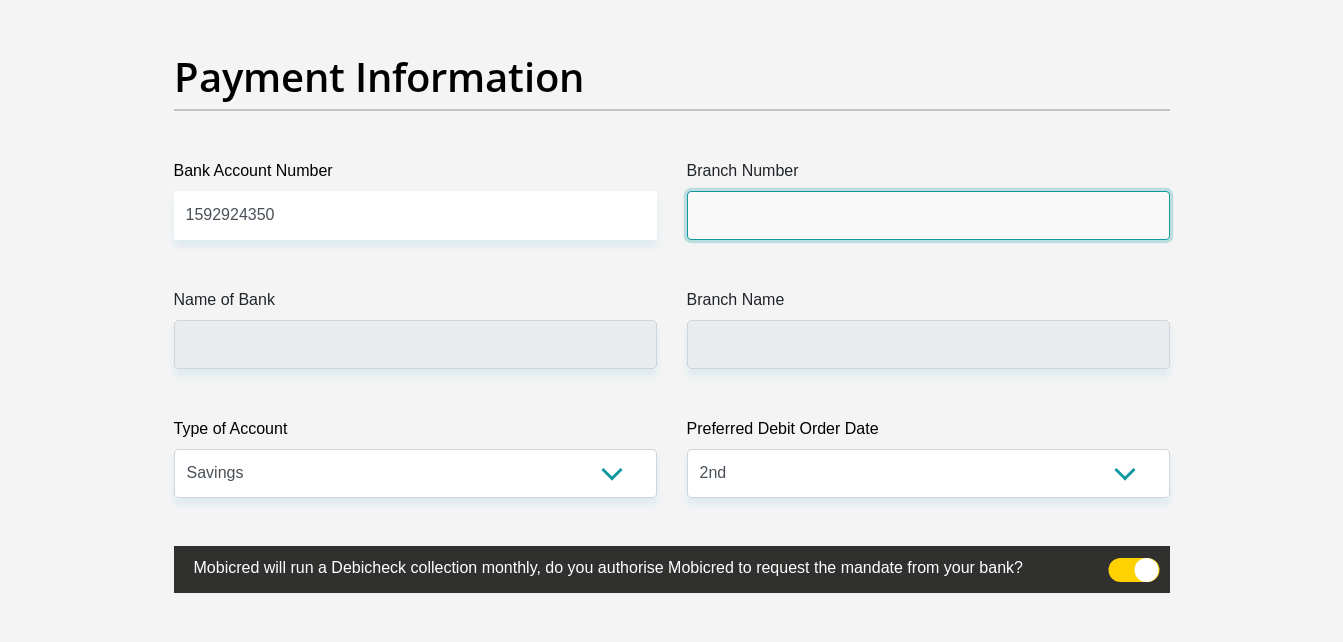click on "Branch Number" at bounding box center (928, 215) 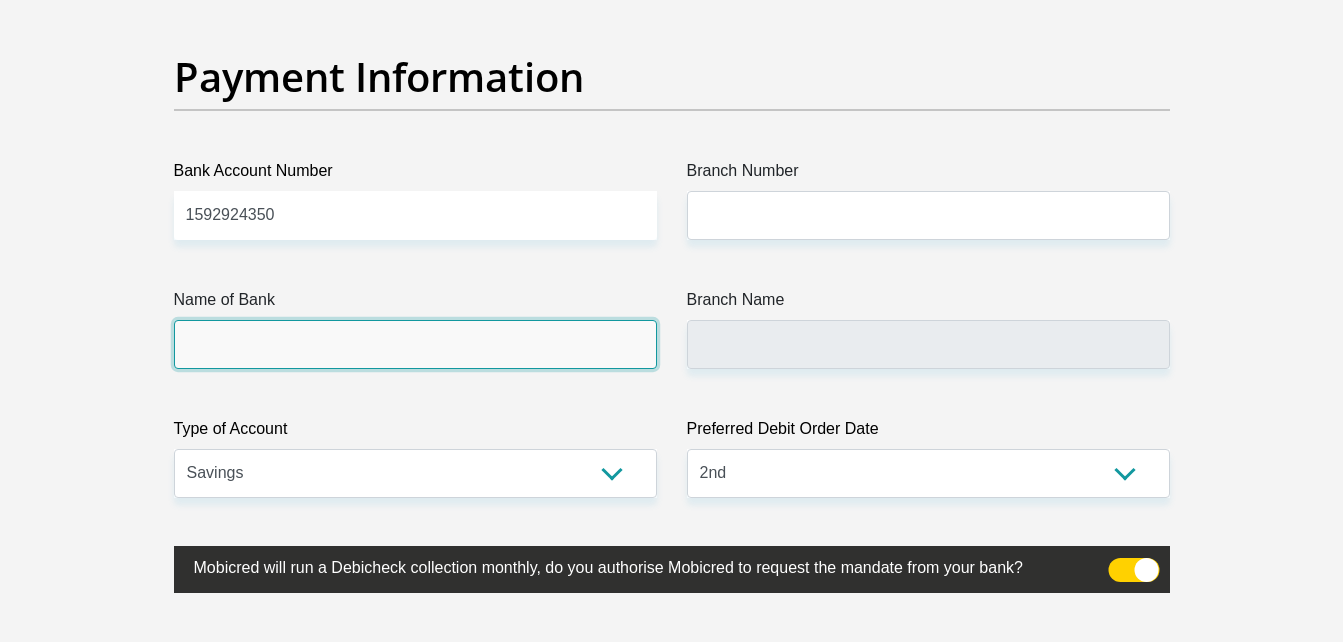 click on "Name of Bank" at bounding box center (415, 344) 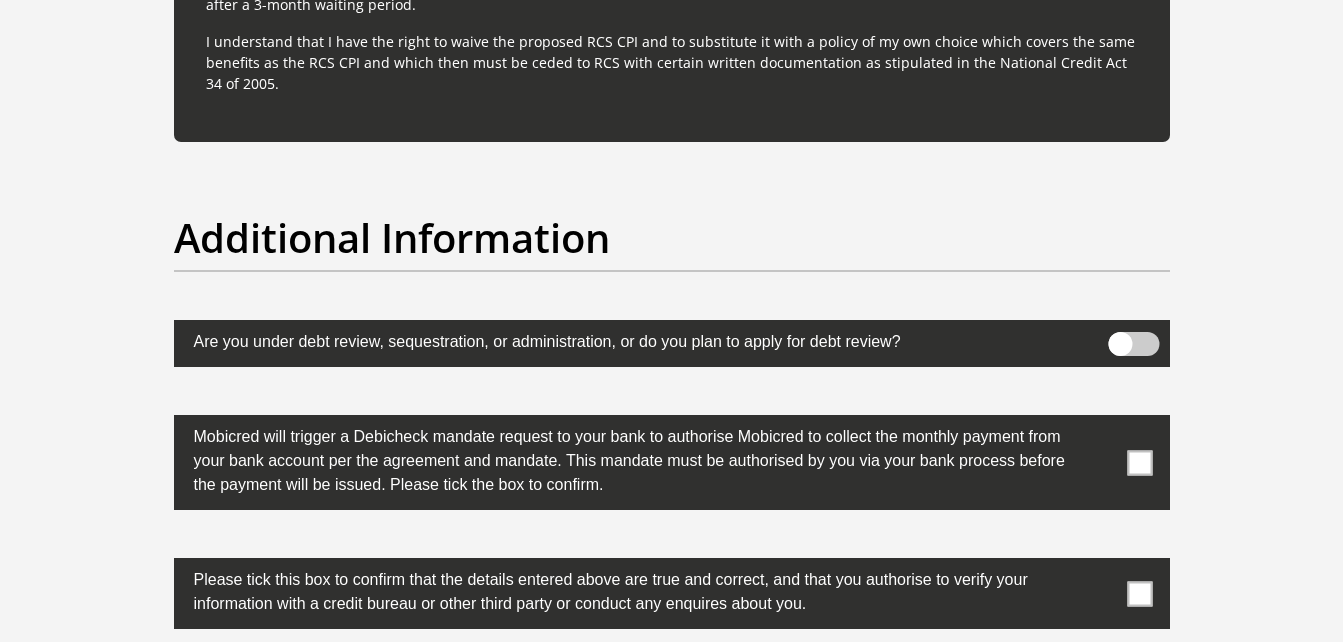 scroll, scrollTop: 6114, scrollLeft: 0, axis: vertical 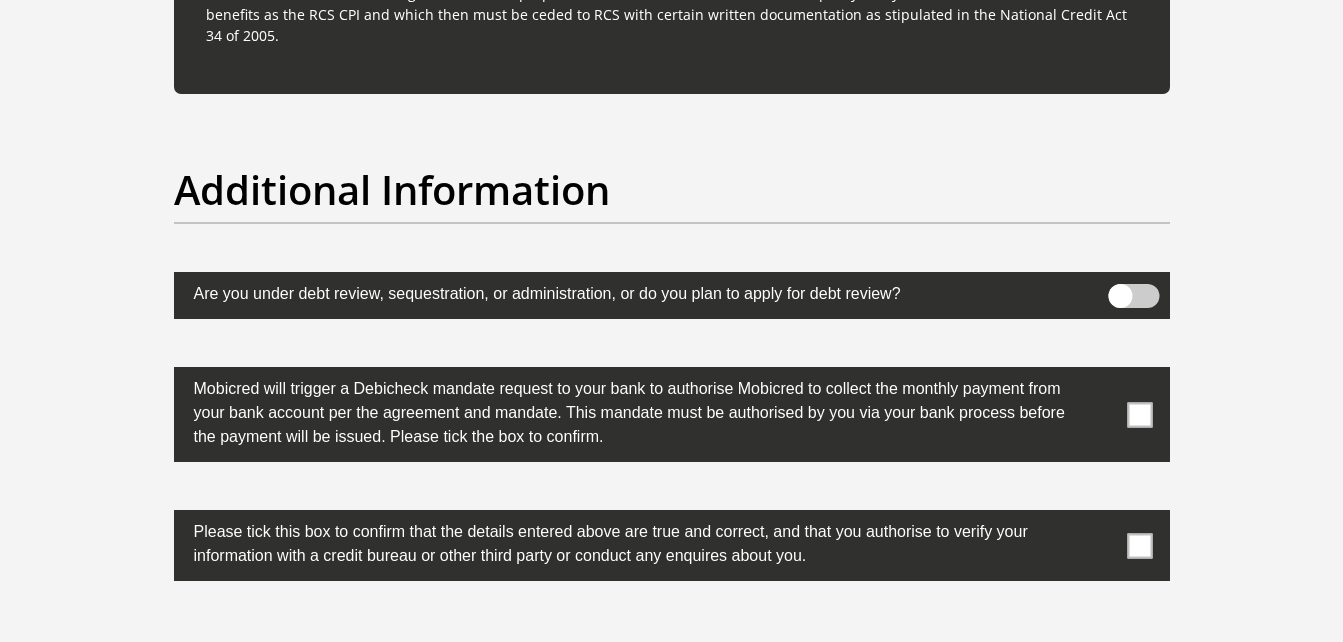 click at bounding box center [1139, 414] 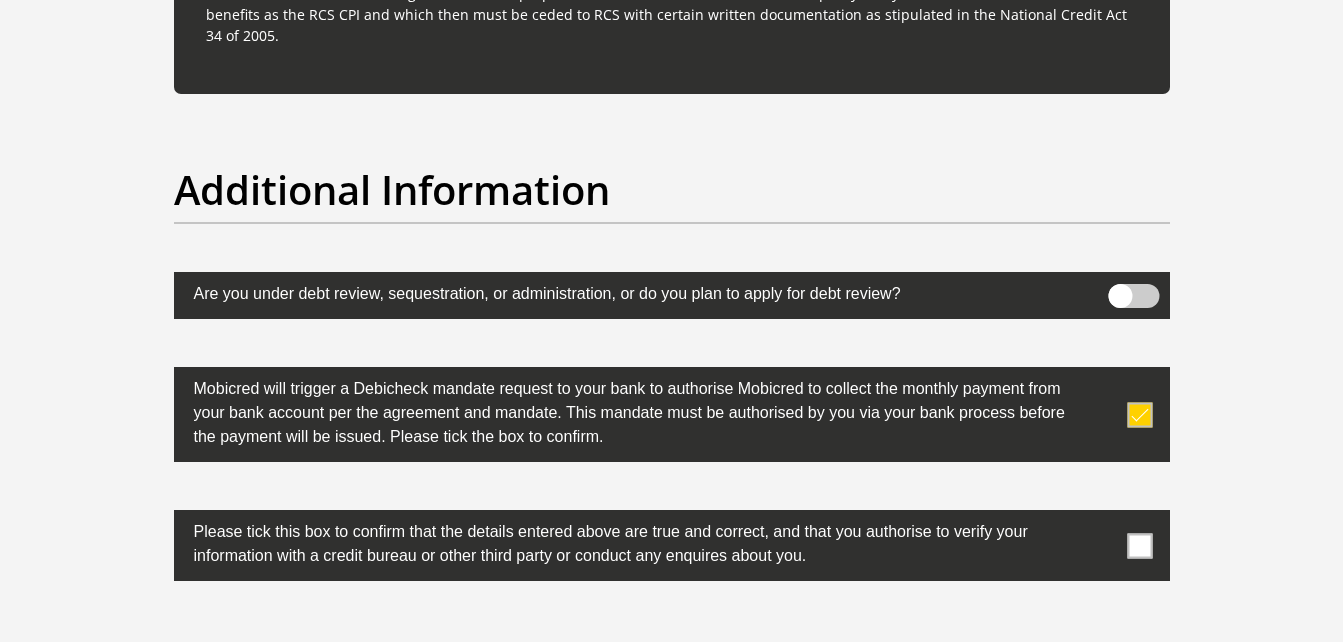 click at bounding box center [1139, 545] 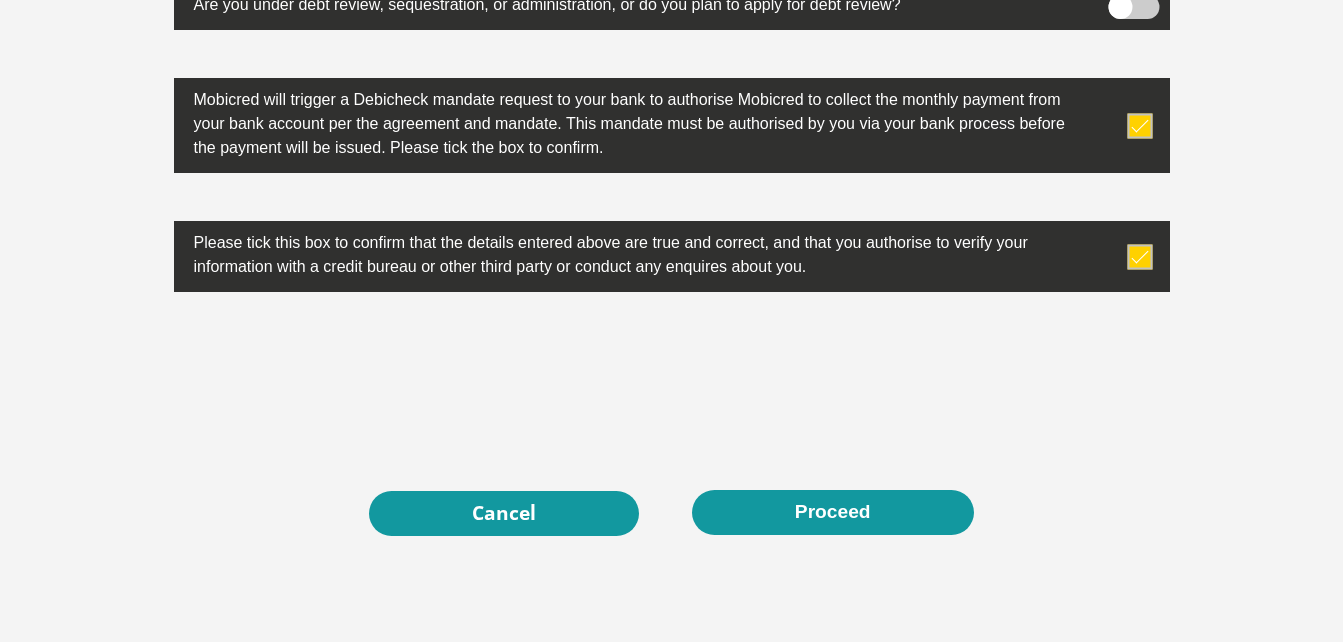 scroll, scrollTop: 6533, scrollLeft: 0, axis: vertical 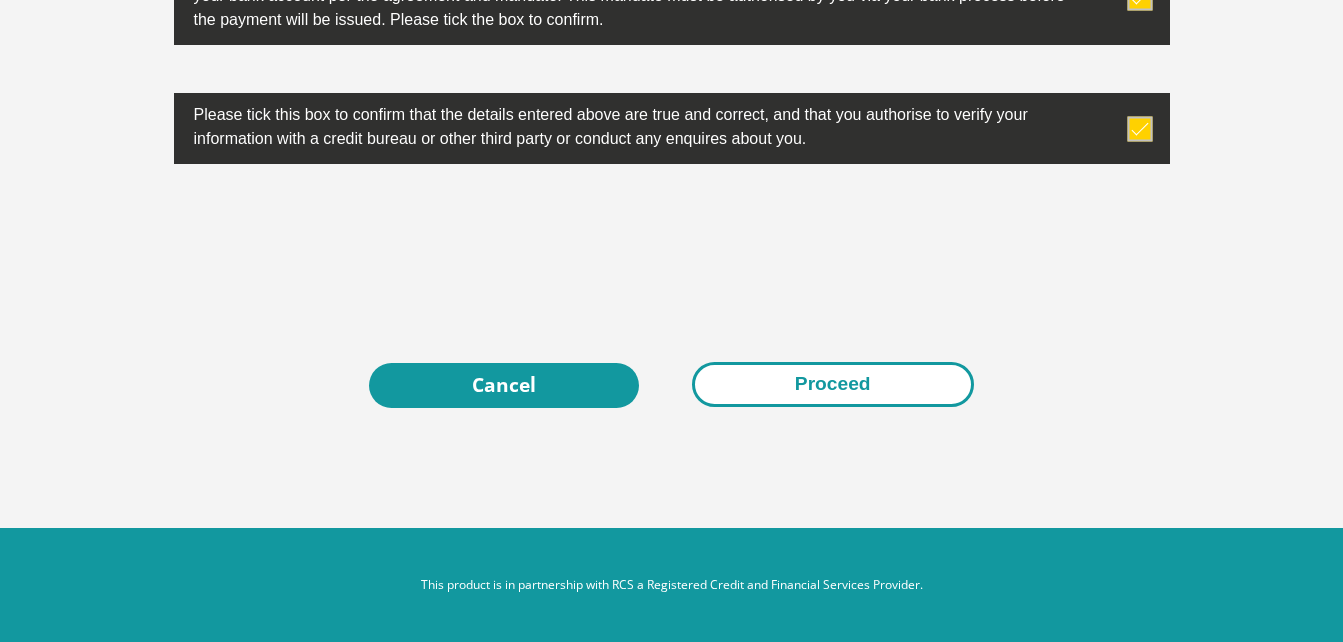 click on "Proceed" at bounding box center (833, 384) 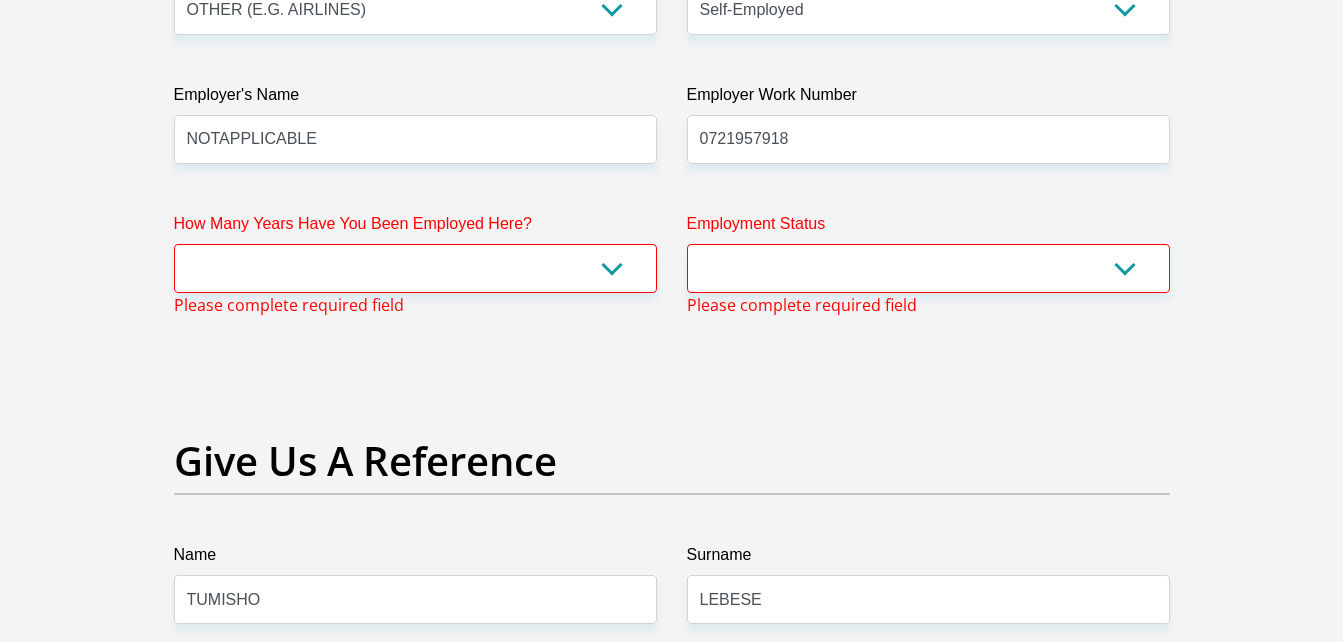 scroll, scrollTop: 3794, scrollLeft: 0, axis: vertical 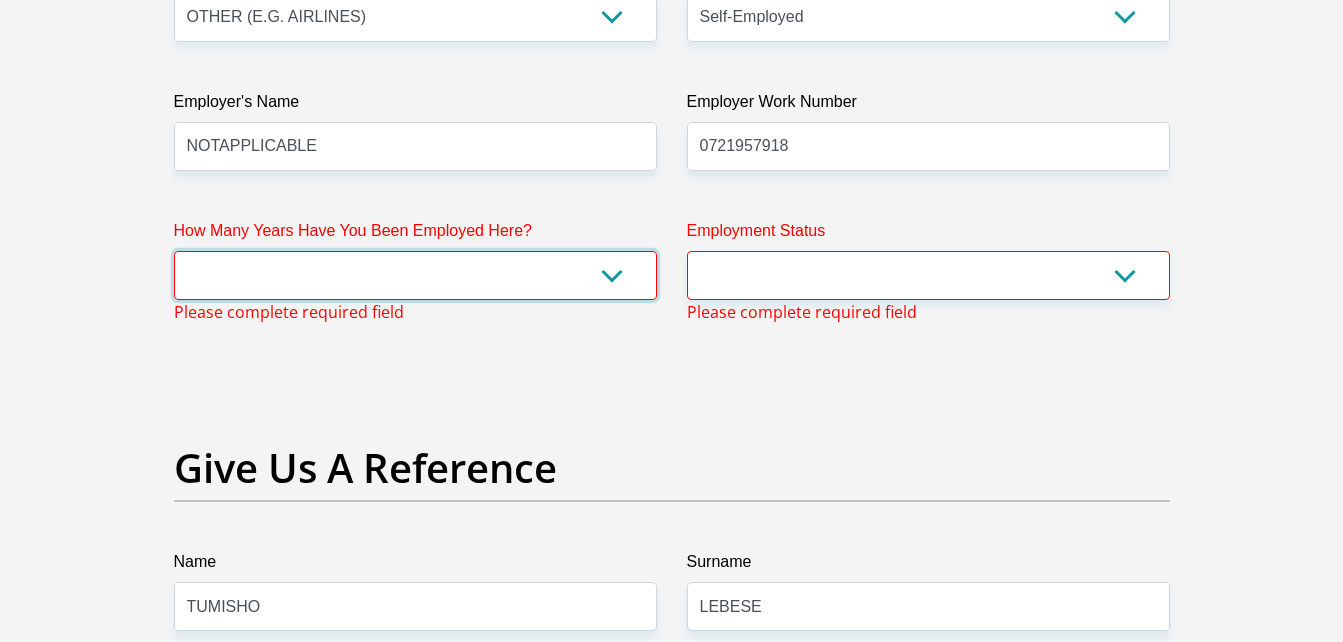 click on "less than 1 year
1-3 years
3-5 years
5+ years" at bounding box center (415, 275) 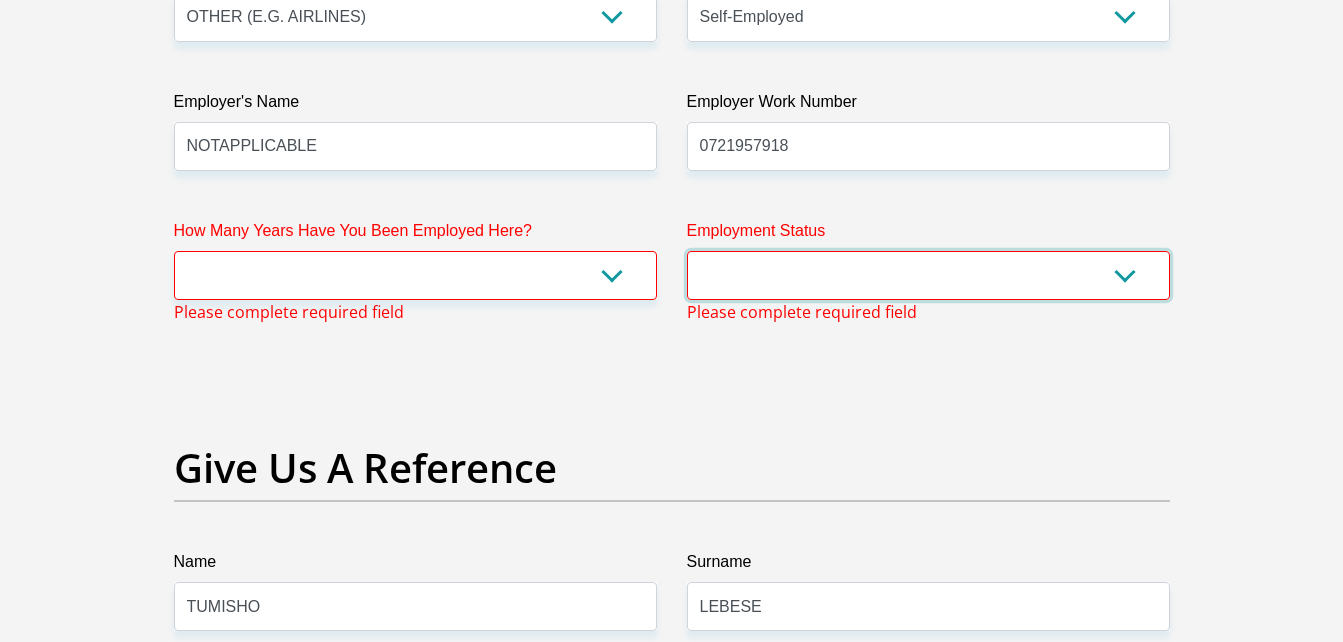 click on "Permanent/Full-time
Part-time/Casual
Contract Worker
Self-Employed
Housewife
Retired
Student
Medically Boarded
Disability
Unemployed" at bounding box center (928, 275) 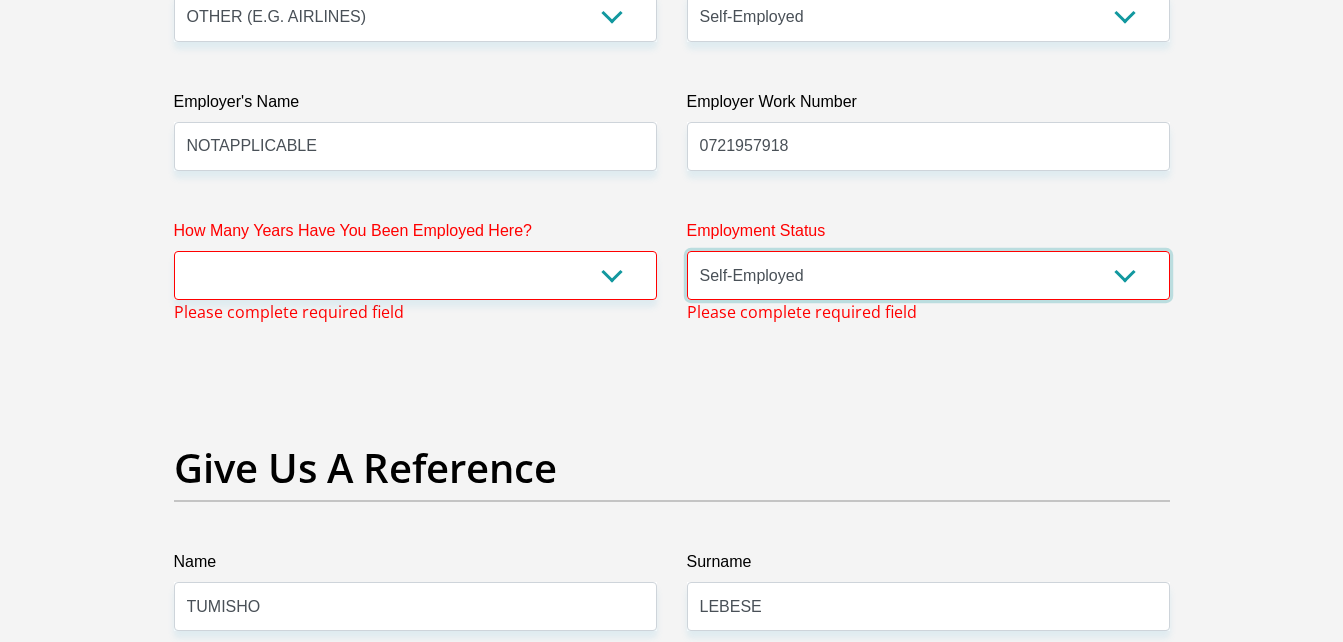 click on "Permanent/Full-time
Part-time/Casual
Contract Worker
Self-Employed
Housewife
Retired
Student
Medically Boarded
Disability
Unemployed" at bounding box center (928, 275) 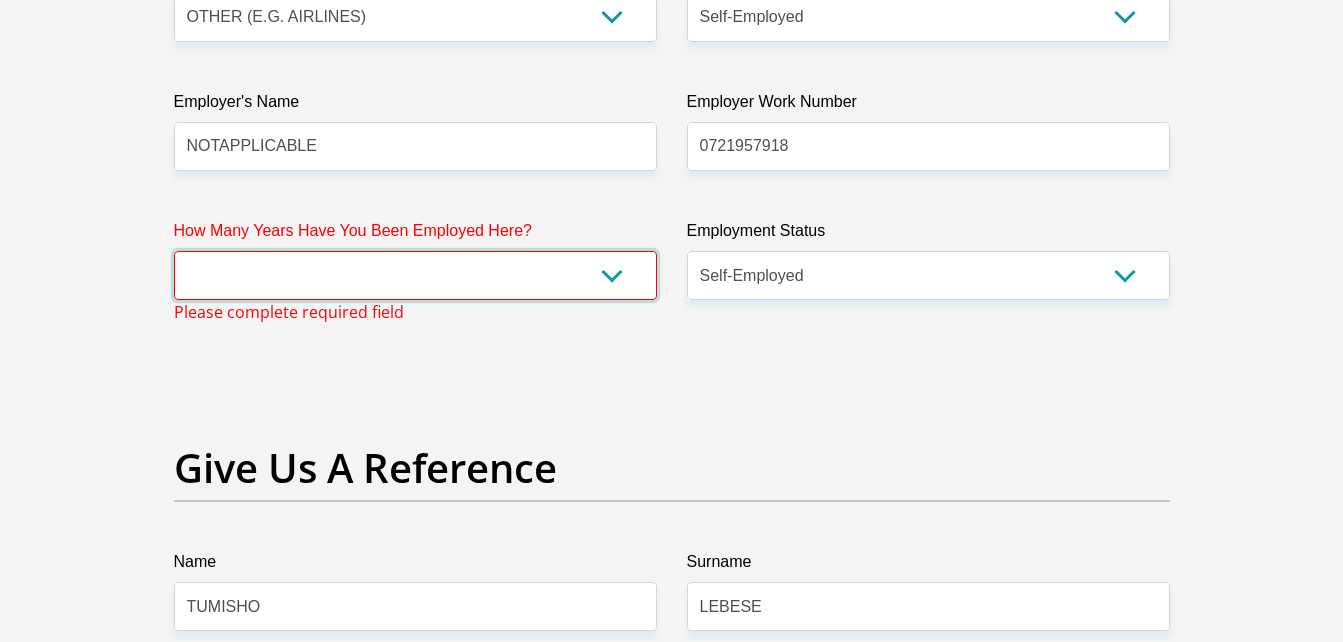 click on "less than 1 year
1-3 years
3-5 years
5+ years" at bounding box center [415, 275] 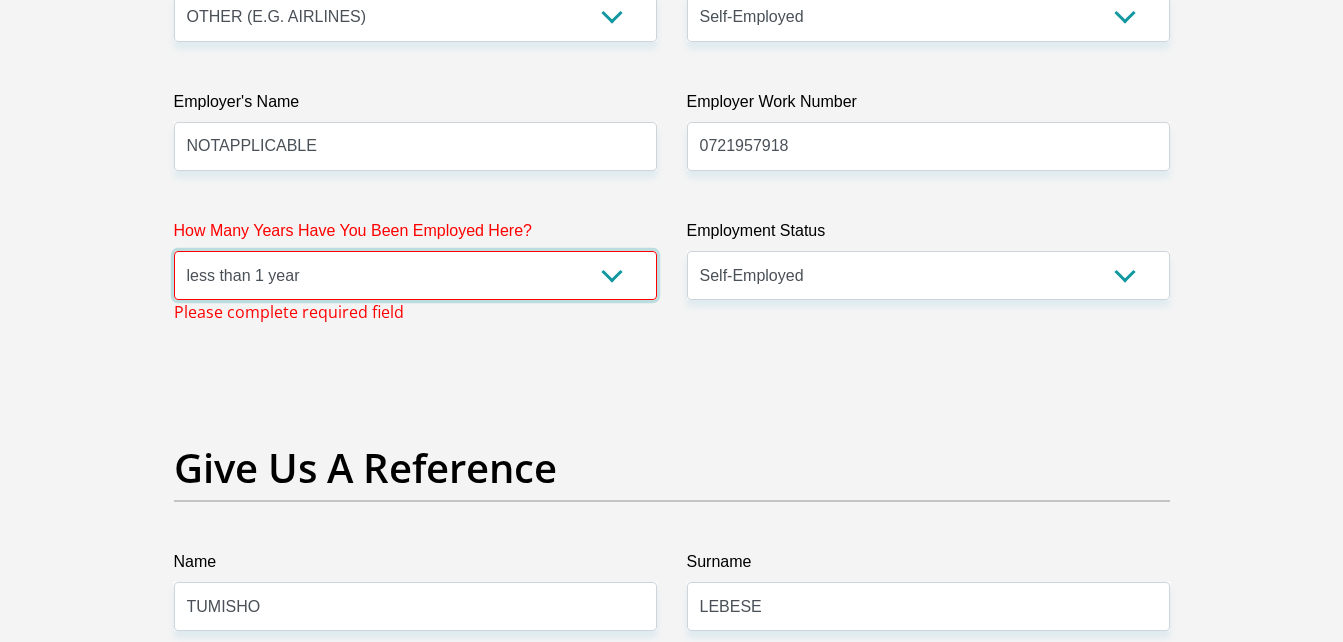 click on "less than 1 year
1-3 years
3-5 years
5+ years" at bounding box center (415, 275) 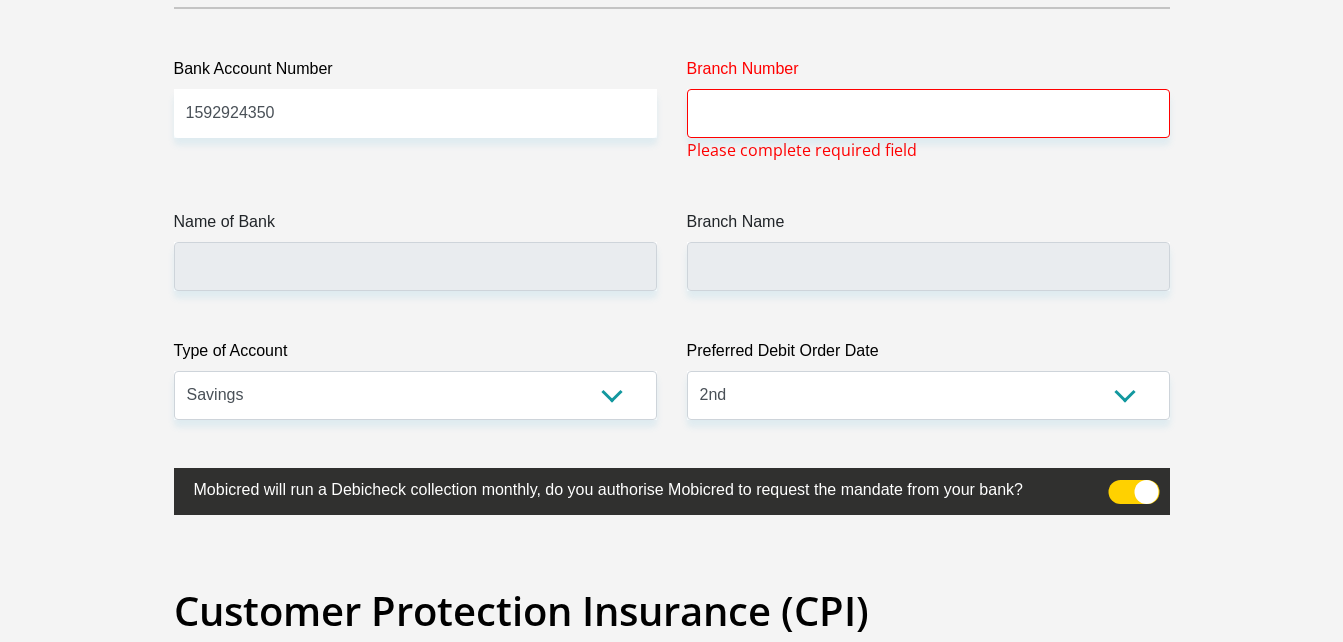 scroll, scrollTop: 4712, scrollLeft: 0, axis: vertical 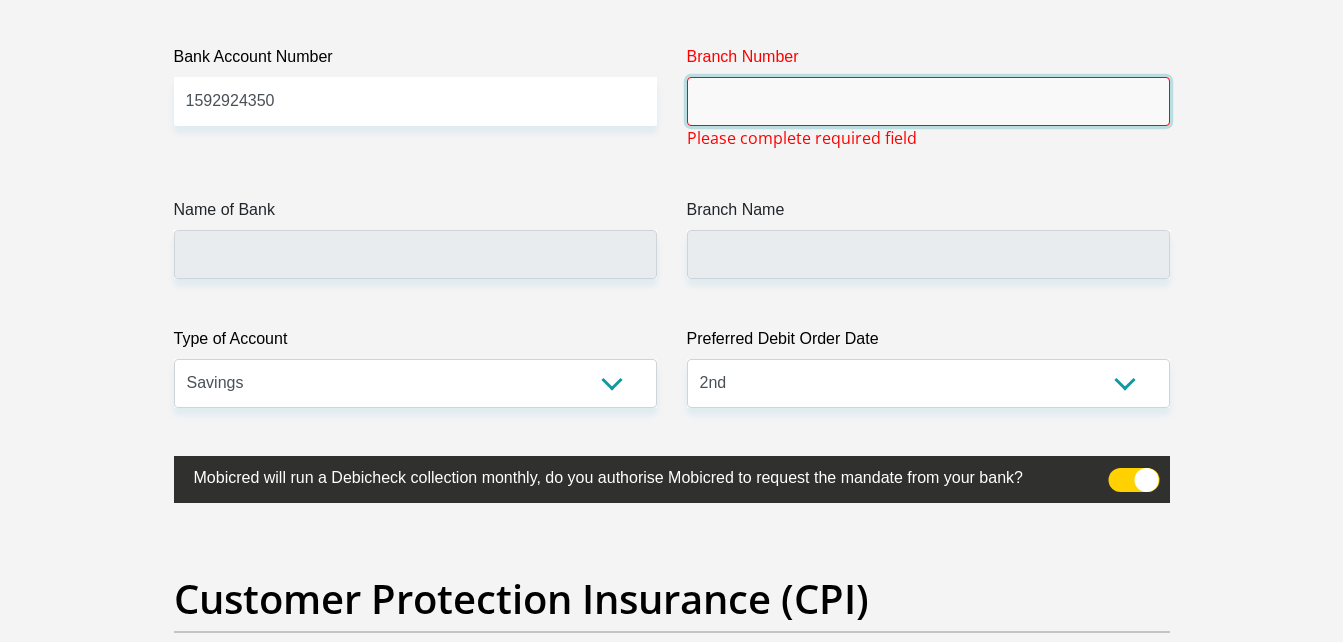 click on "Branch Number" at bounding box center [928, 101] 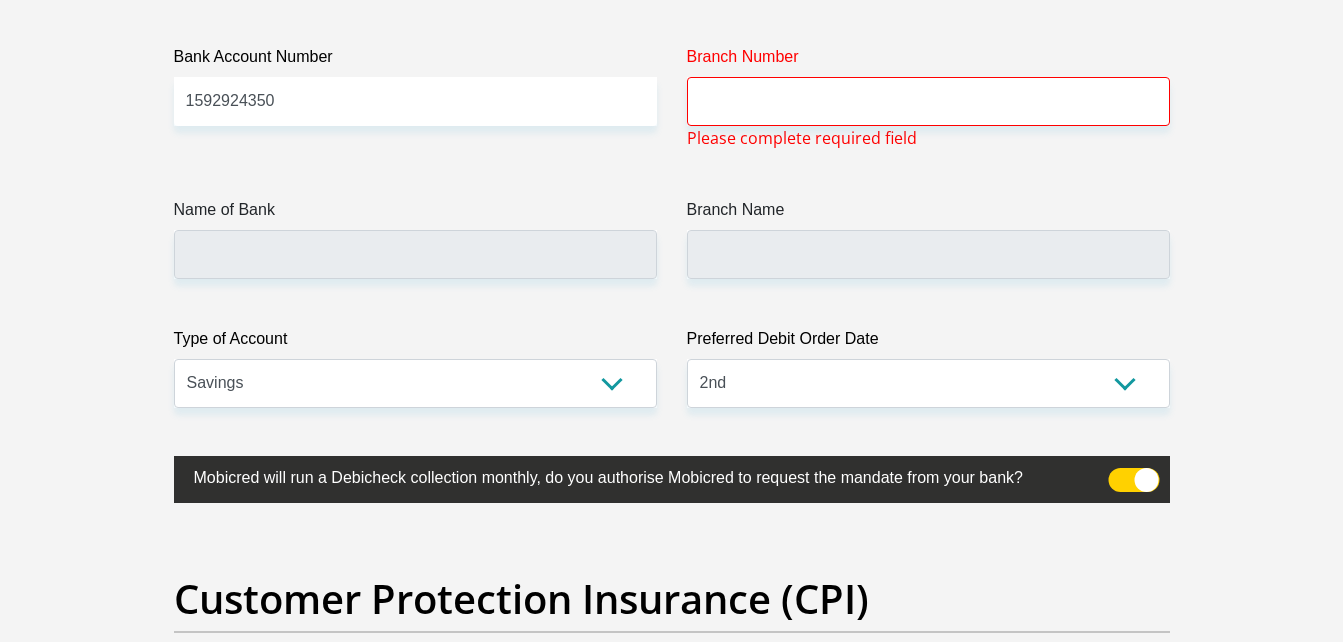 scroll, scrollTop: 6493, scrollLeft: 0, axis: vertical 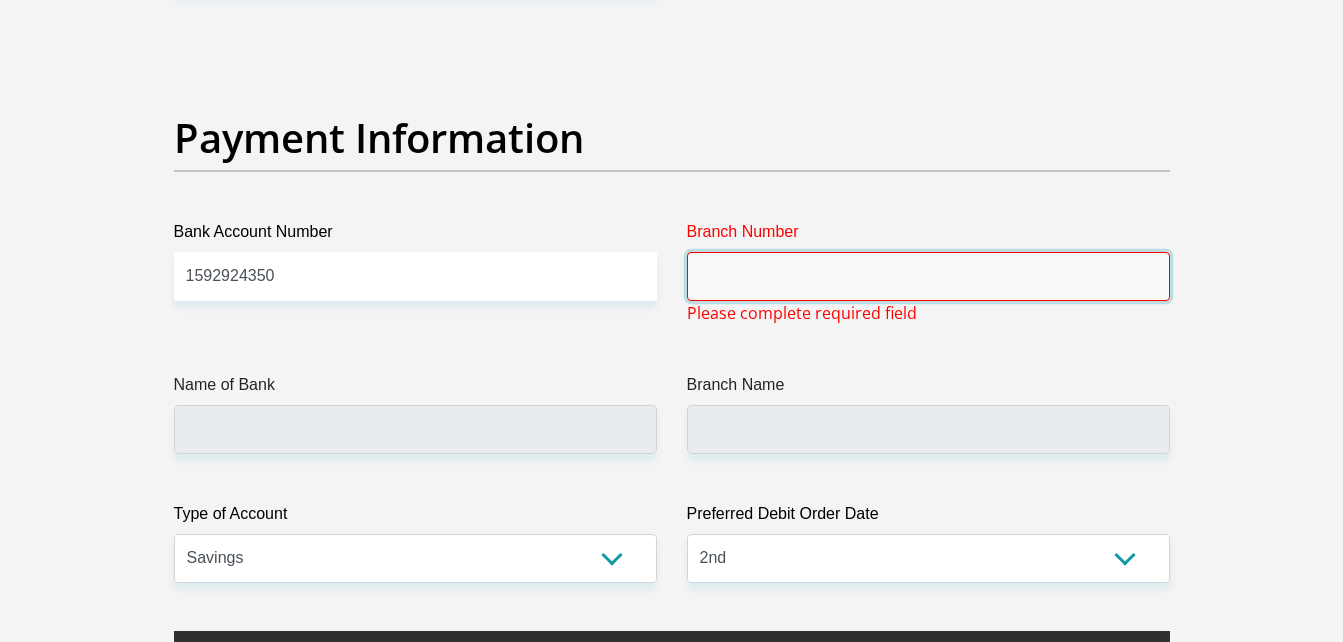 click on "Branch Number" at bounding box center [928, 276] 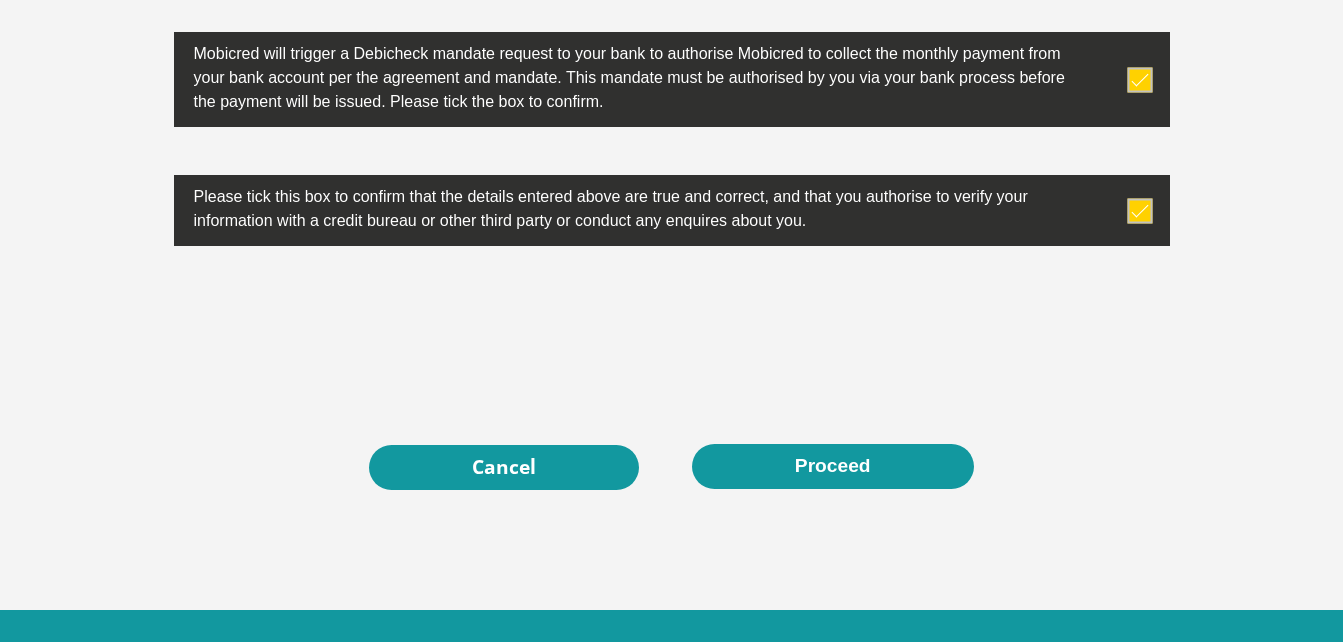 scroll, scrollTop: 6474, scrollLeft: 0, axis: vertical 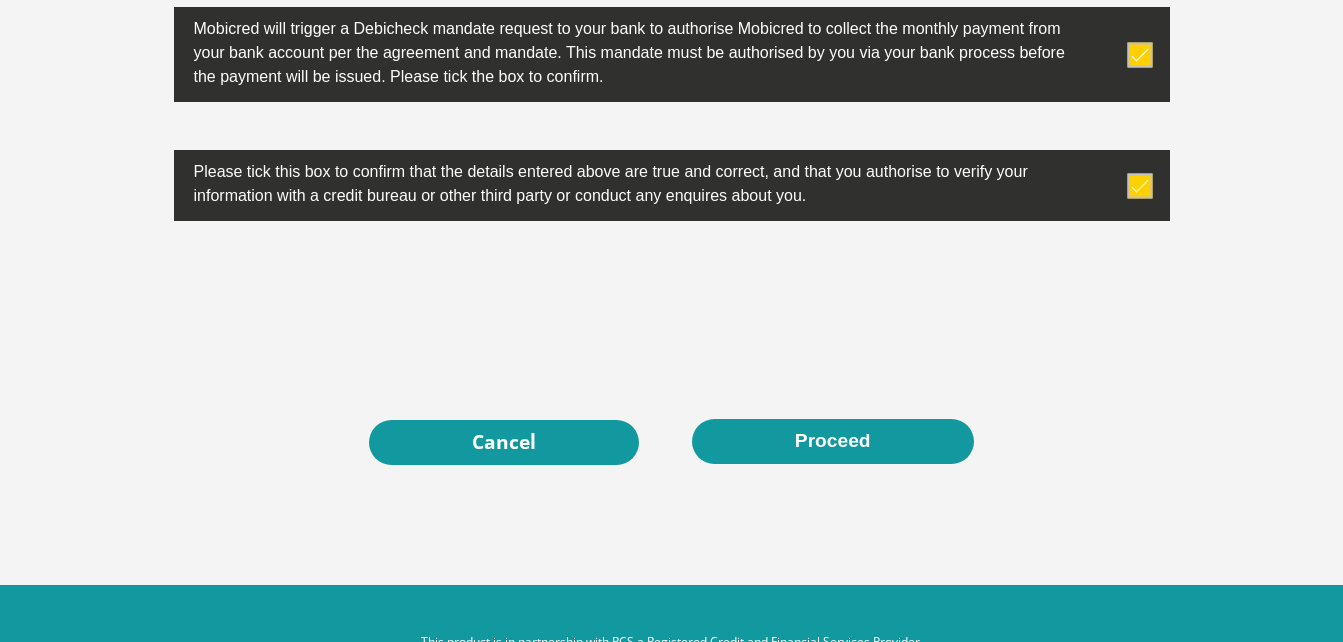 type on "470010" 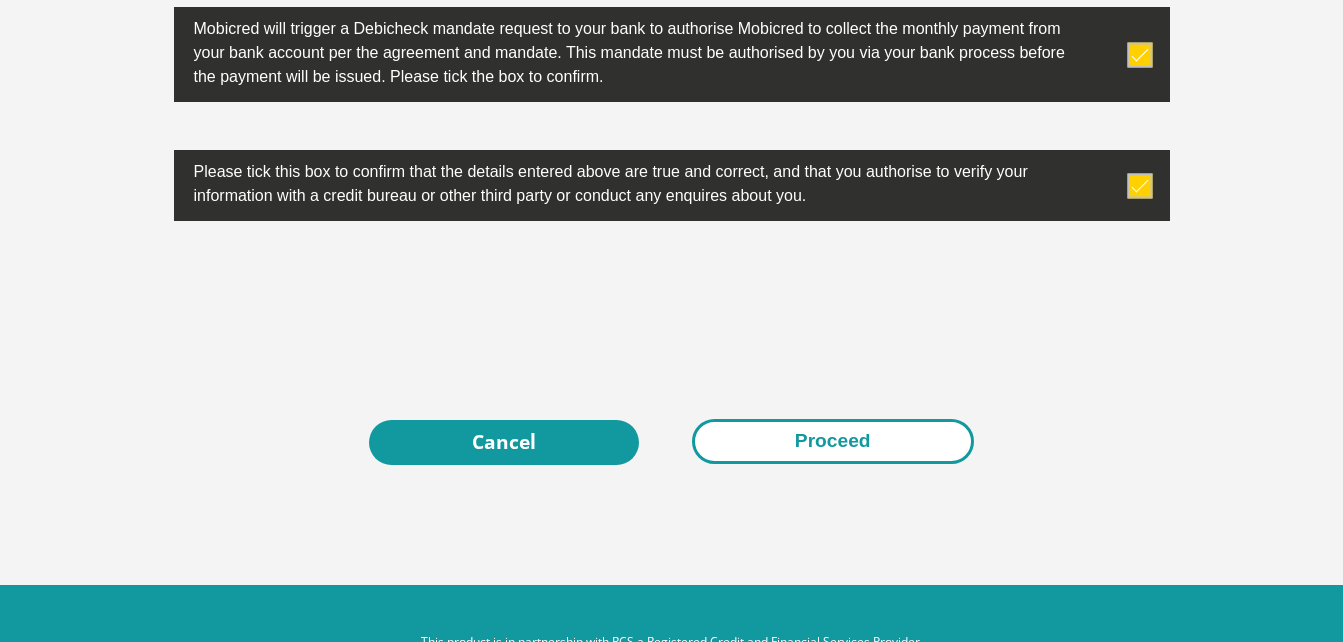 click on "Proceed" at bounding box center [833, 441] 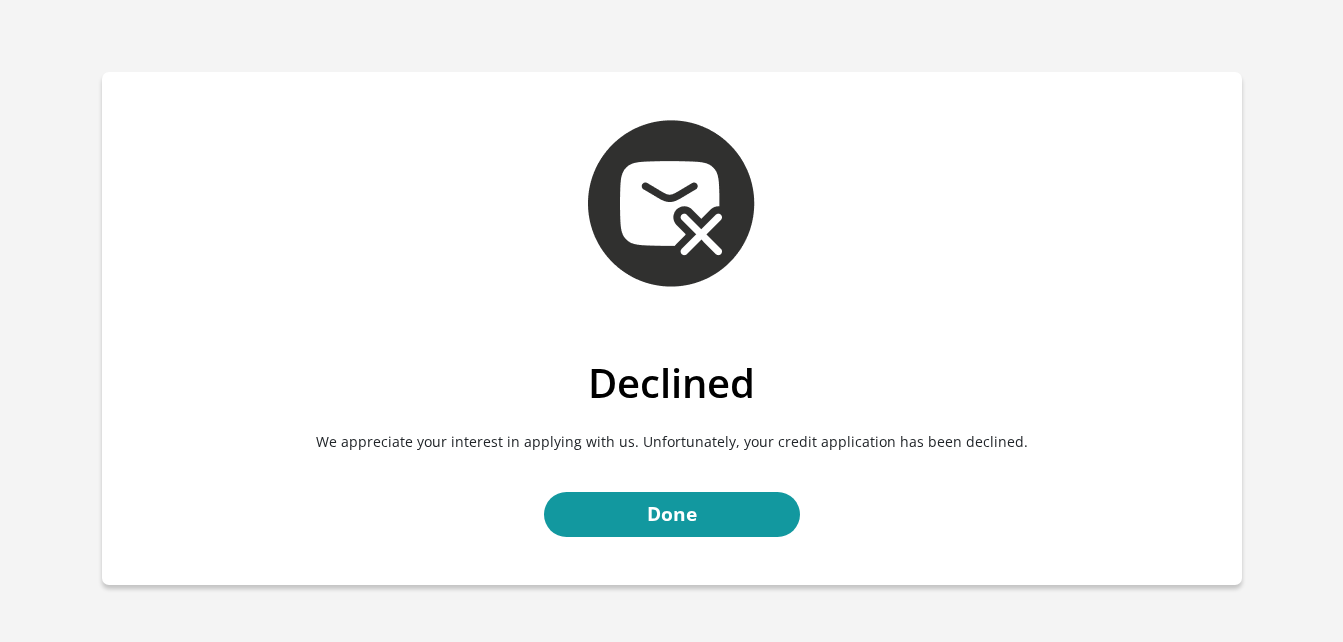 scroll, scrollTop: 0, scrollLeft: 0, axis: both 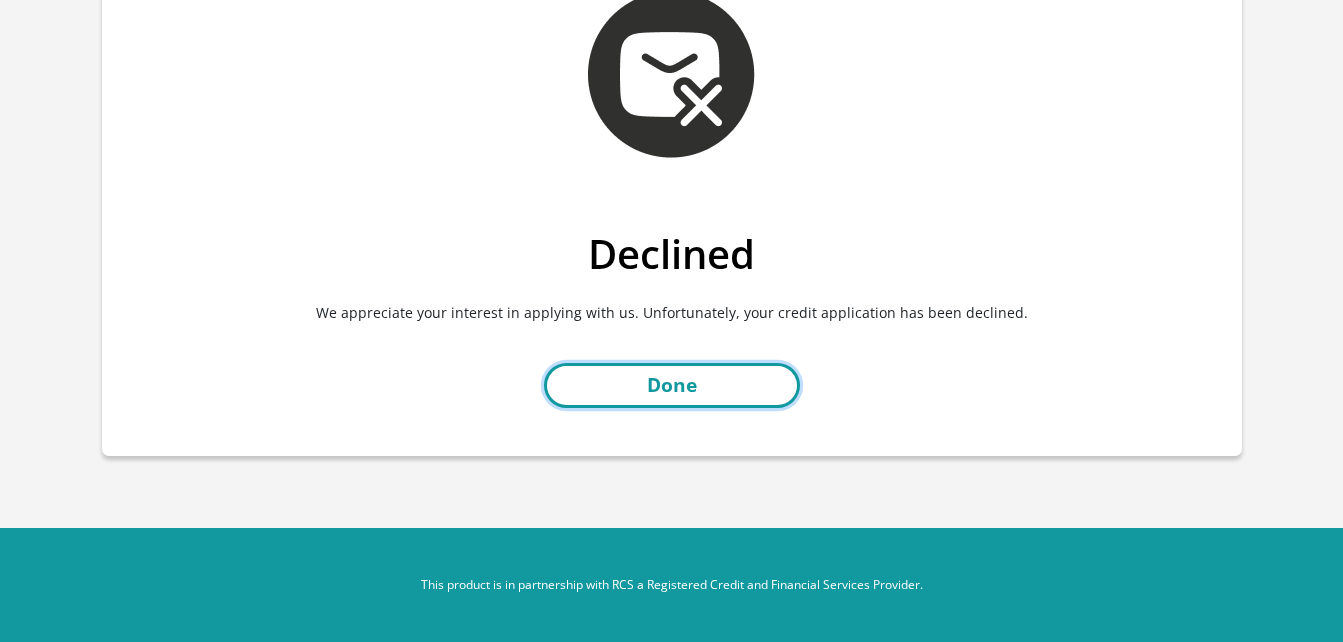 click on "Done" at bounding box center (672, 385) 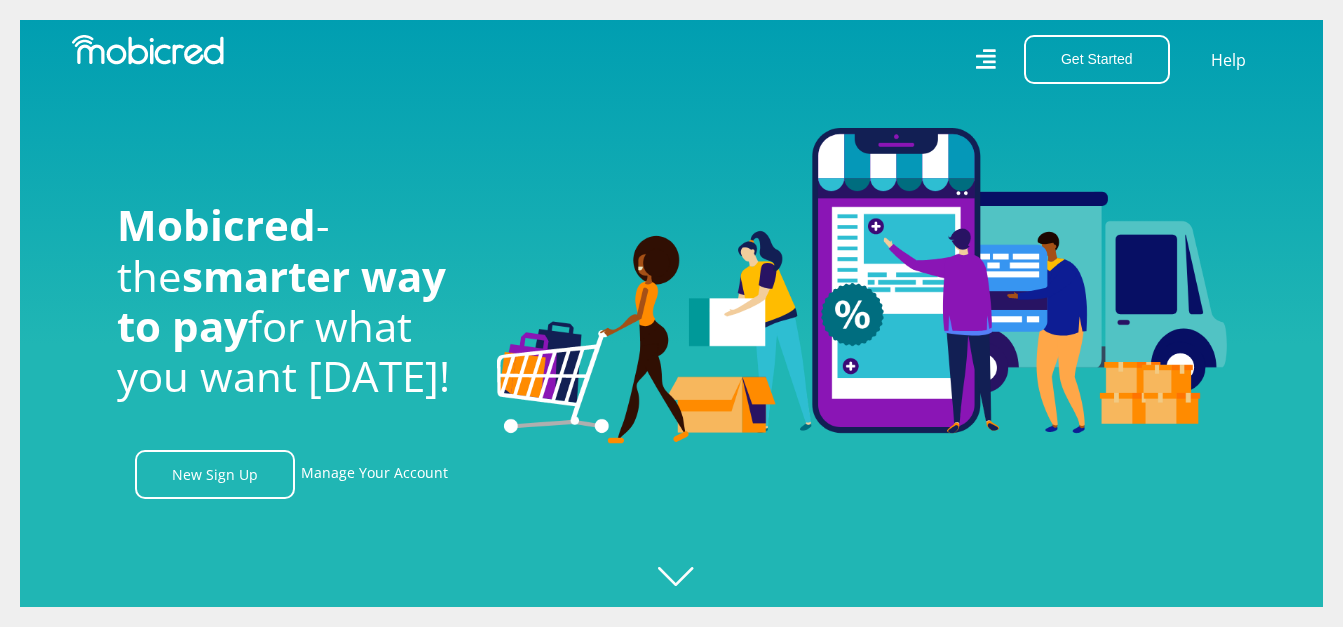 scroll, scrollTop: 0, scrollLeft: 0, axis: both 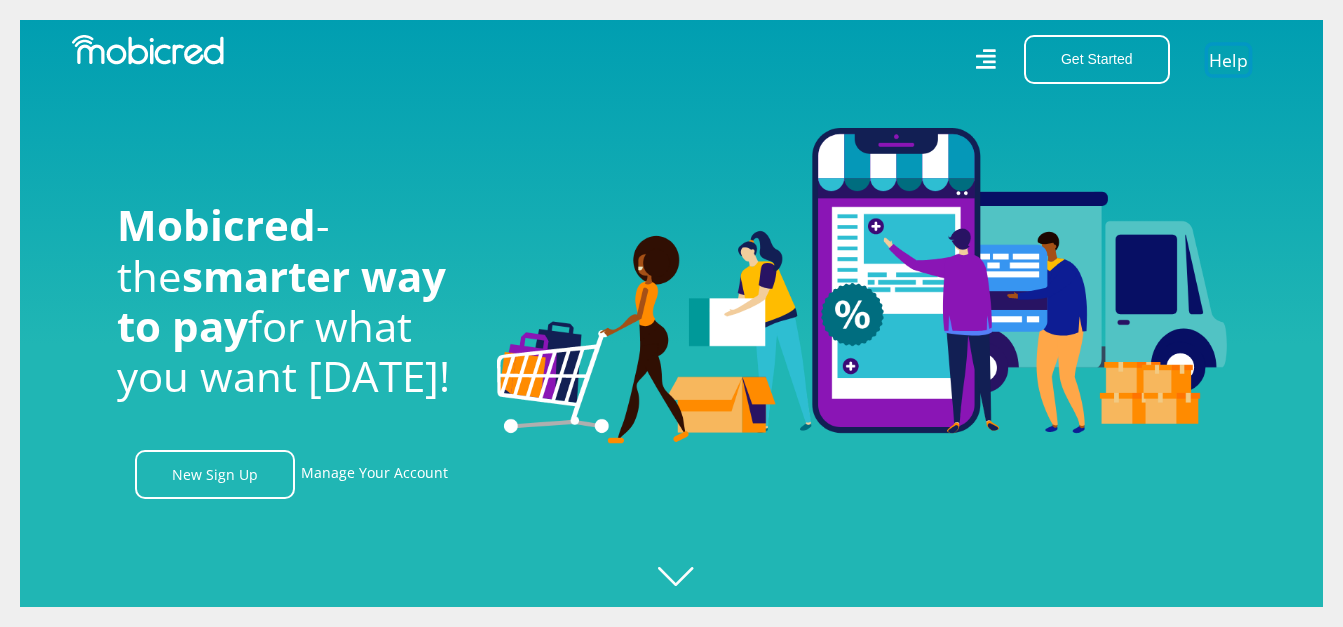 click on "Help" at bounding box center [1228, 59] 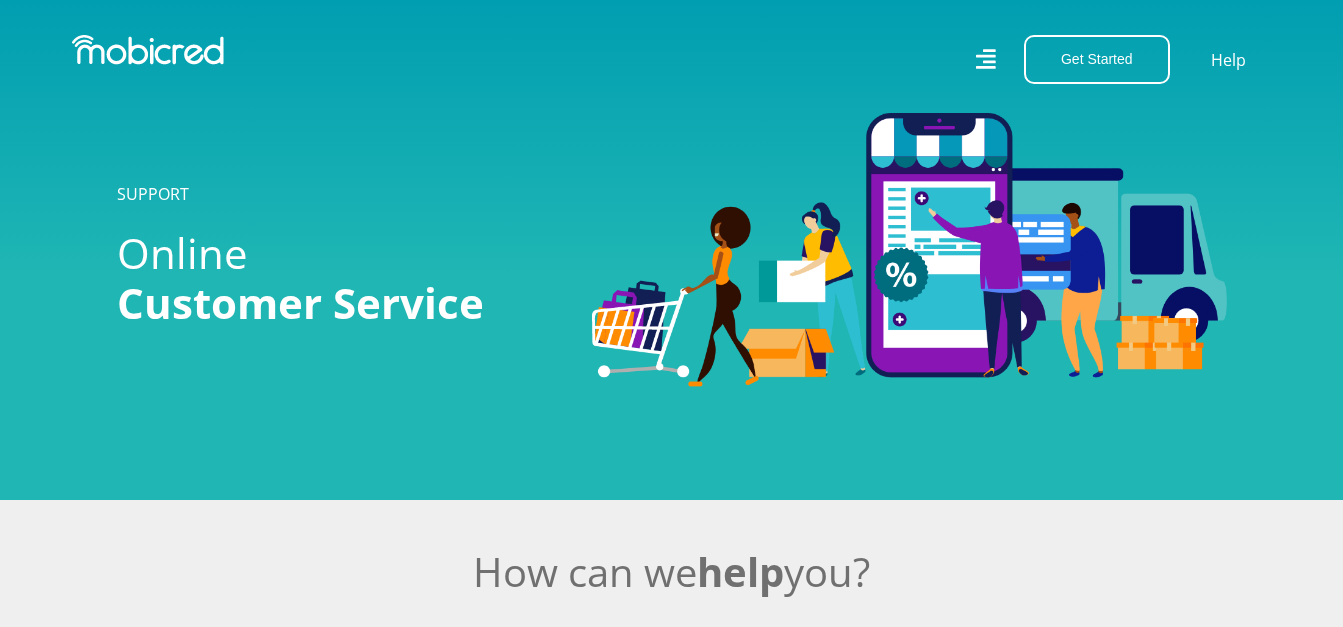 scroll, scrollTop: 0, scrollLeft: 0, axis: both 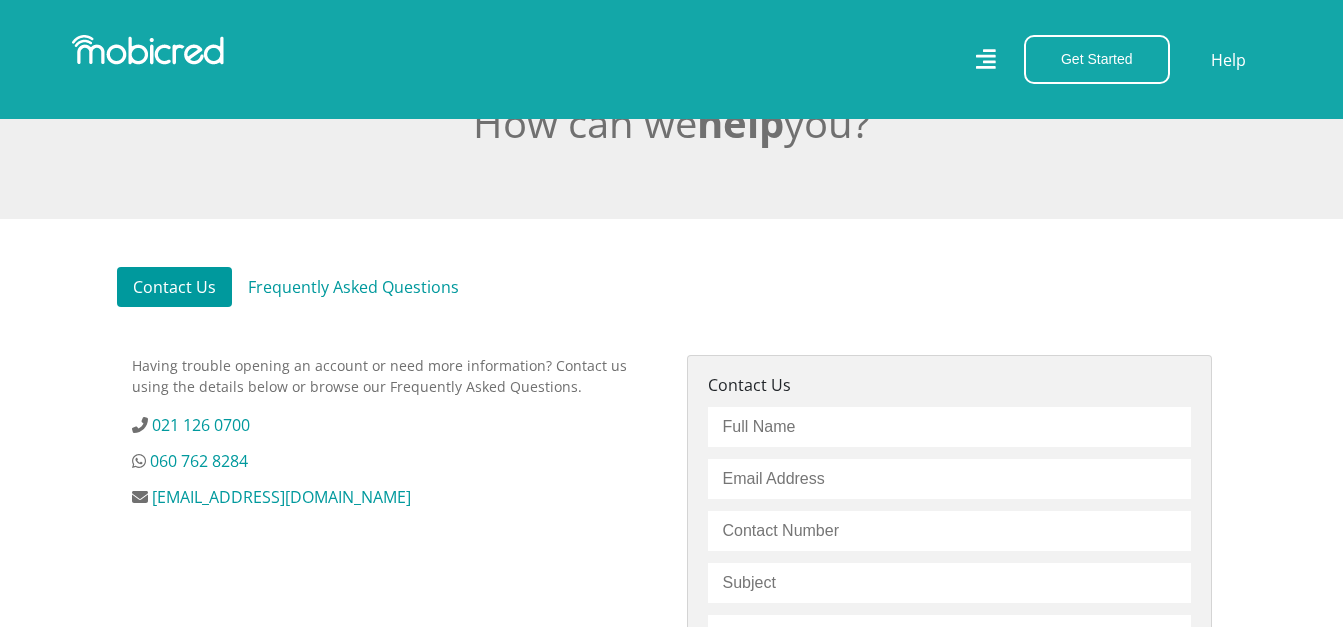 click on "Frequently Asked Questions" at bounding box center [353, 287] 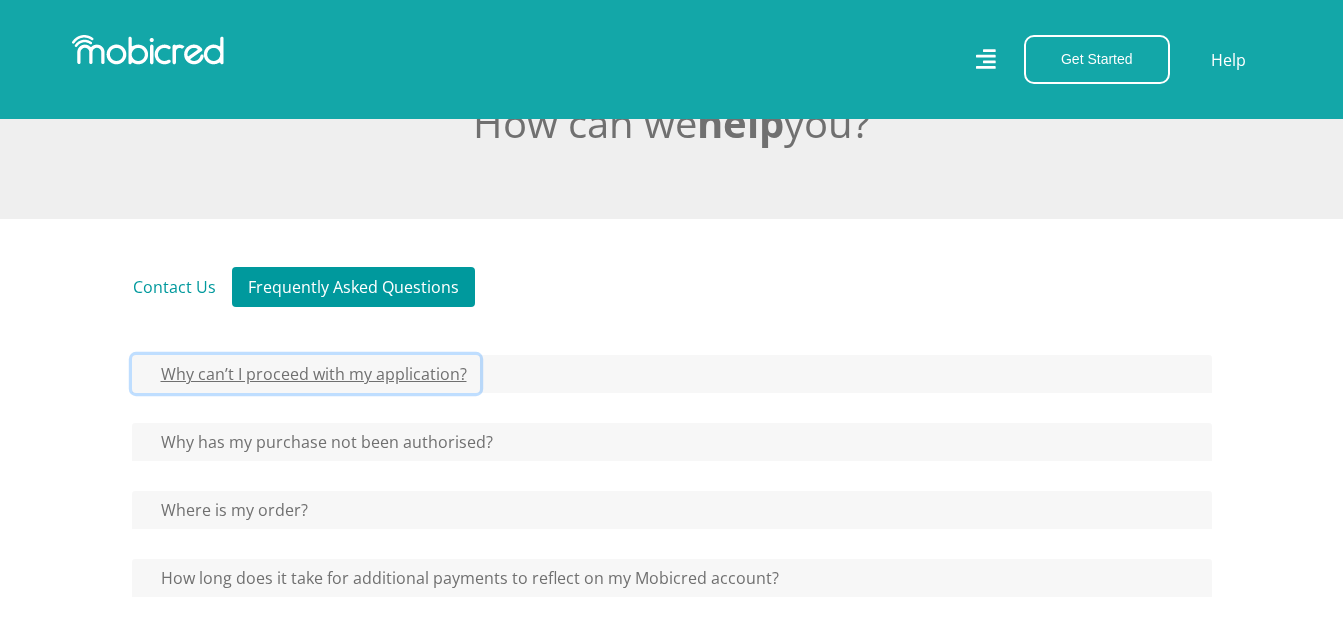 click on "Why can’t I proceed with my application?" at bounding box center [306, 374] 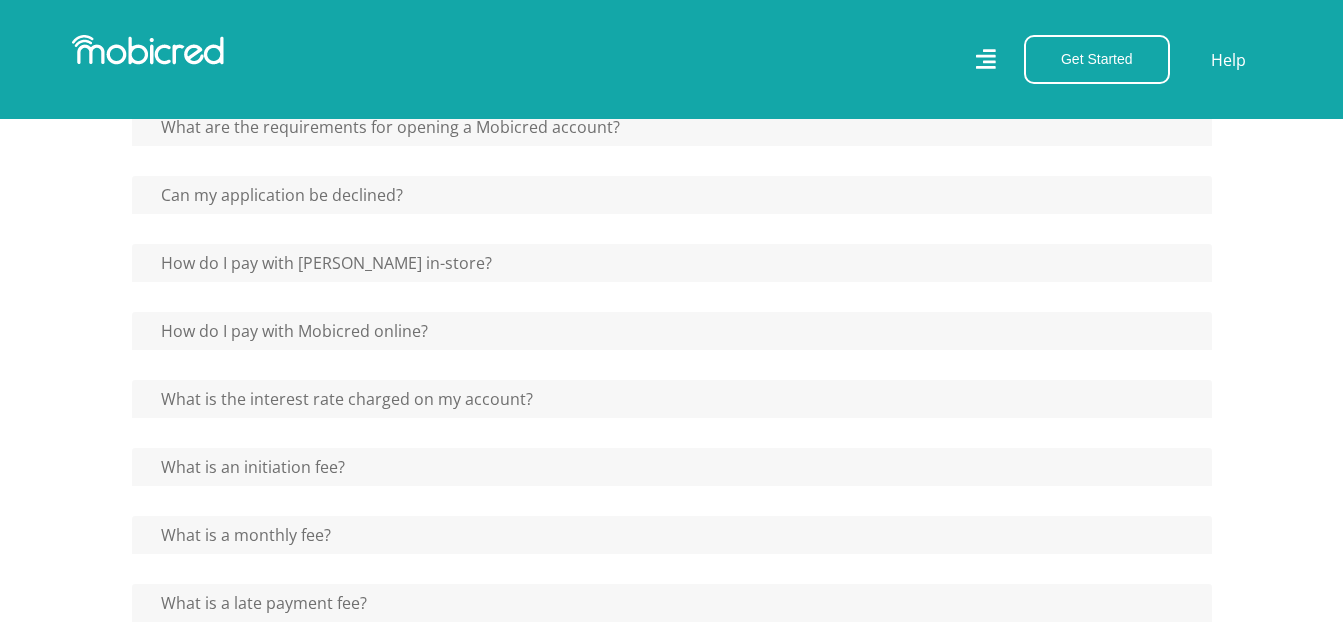 scroll, scrollTop: 1173, scrollLeft: 0, axis: vertical 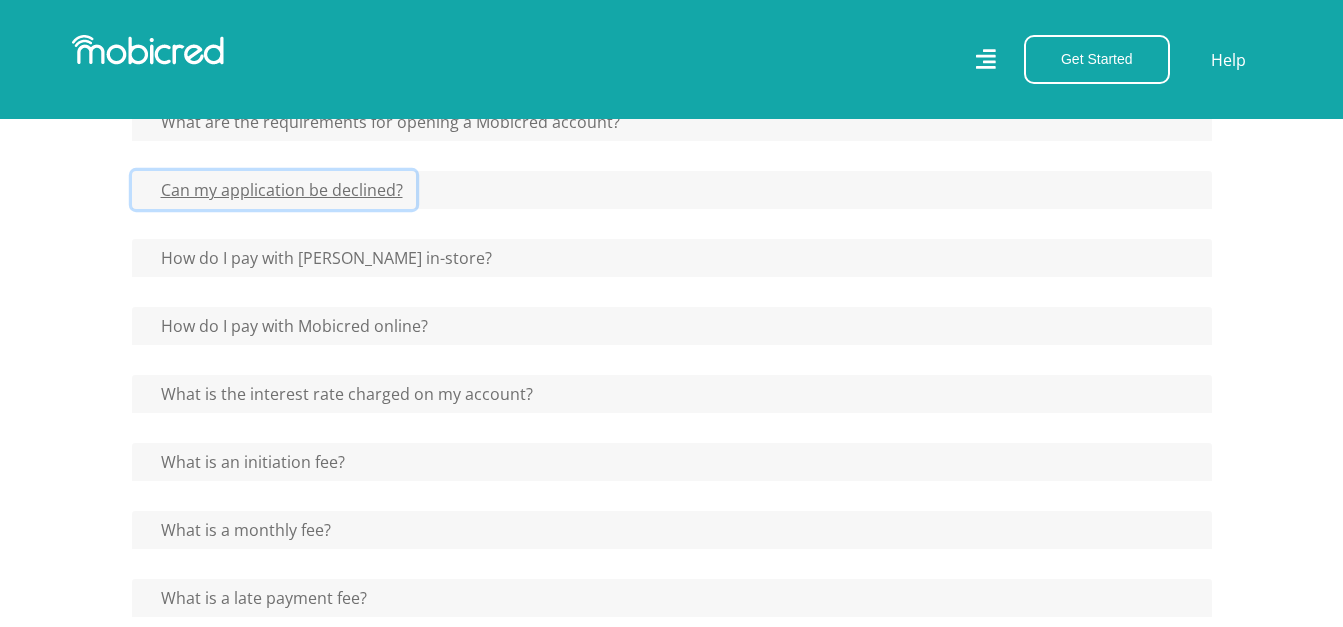click on "Can my application be declined?" at bounding box center (319, -218) 